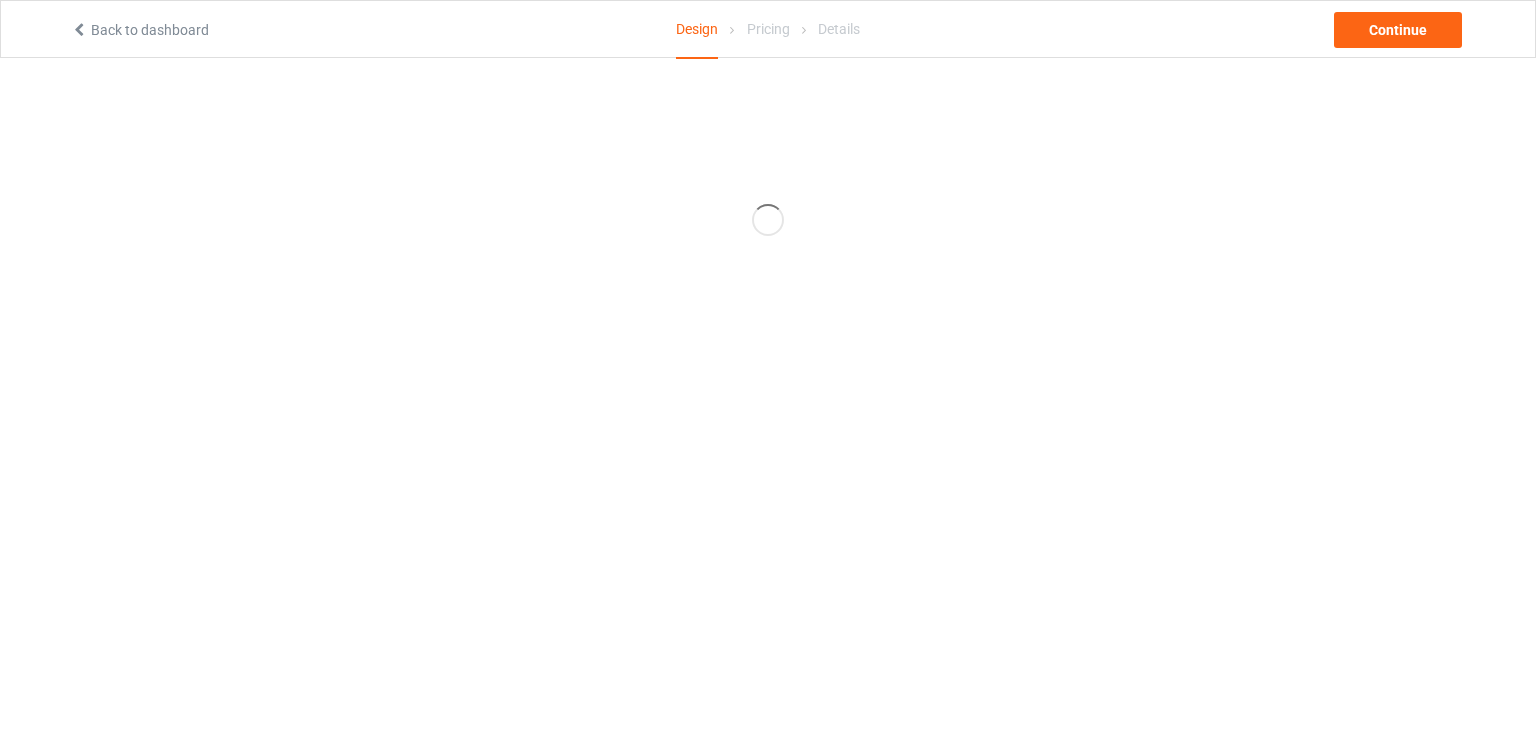 scroll, scrollTop: 0, scrollLeft: 0, axis: both 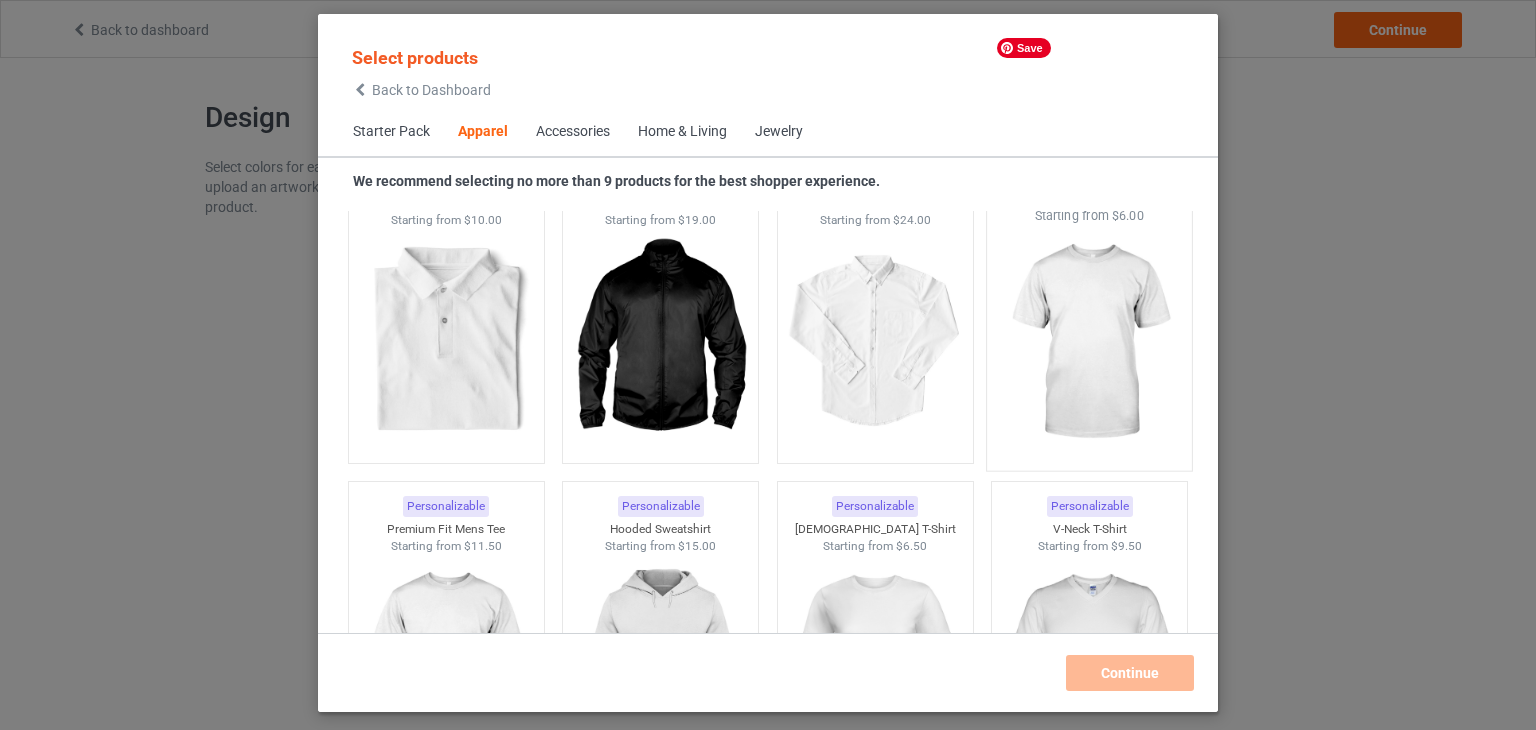 click at bounding box center (1090, 342) 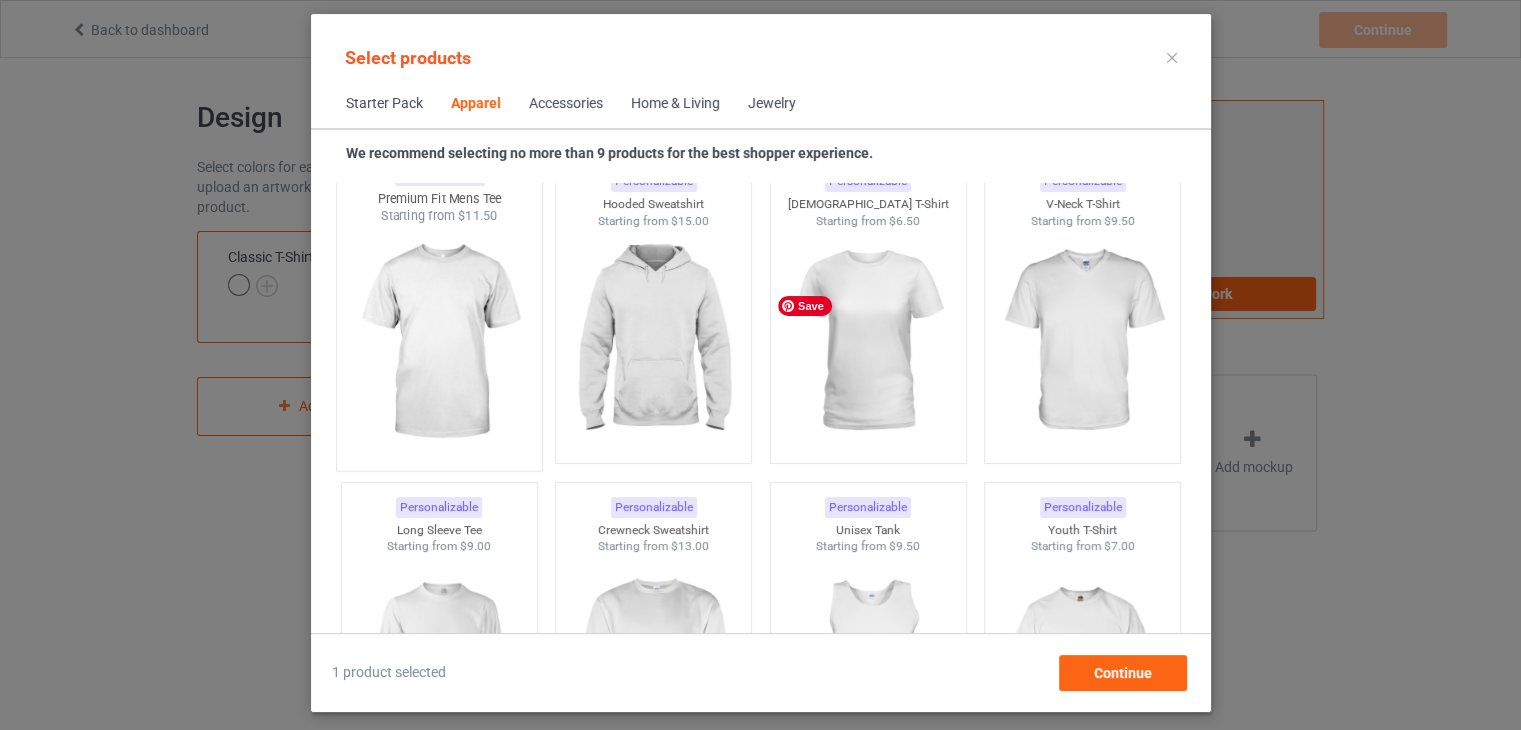 scroll, scrollTop: 1144, scrollLeft: 0, axis: vertical 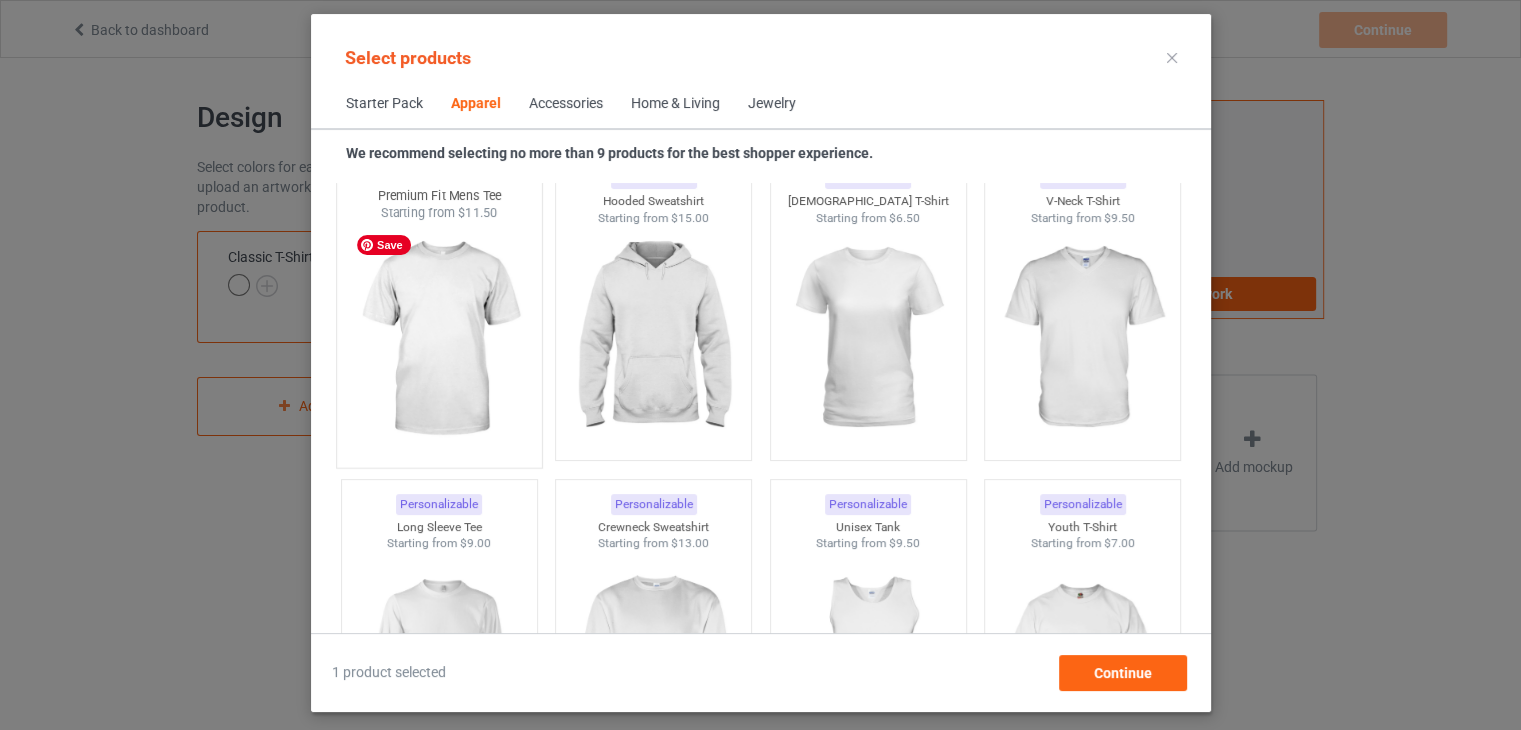 click at bounding box center [439, 339] 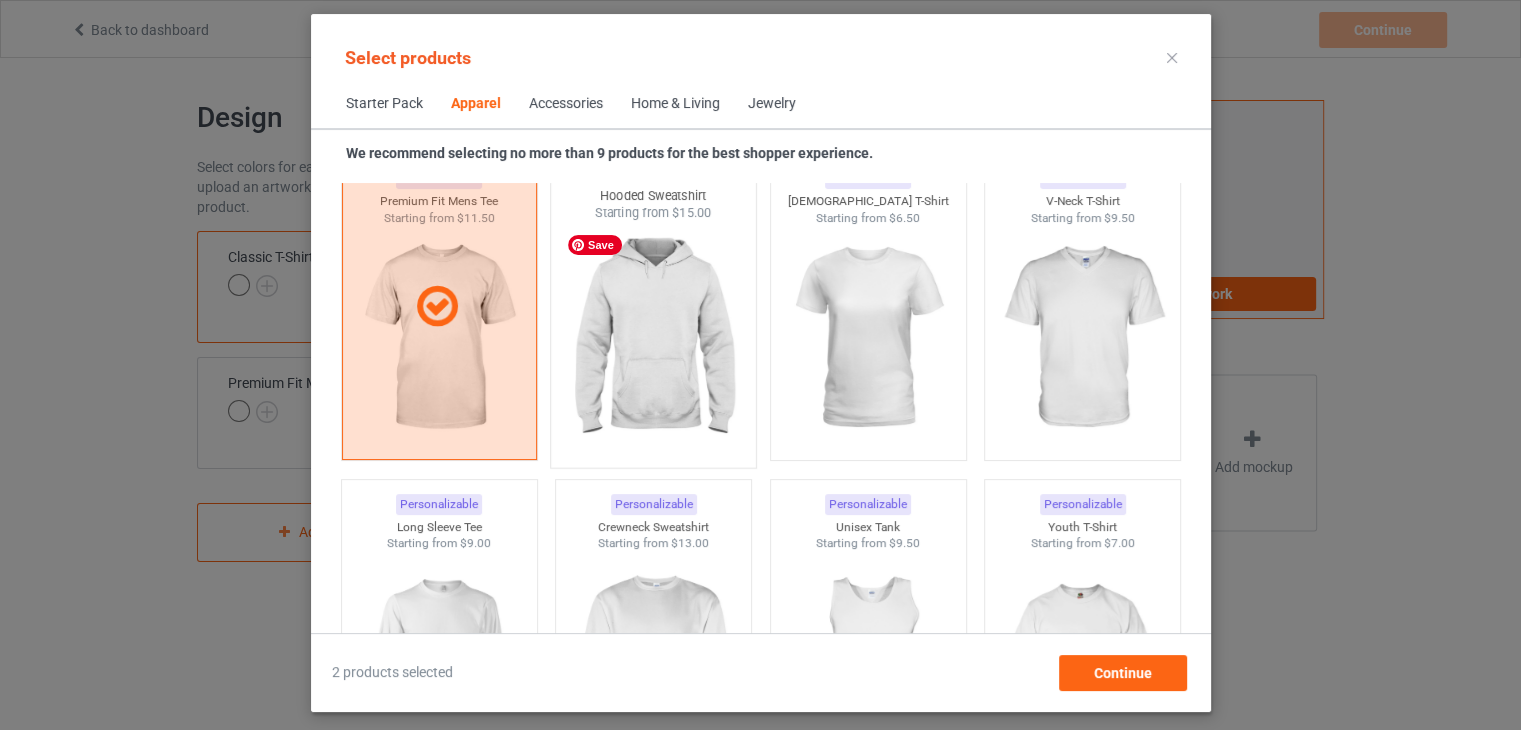 click at bounding box center (653, 339) 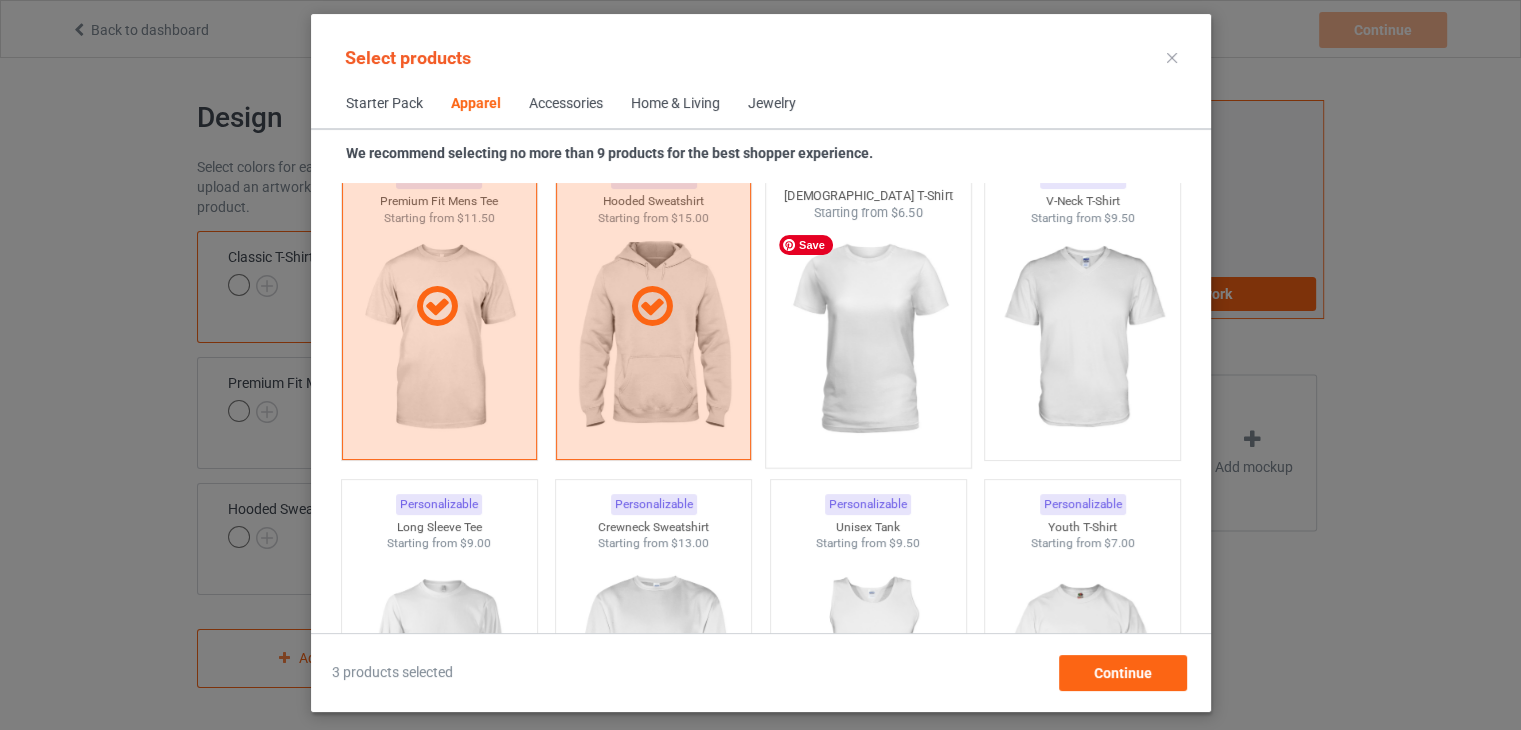 click at bounding box center [868, 339] 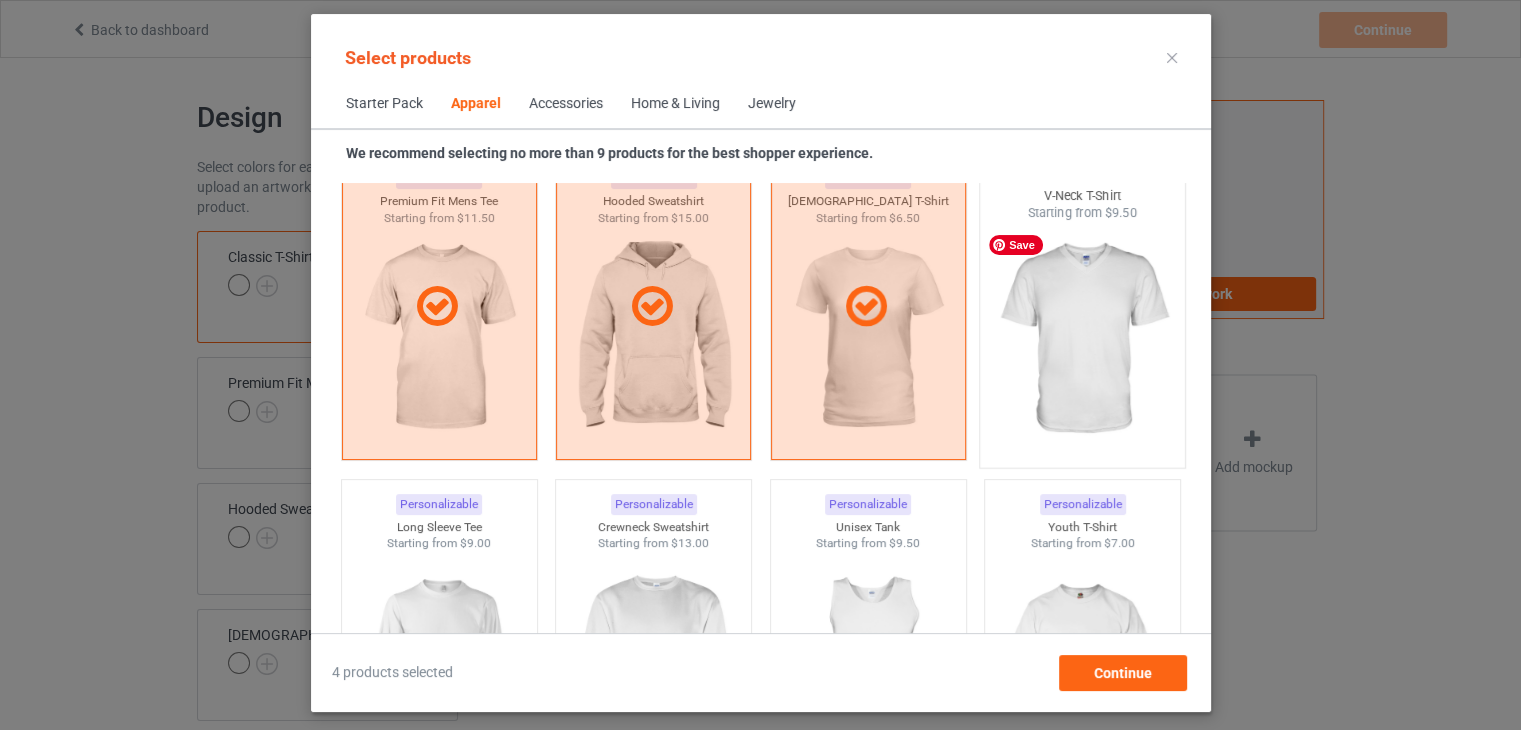 click at bounding box center [1082, 339] 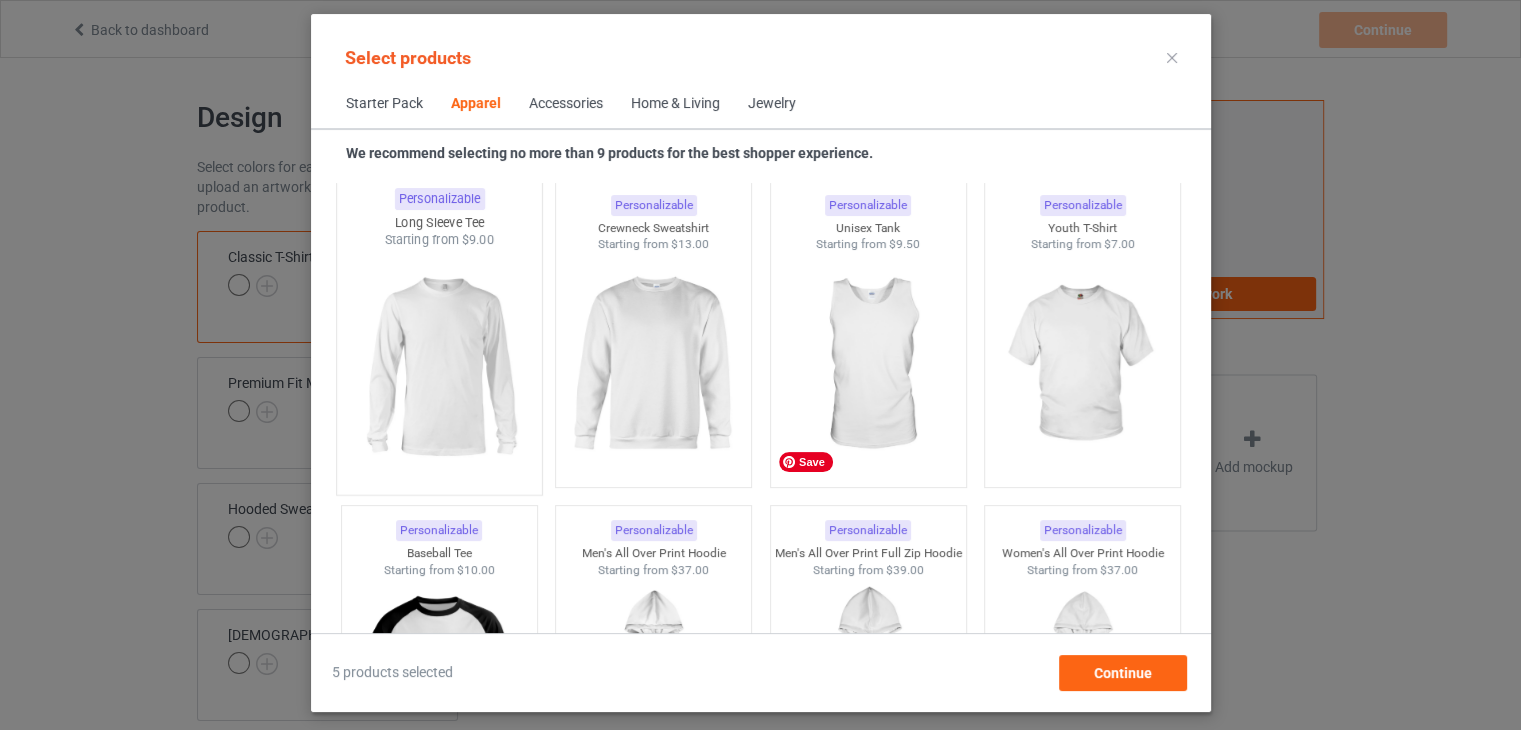 scroll, scrollTop: 1444, scrollLeft: 0, axis: vertical 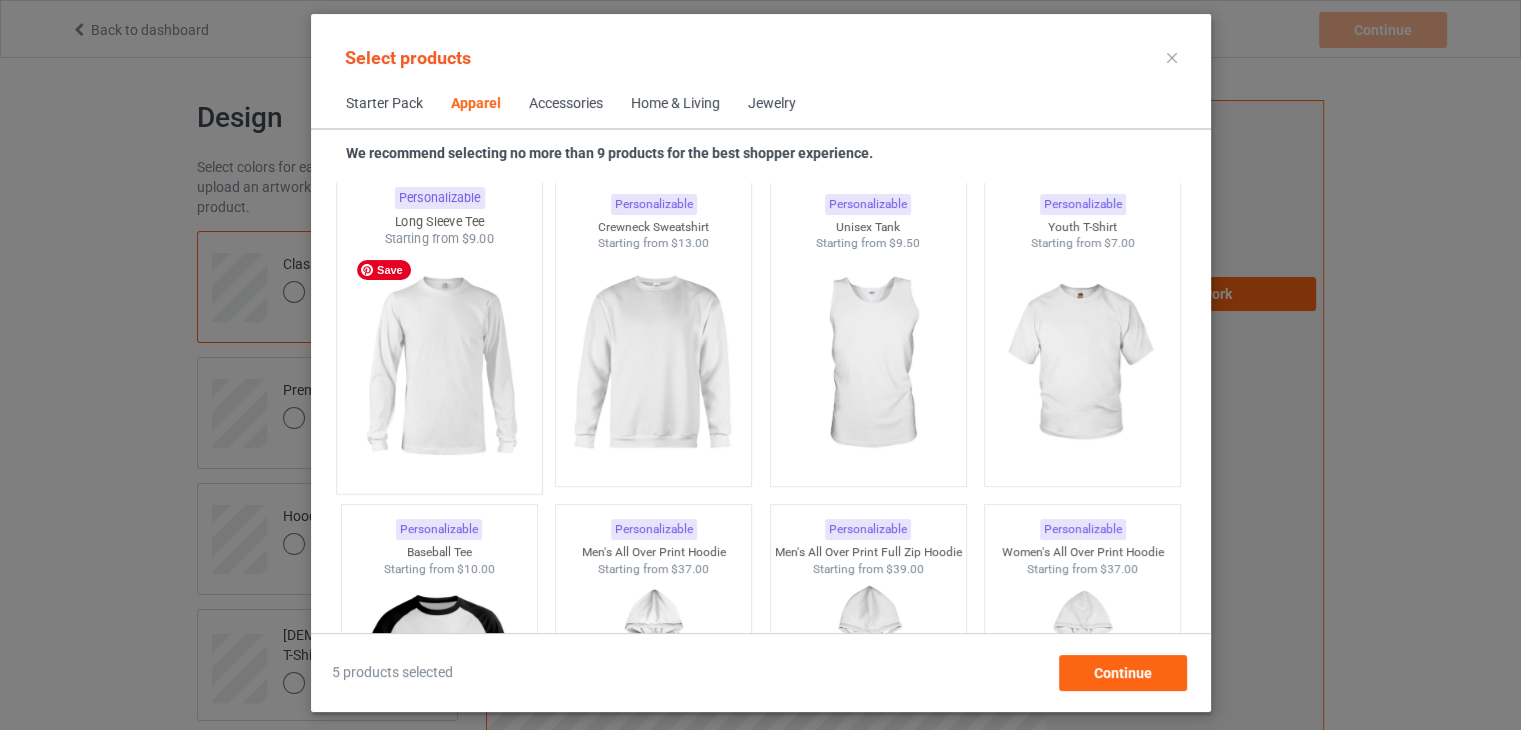 click at bounding box center [439, 365] 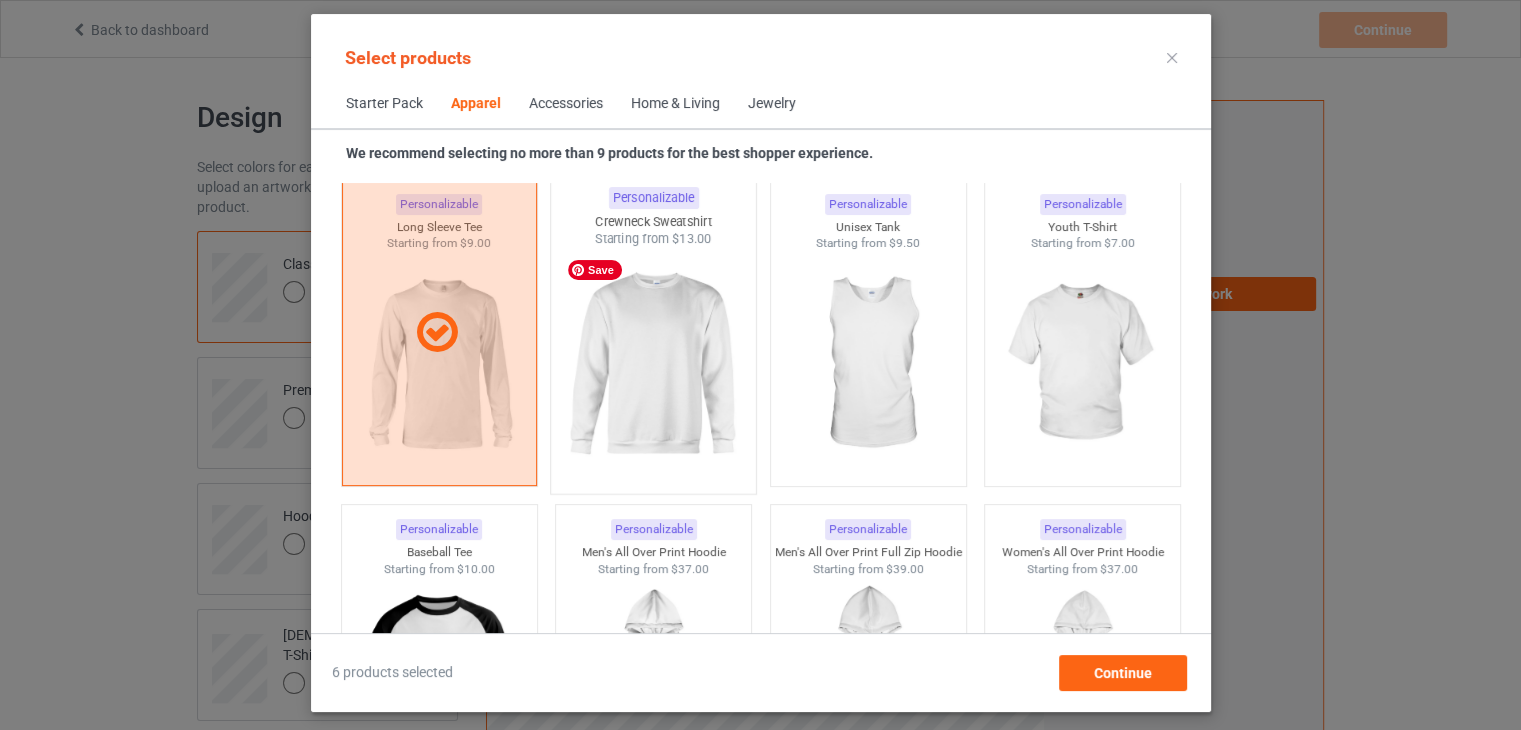 click at bounding box center (653, 365) 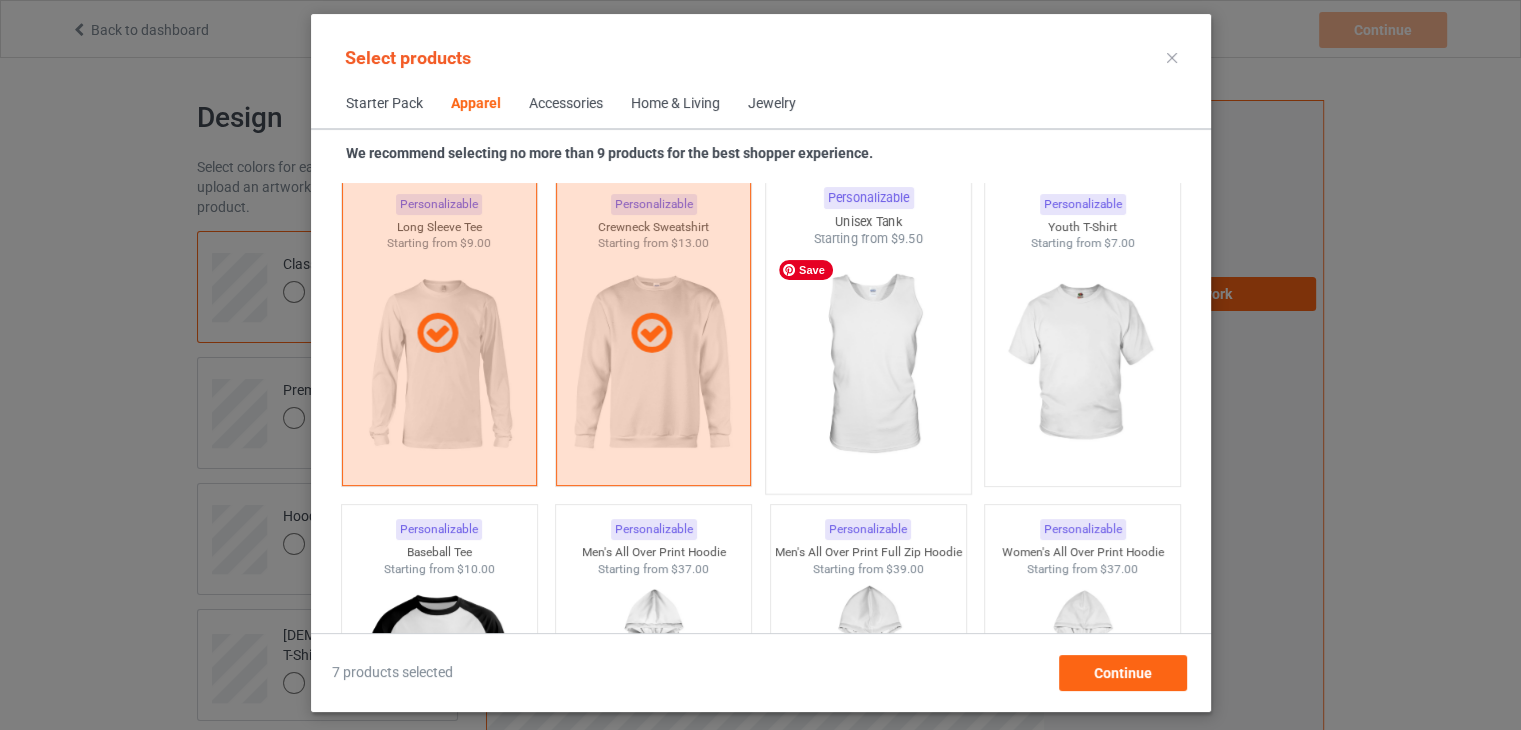 click at bounding box center (868, 365) 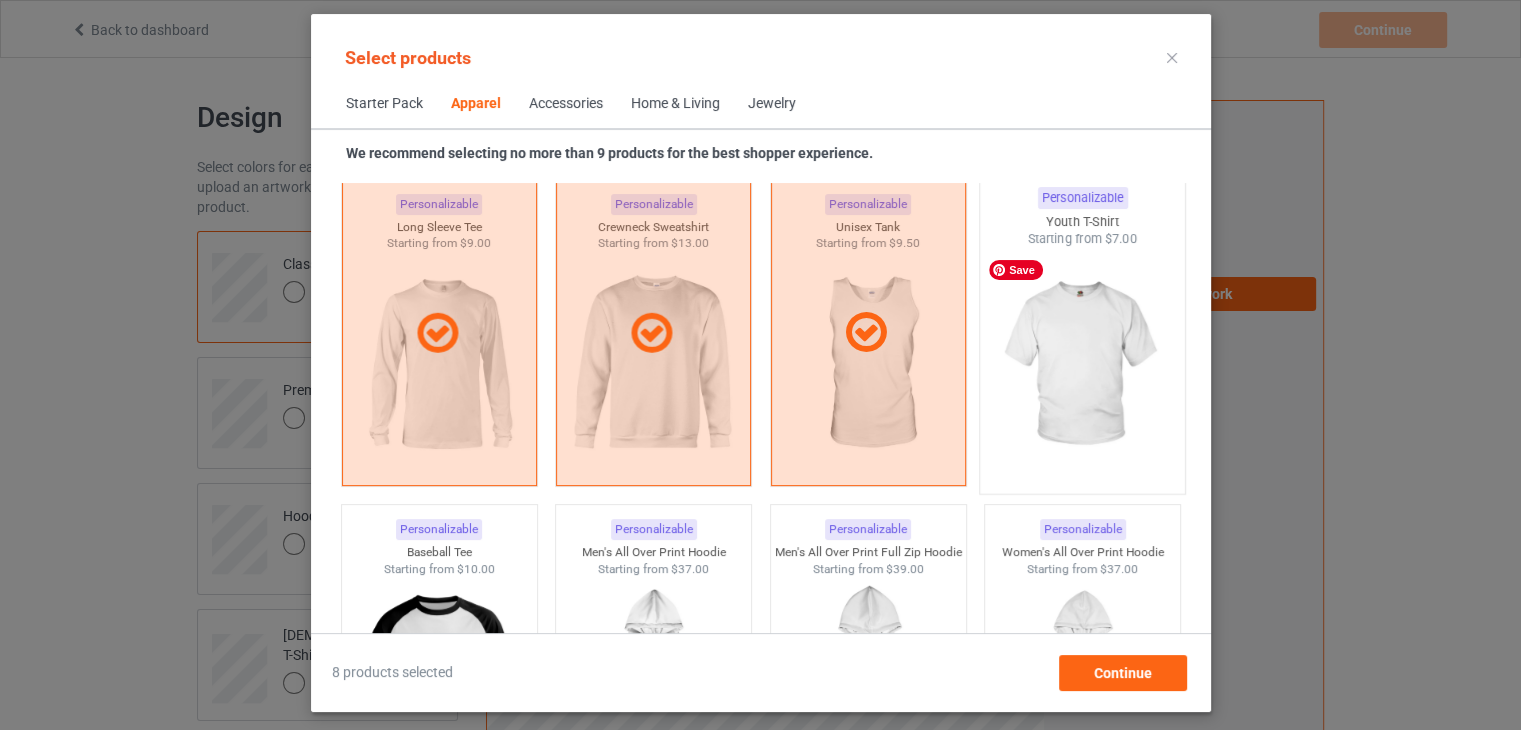 click at bounding box center [1082, 365] 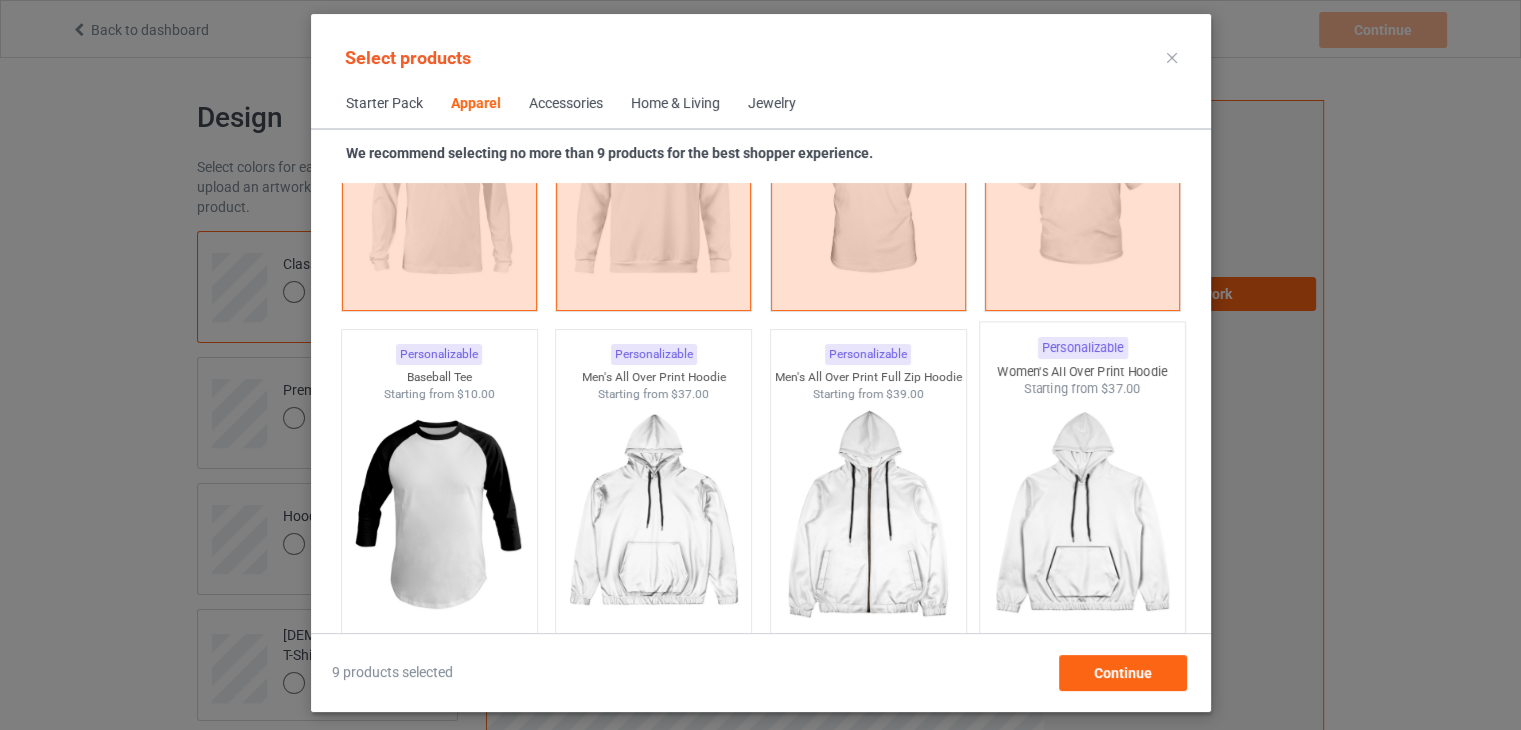 scroll, scrollTop: 1744, scrollLeft: 0, axis: vertical 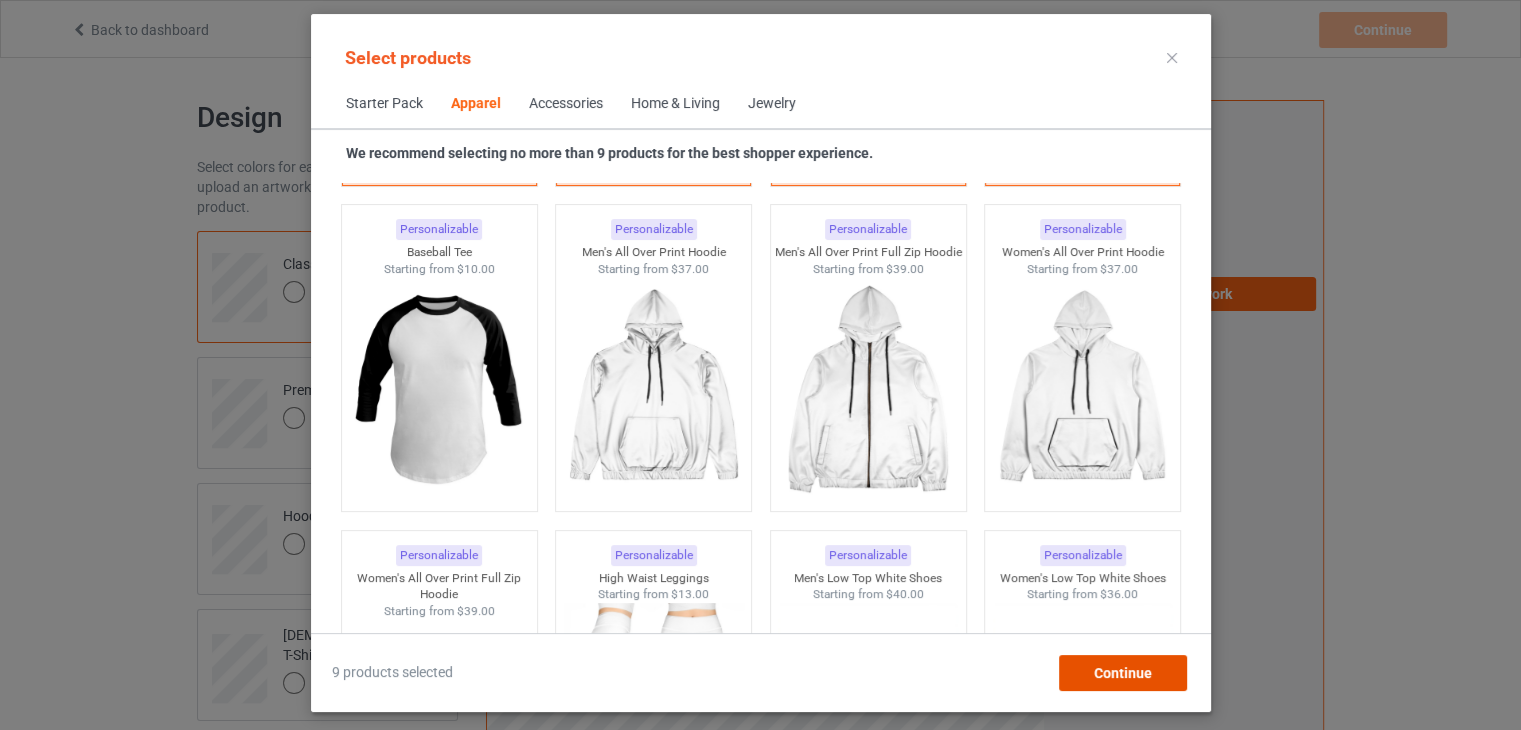 click on "Continue" at bounding box center [1122, 673] 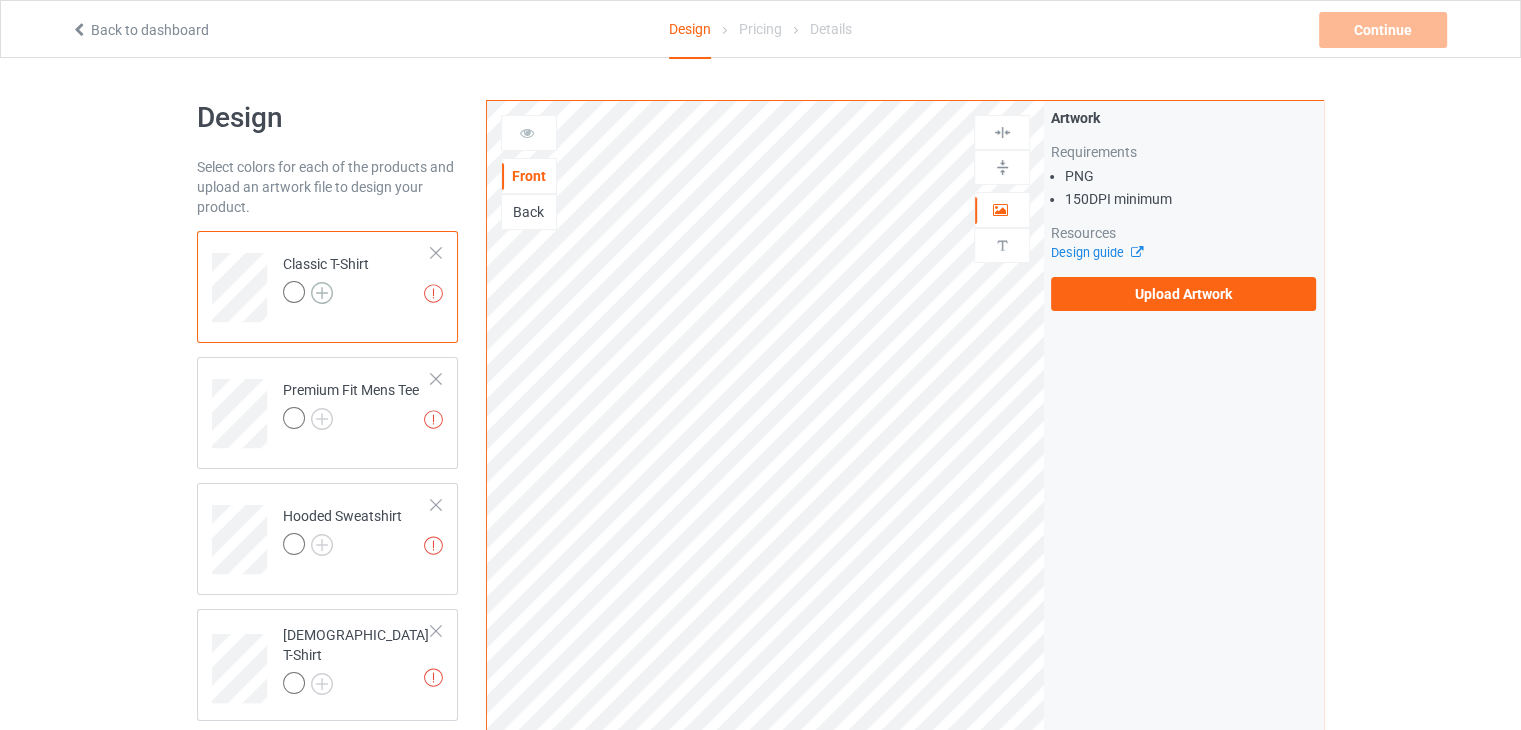 click at bounding box center [322, 293] 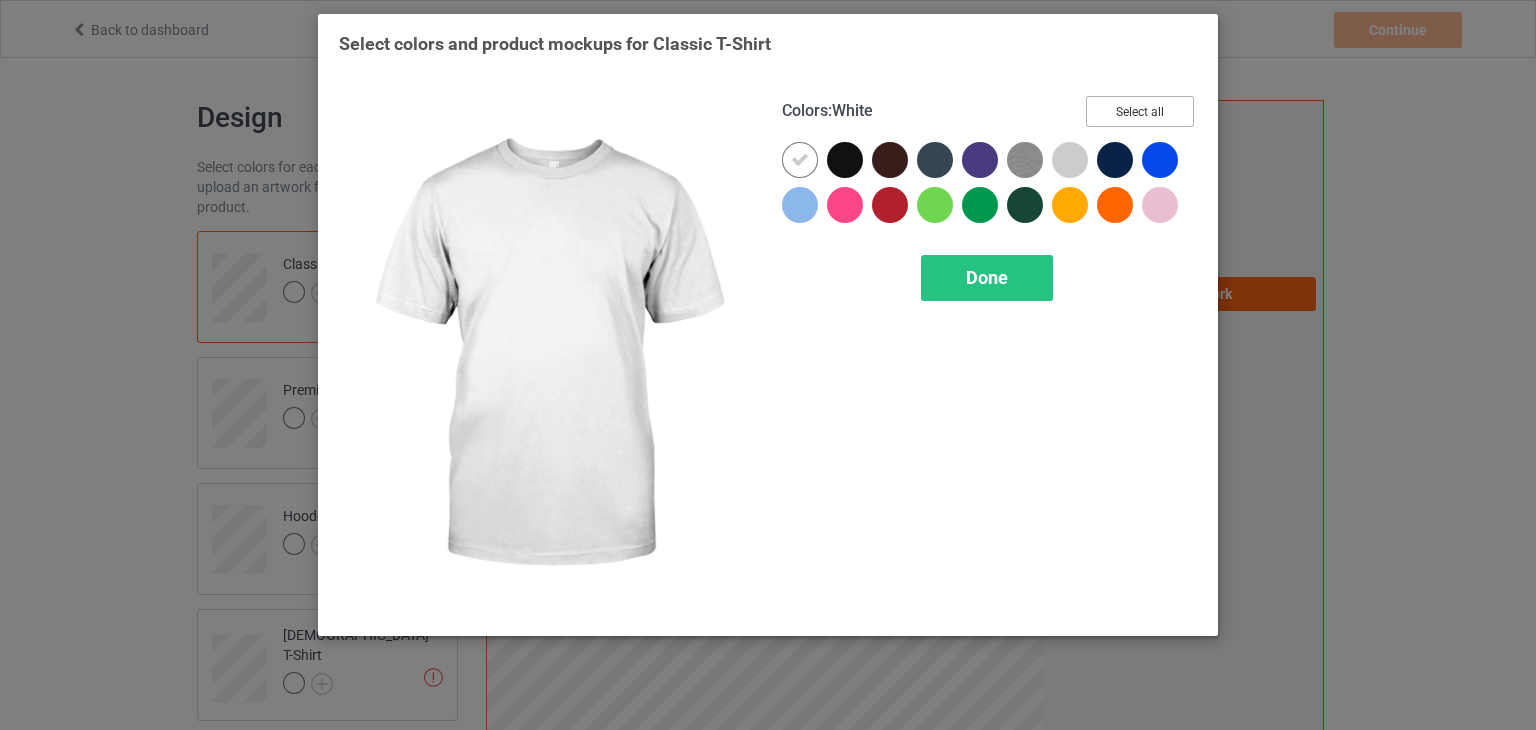 click on "Select all" at bounding box center [1140, 111] 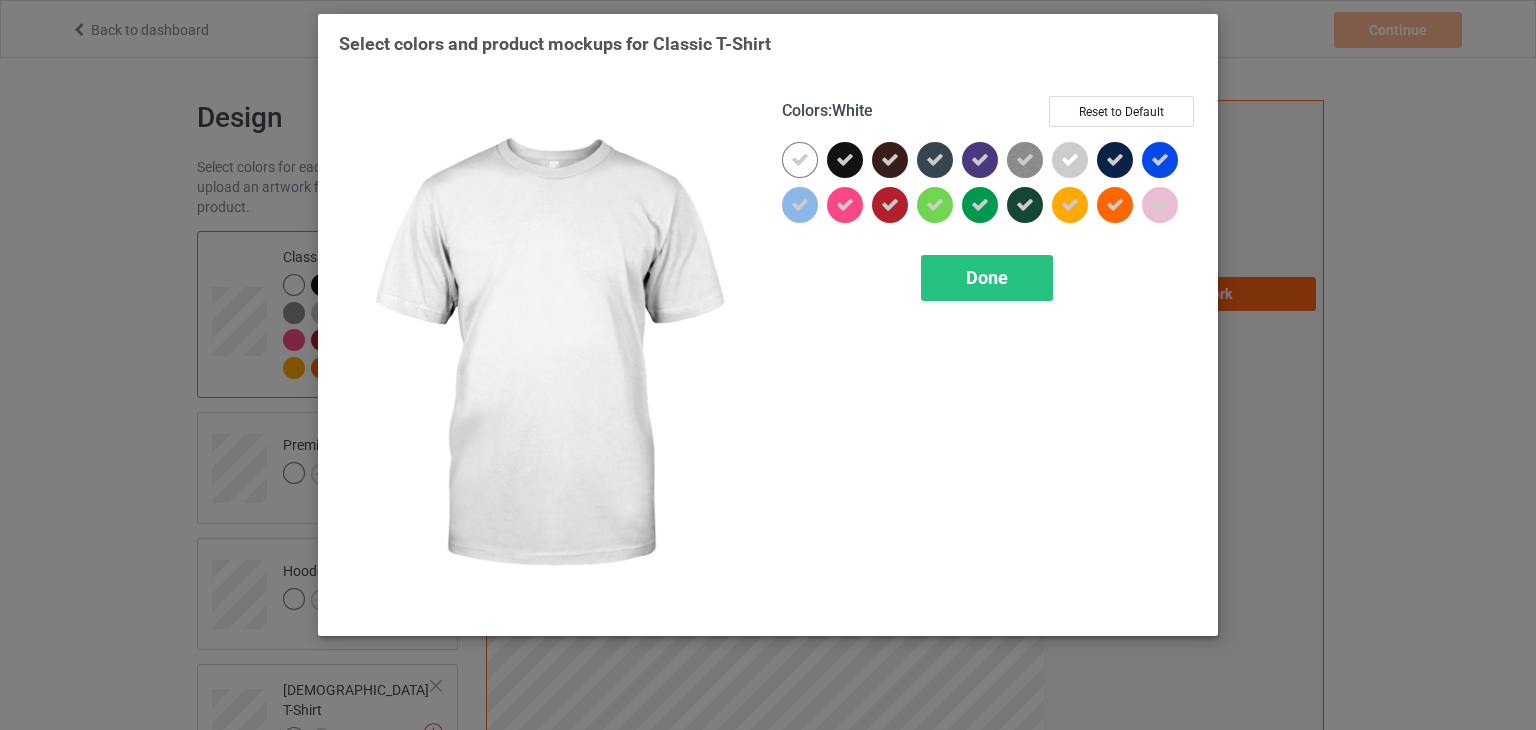 click at bounding box center (800, 160) 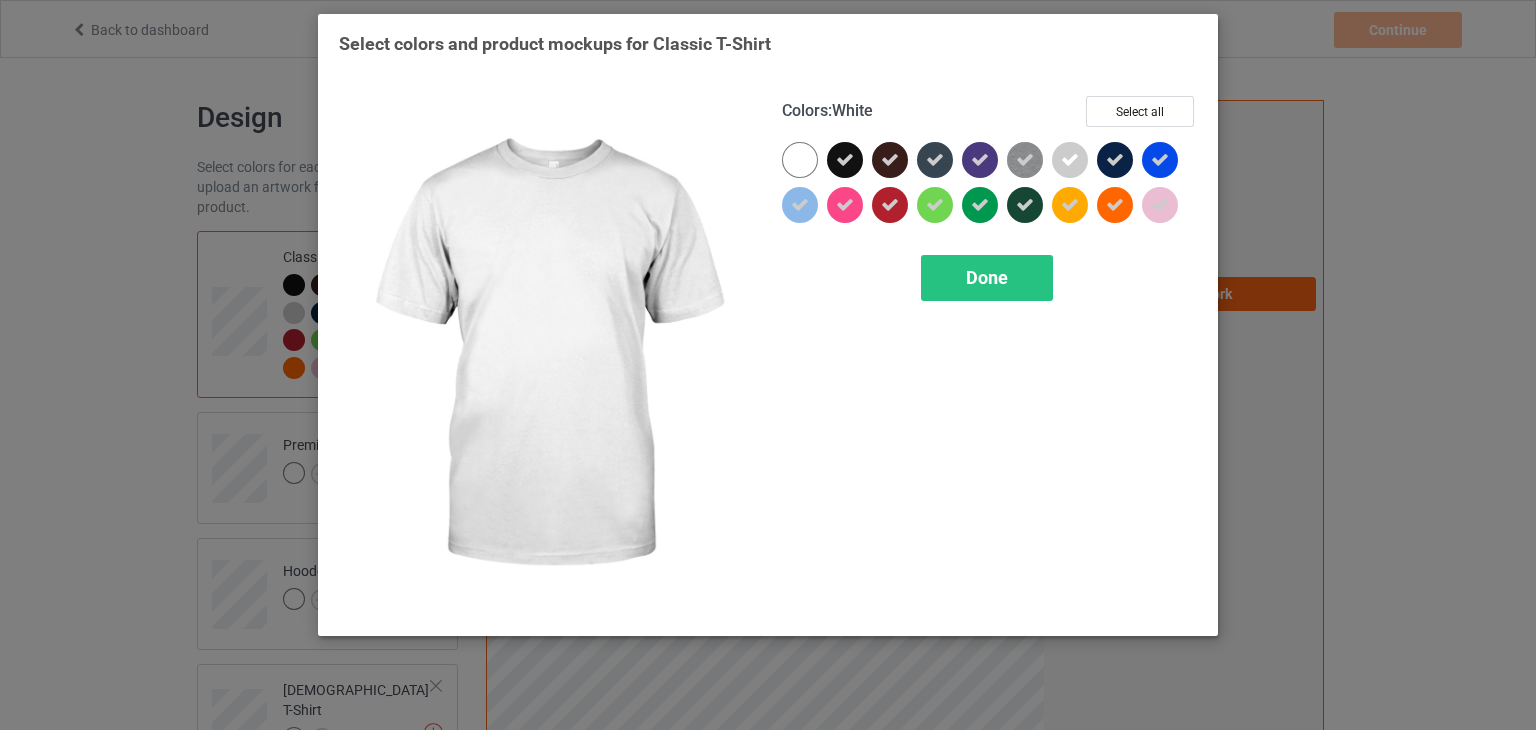 click at bounding box center (800, 160) 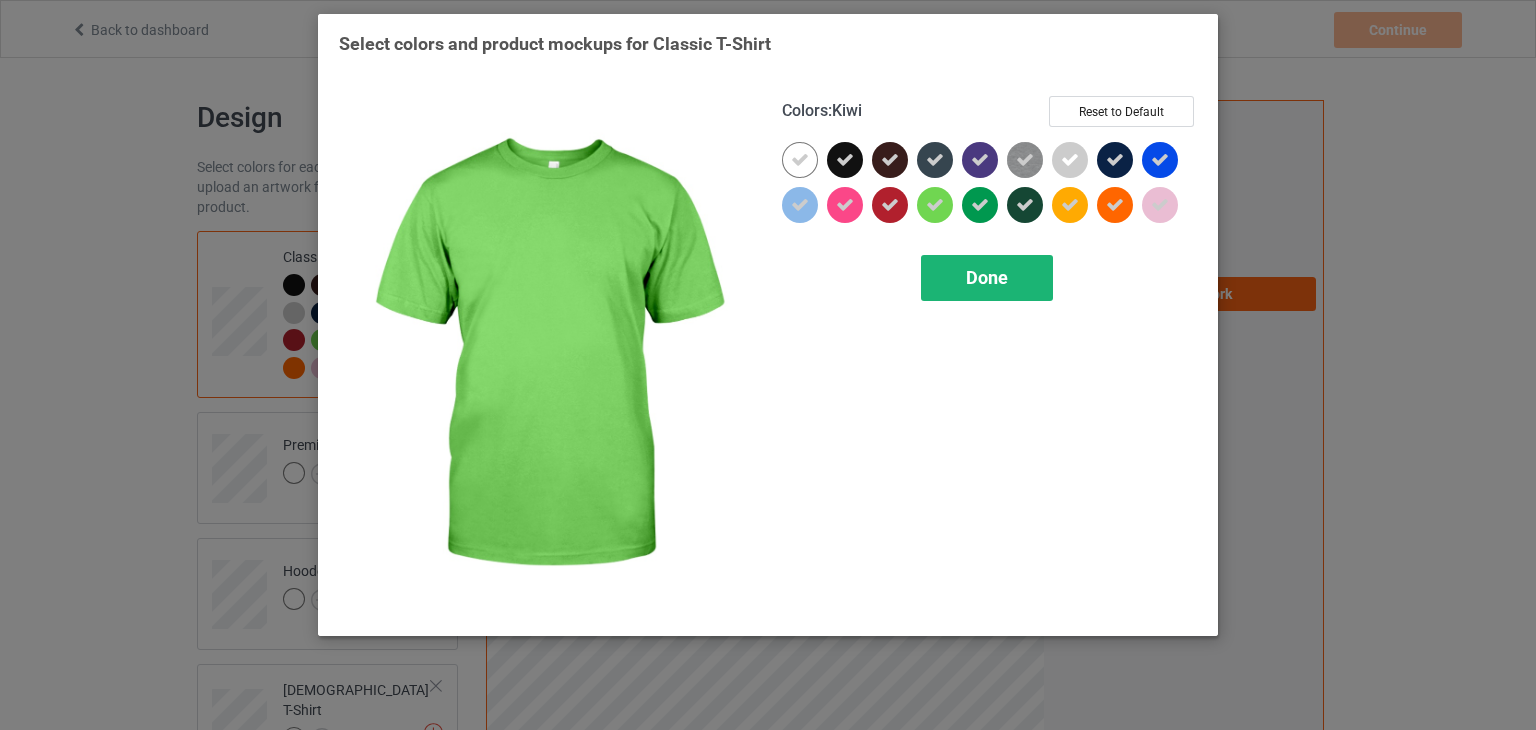 click on "Done" at bounding box center (987, 278) 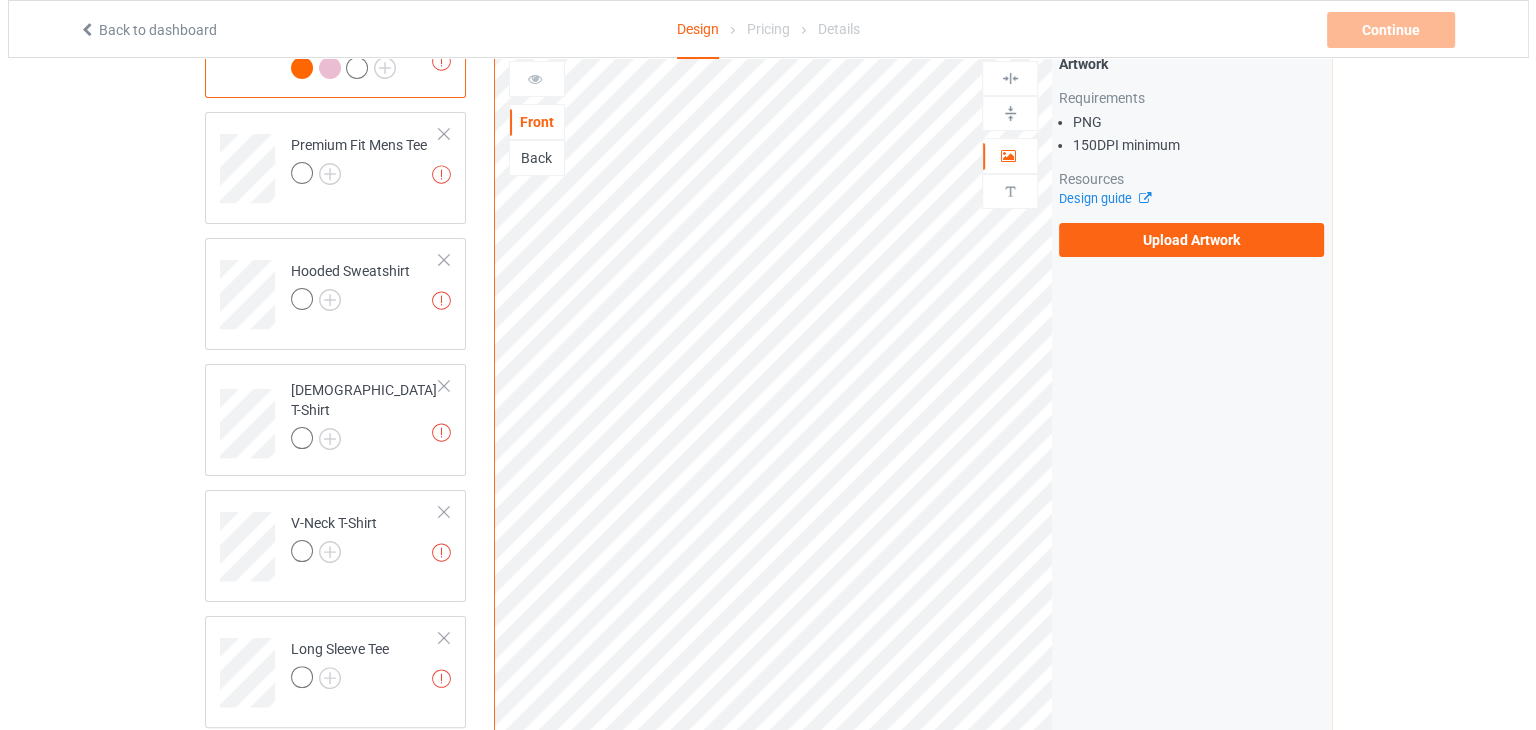 scroll, scrollTop: 800, scrollLeft: 0, axis: vertical 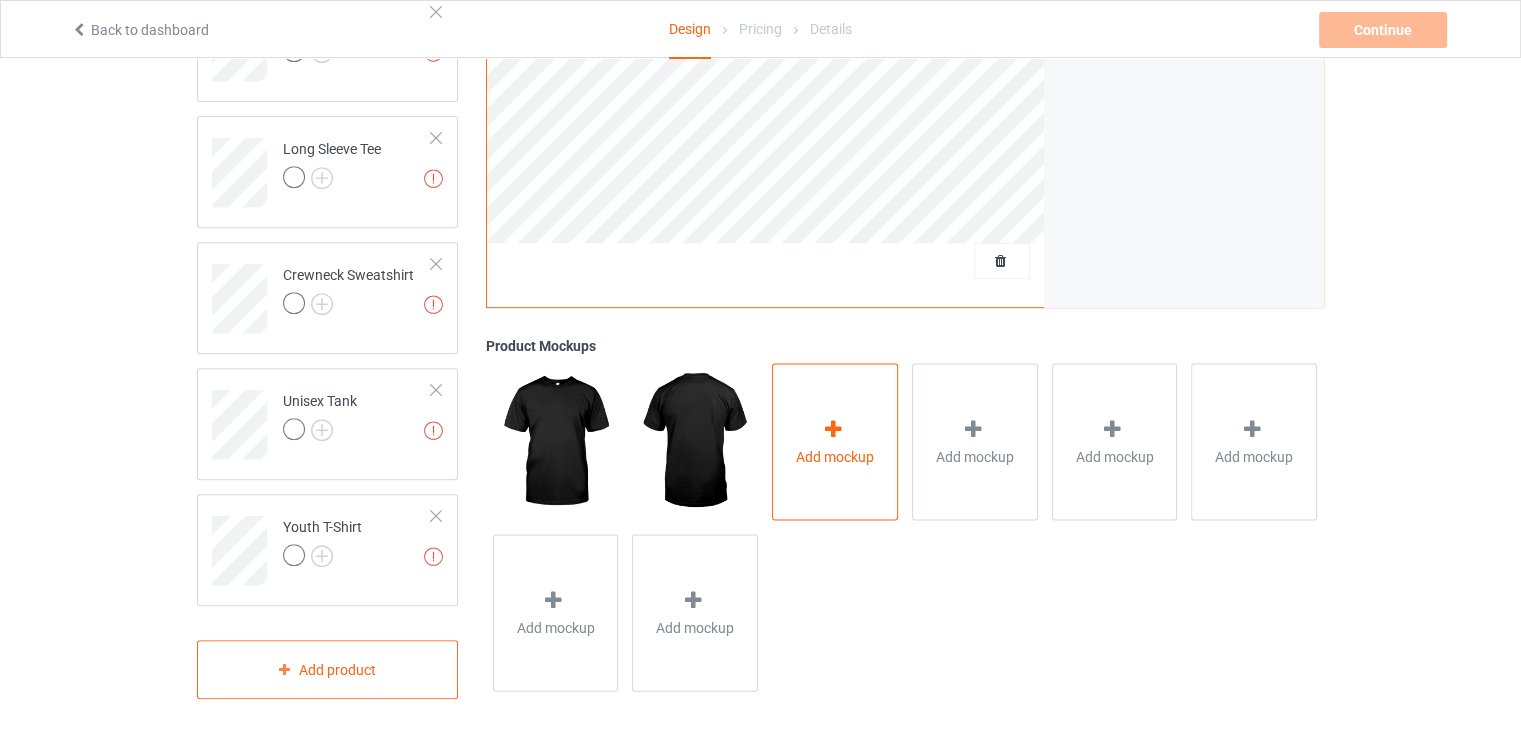 click on "Add mockup" at bounding box center [835, 457] 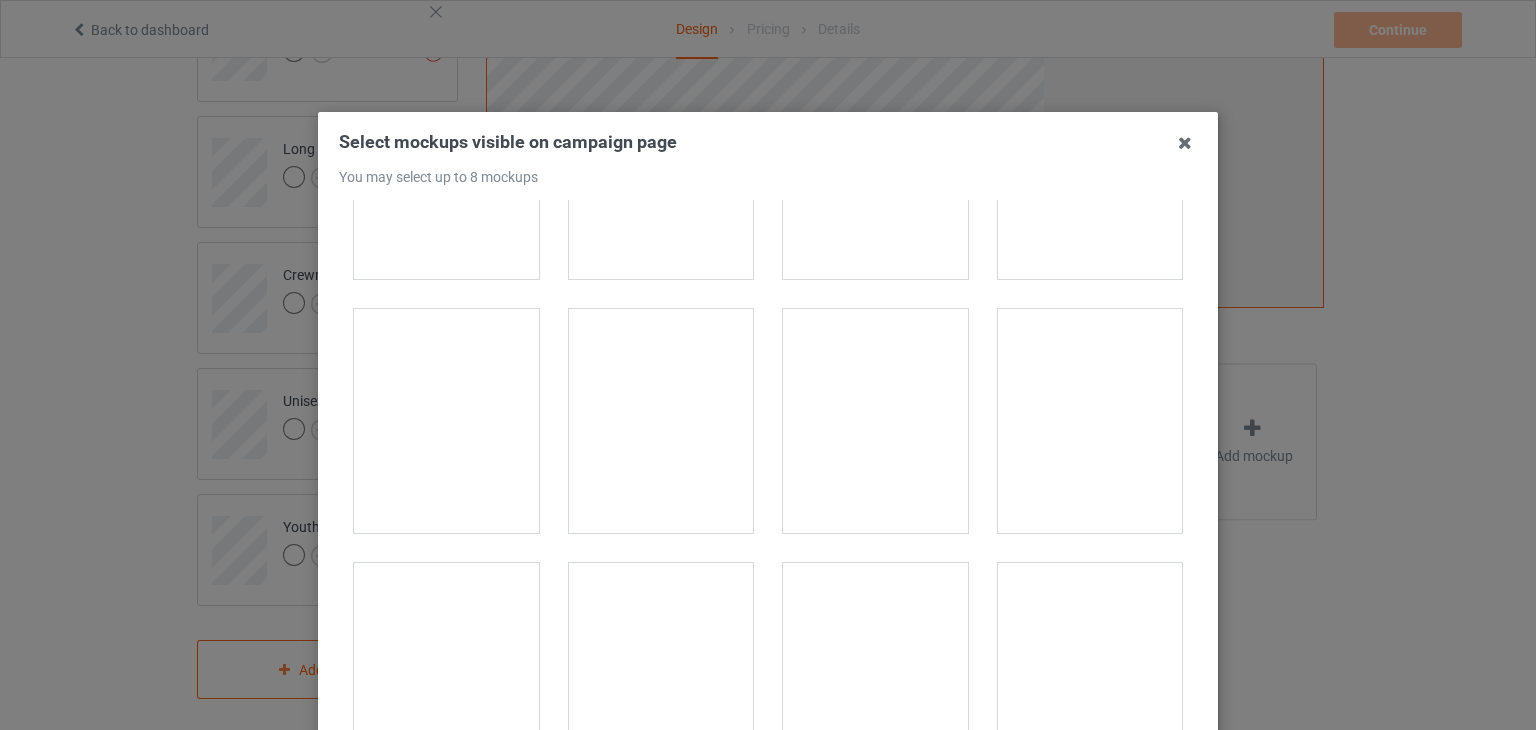 scroll, scrollTop: 600, scrollLeft: 0, axis: vertical 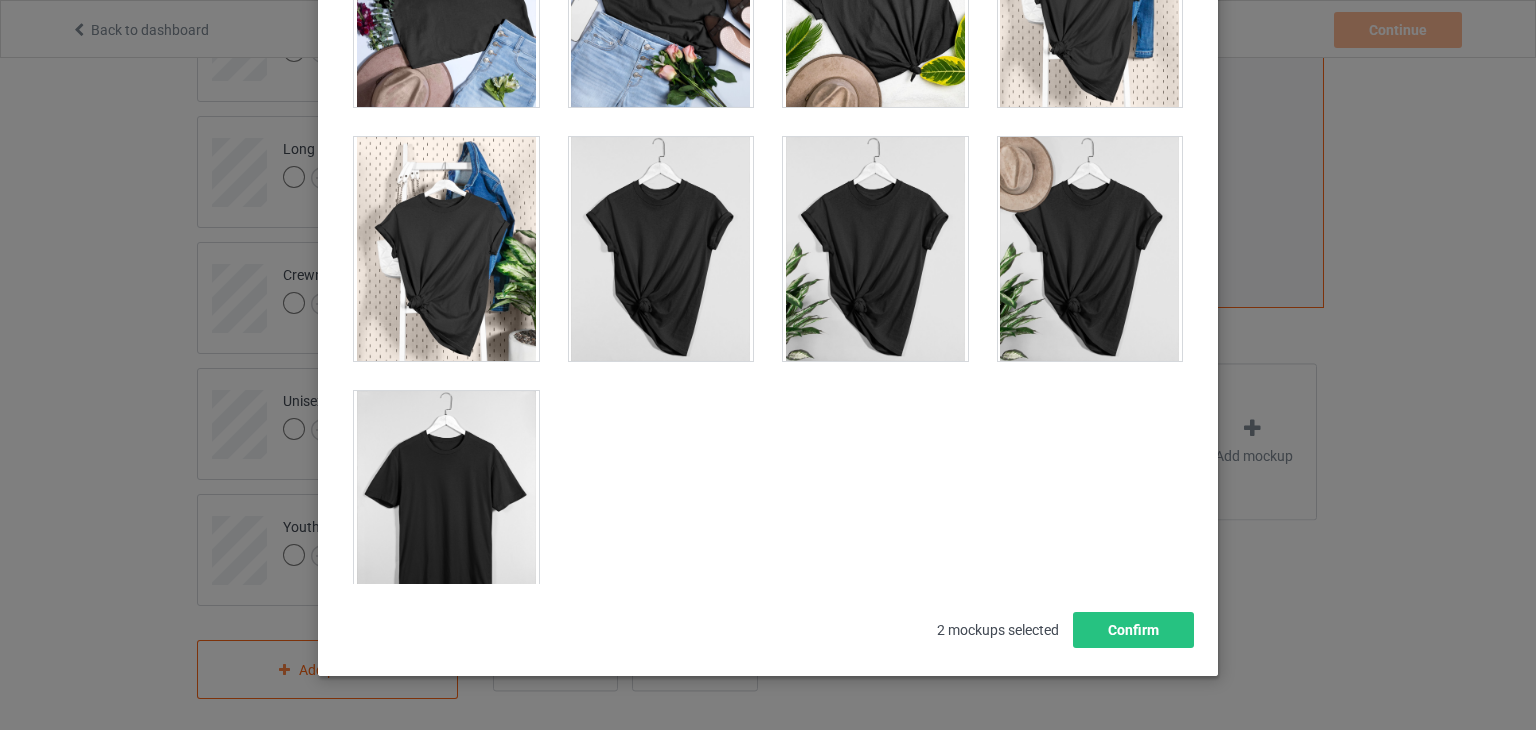 click at bounding box center (446, 503) 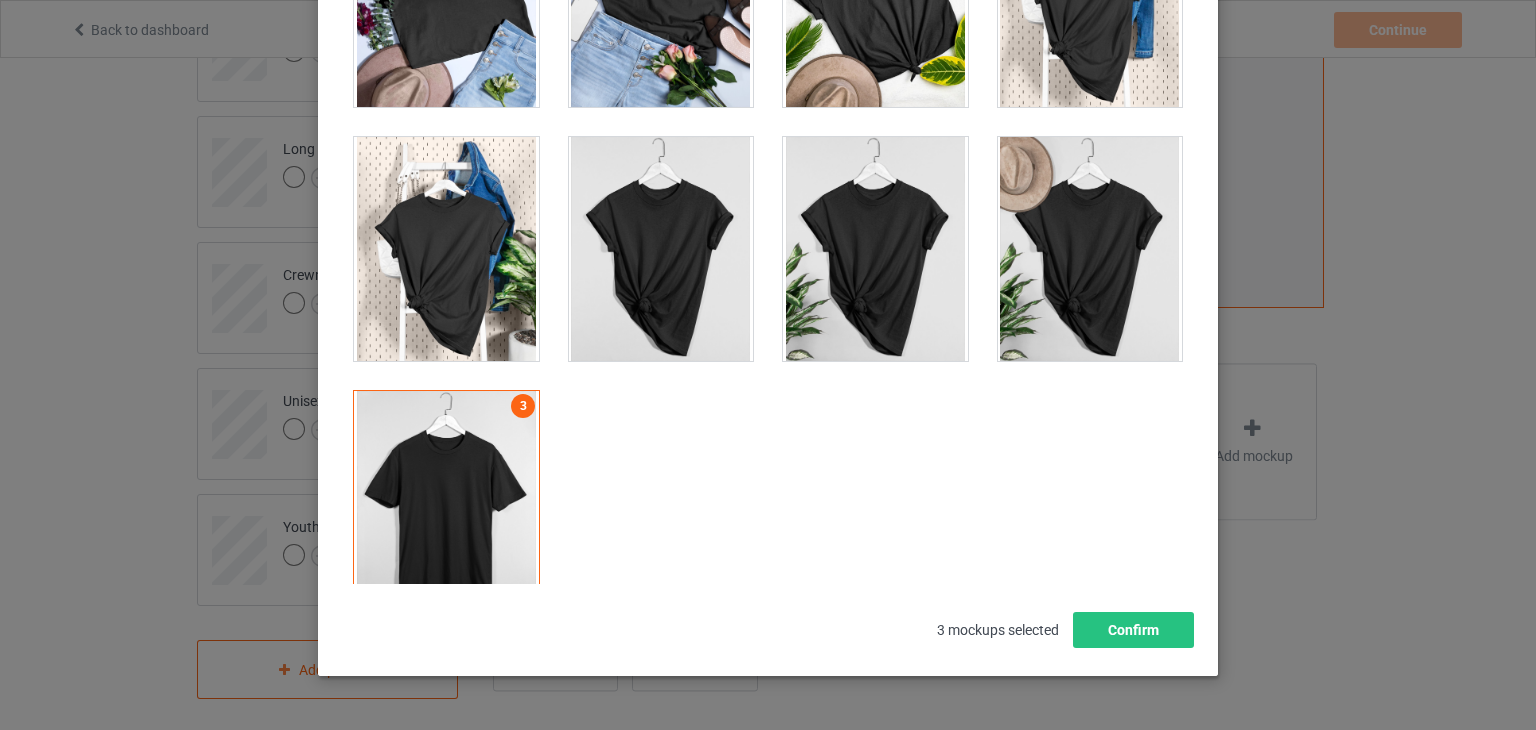 click at bounding box center [446, 249] 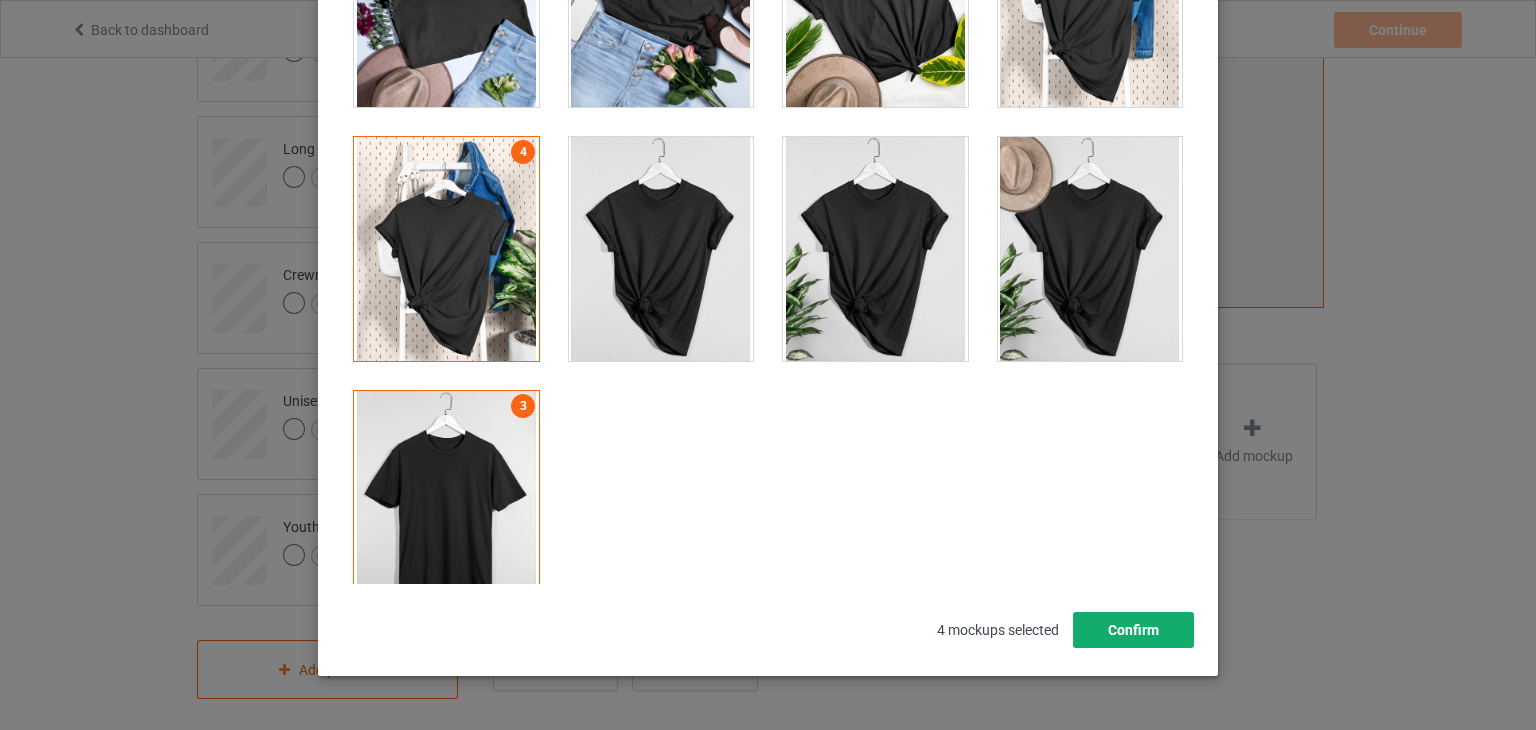 click on "Confirm" at bounding box center [1133, 630] 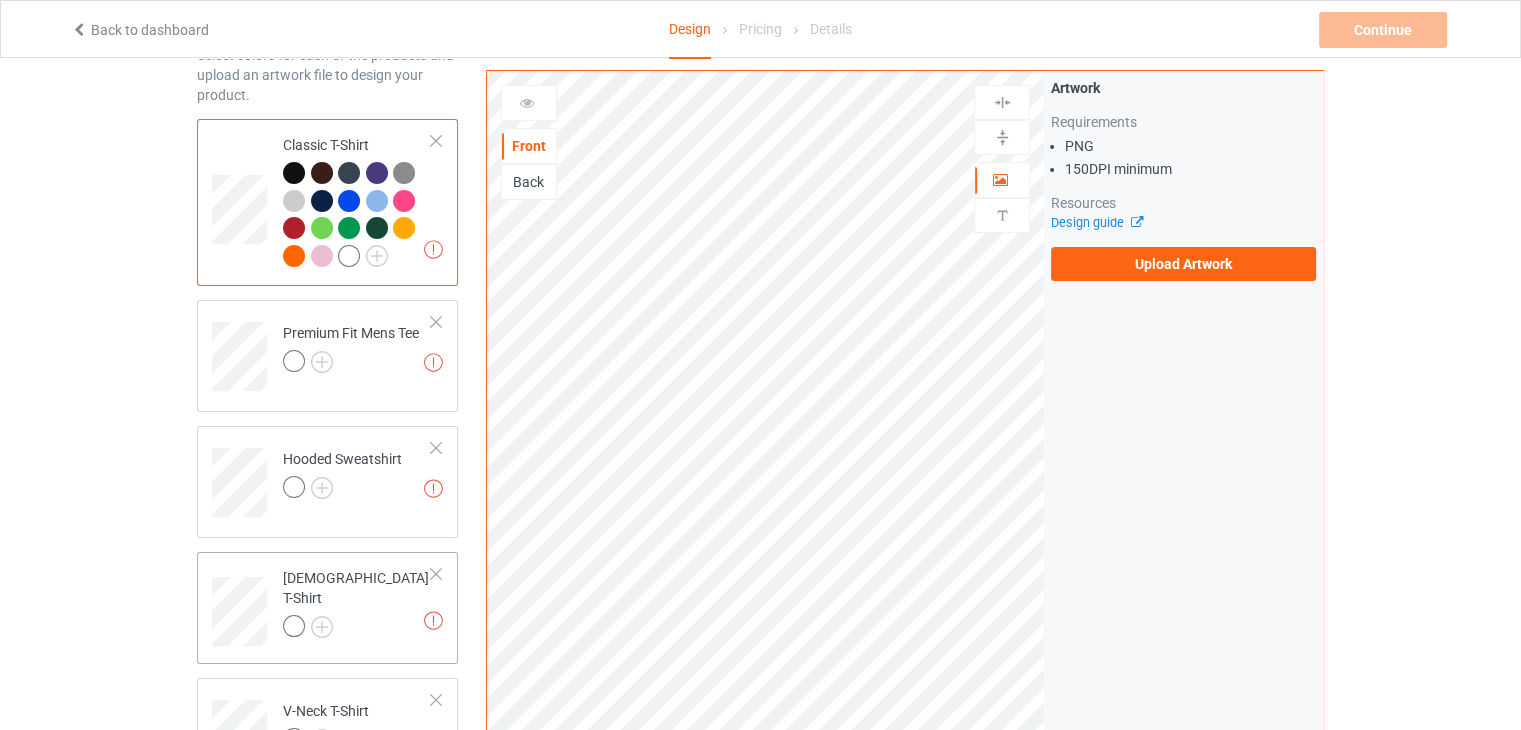 scroll, scrollTop: 300, scrollLeft: 0, axis: vertical 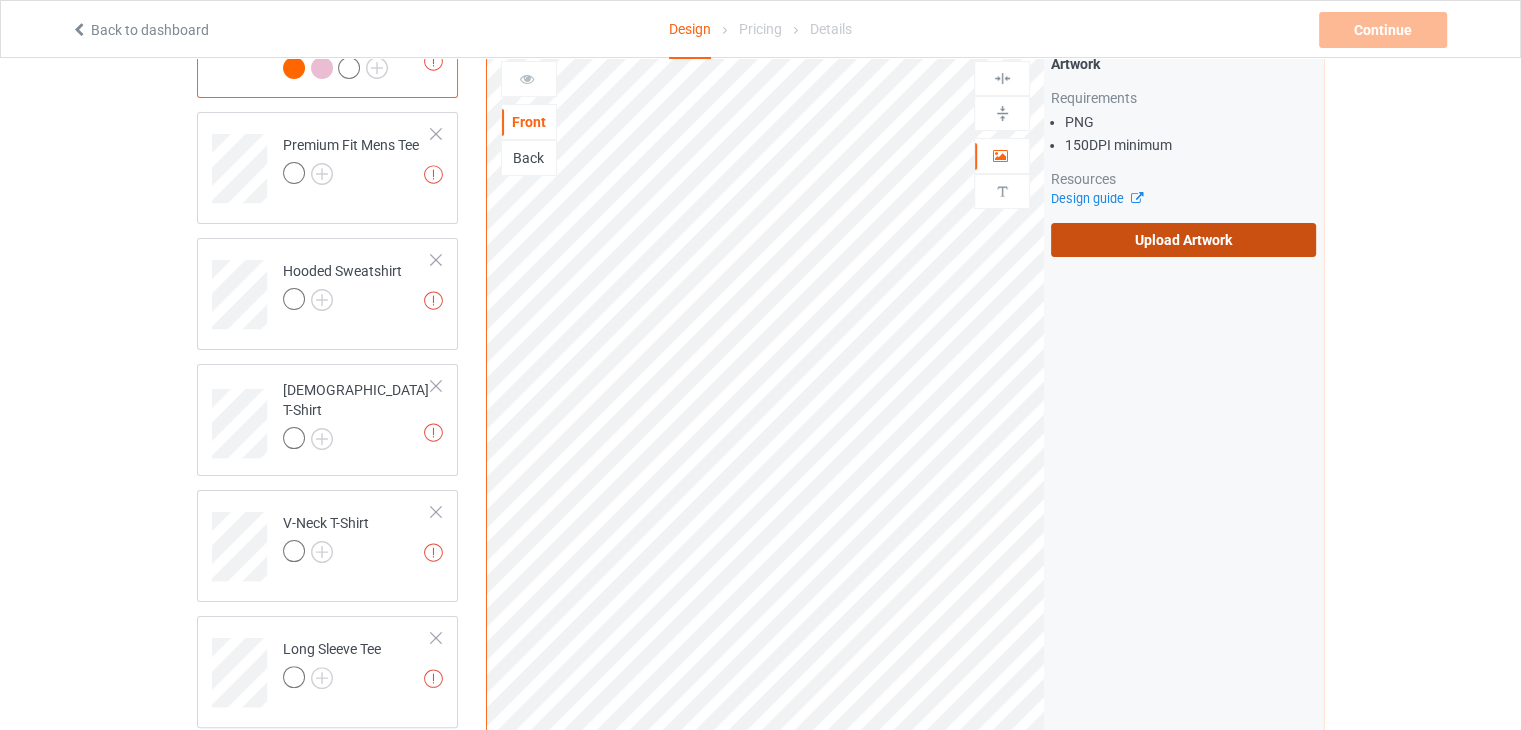 click on "Upload Artwork" at bounding box center (1183, 240) 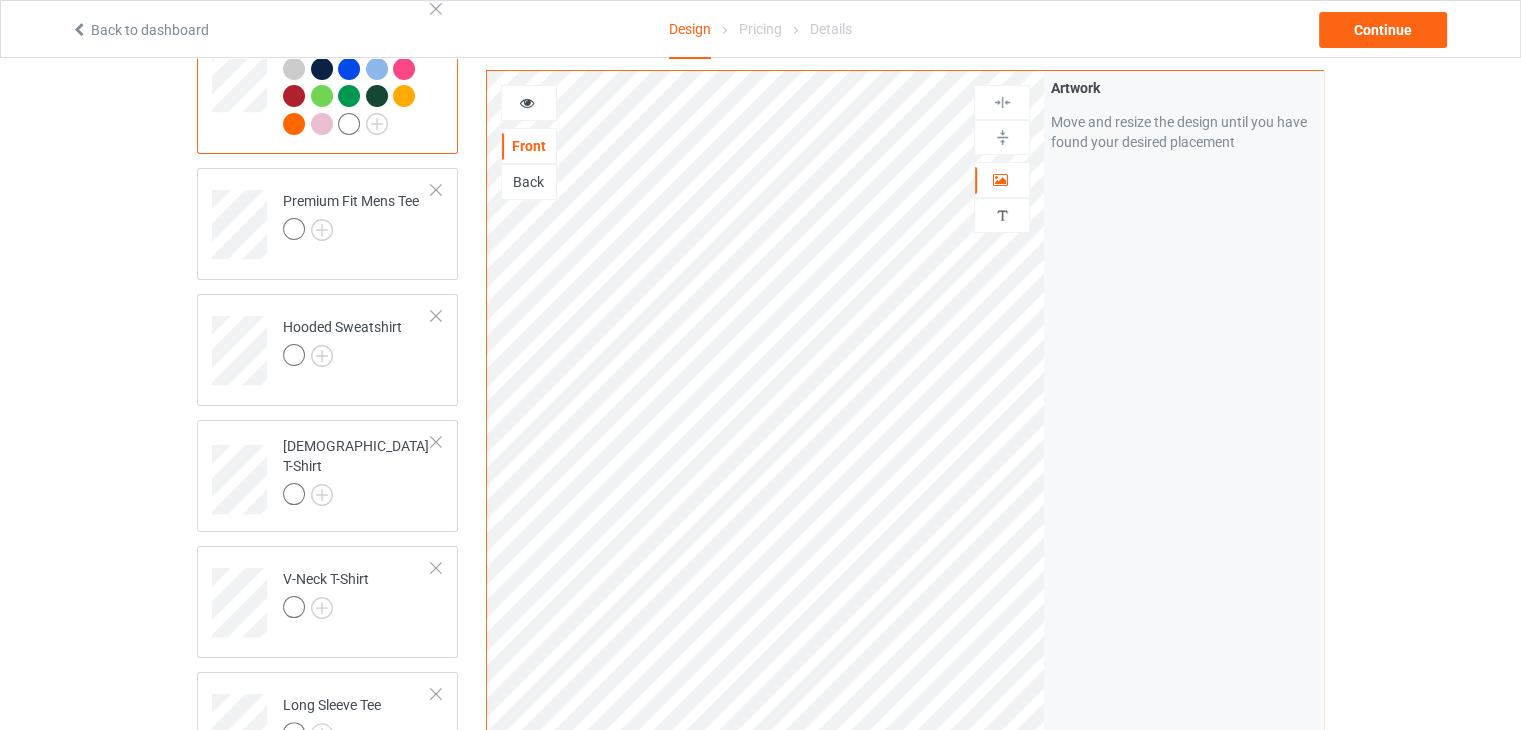 scroll, scrollTop: 200, scrollLeft: 0, axis: vertical 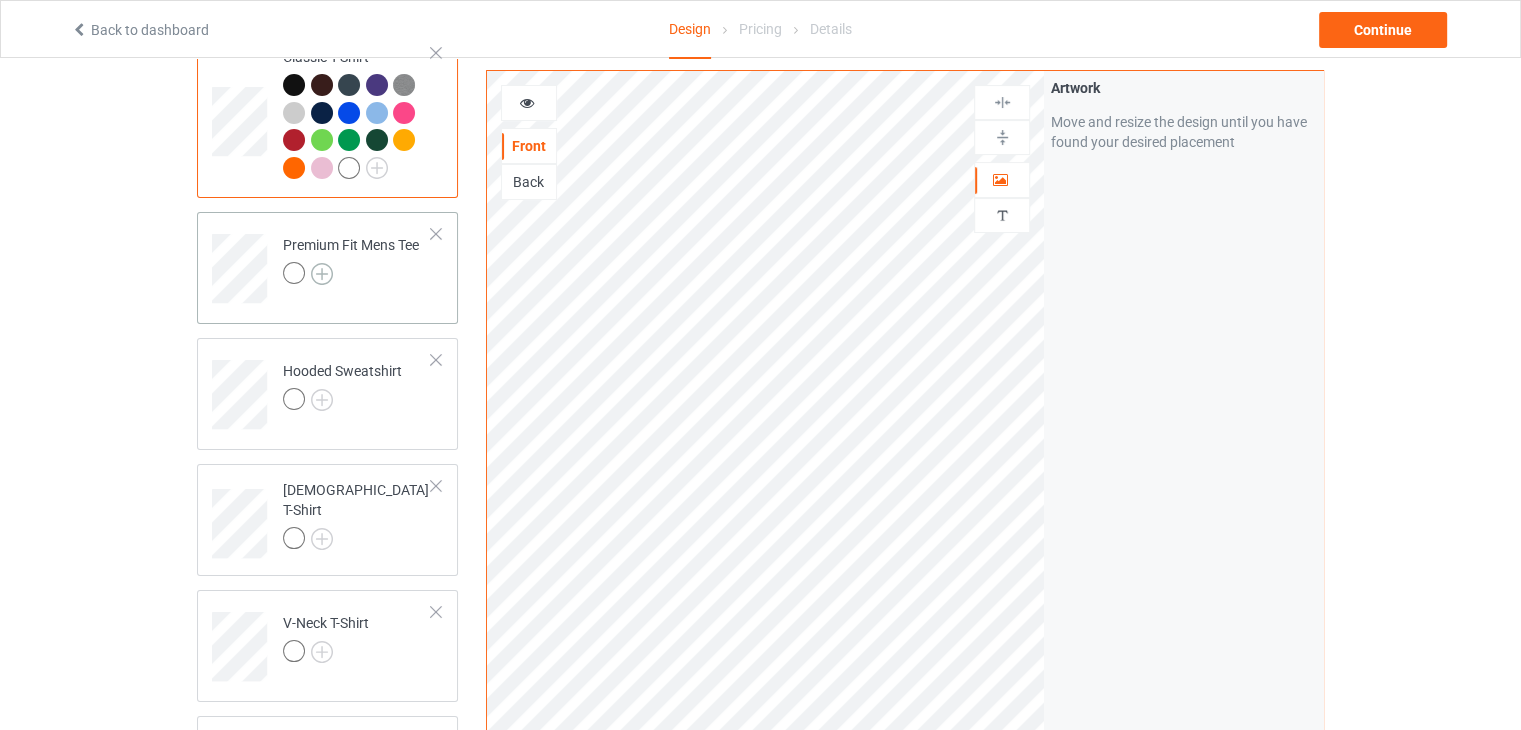 click at bounding box center [322, 274] 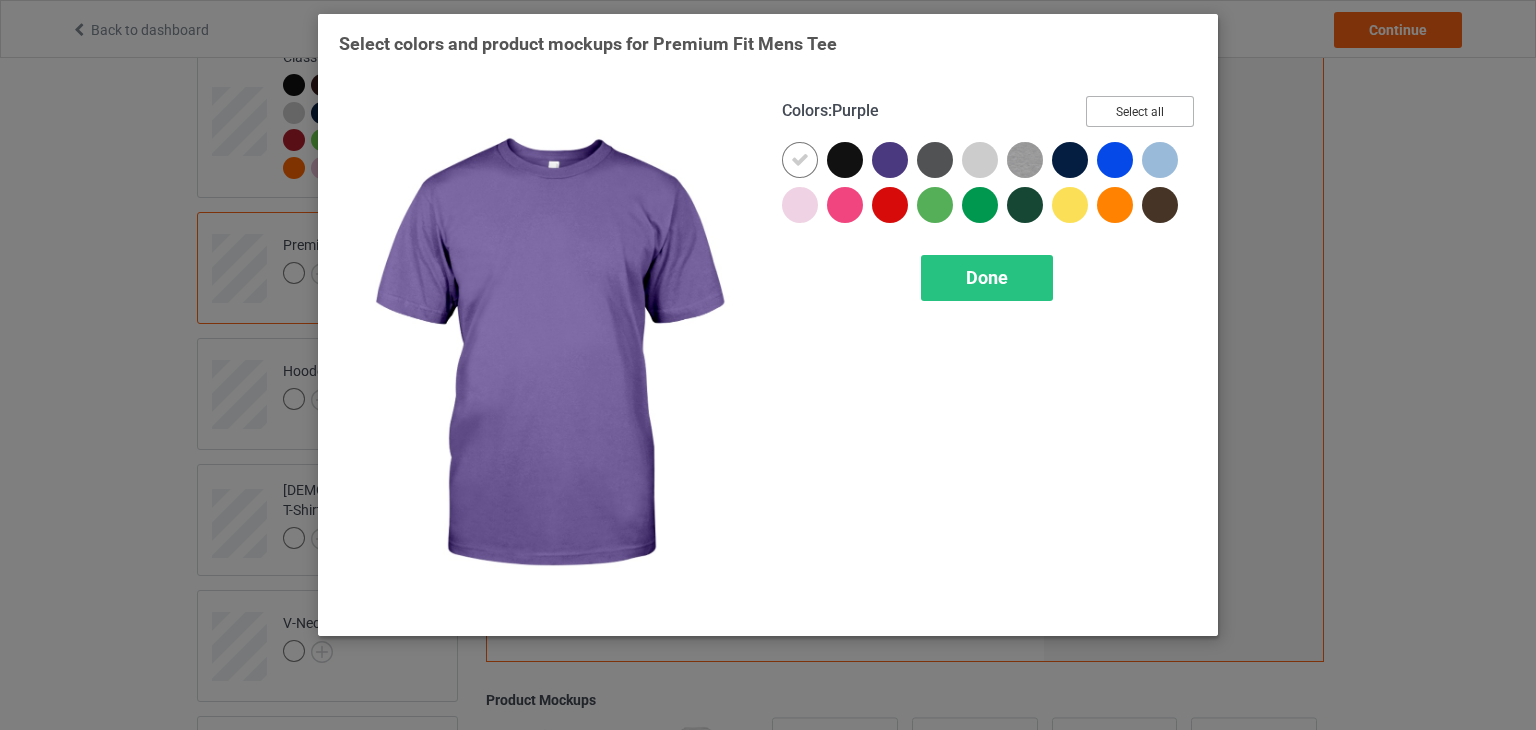 click on "Select all" at bounding box center (1140, 111) 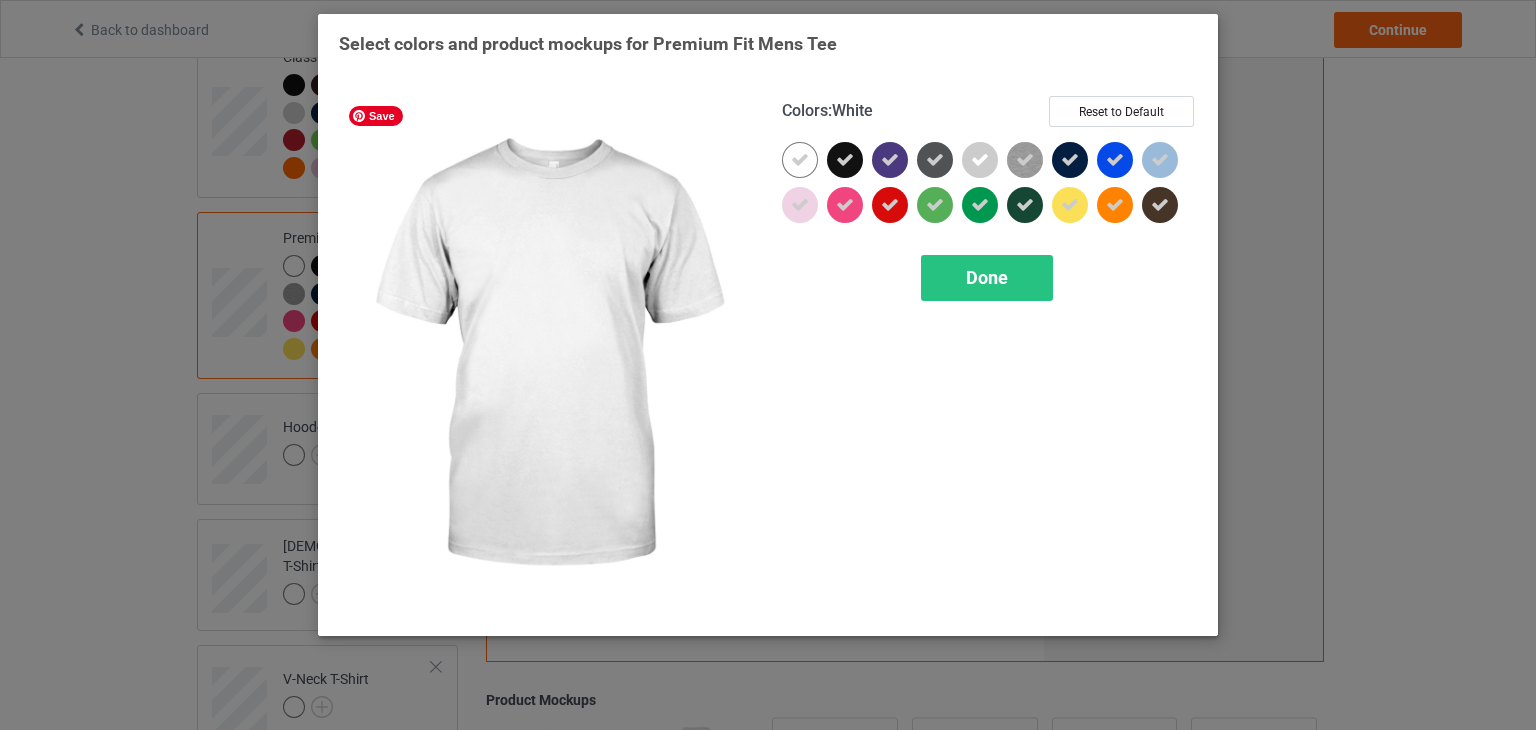 click at bounding box center (800, 160) 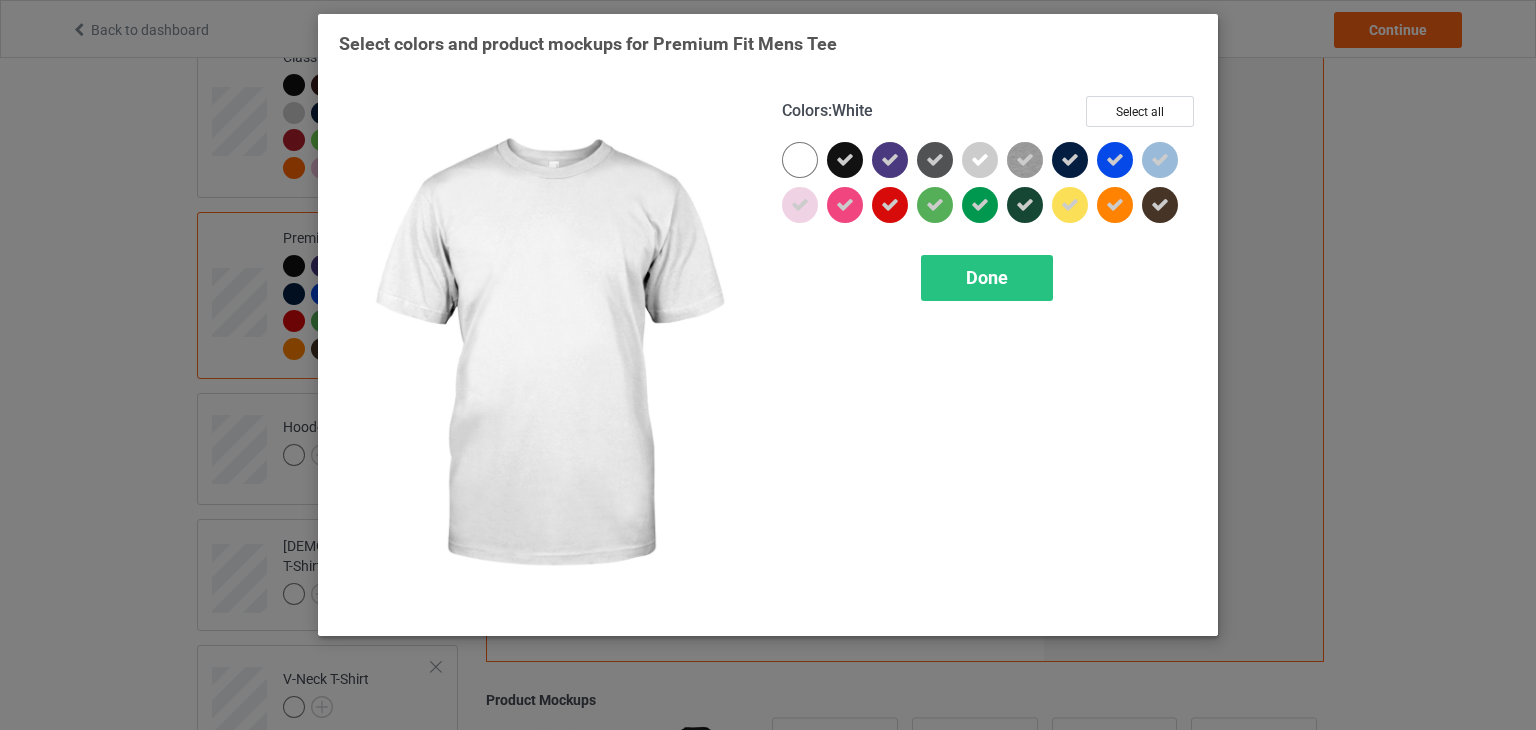 click at bounding box center (800, 160) 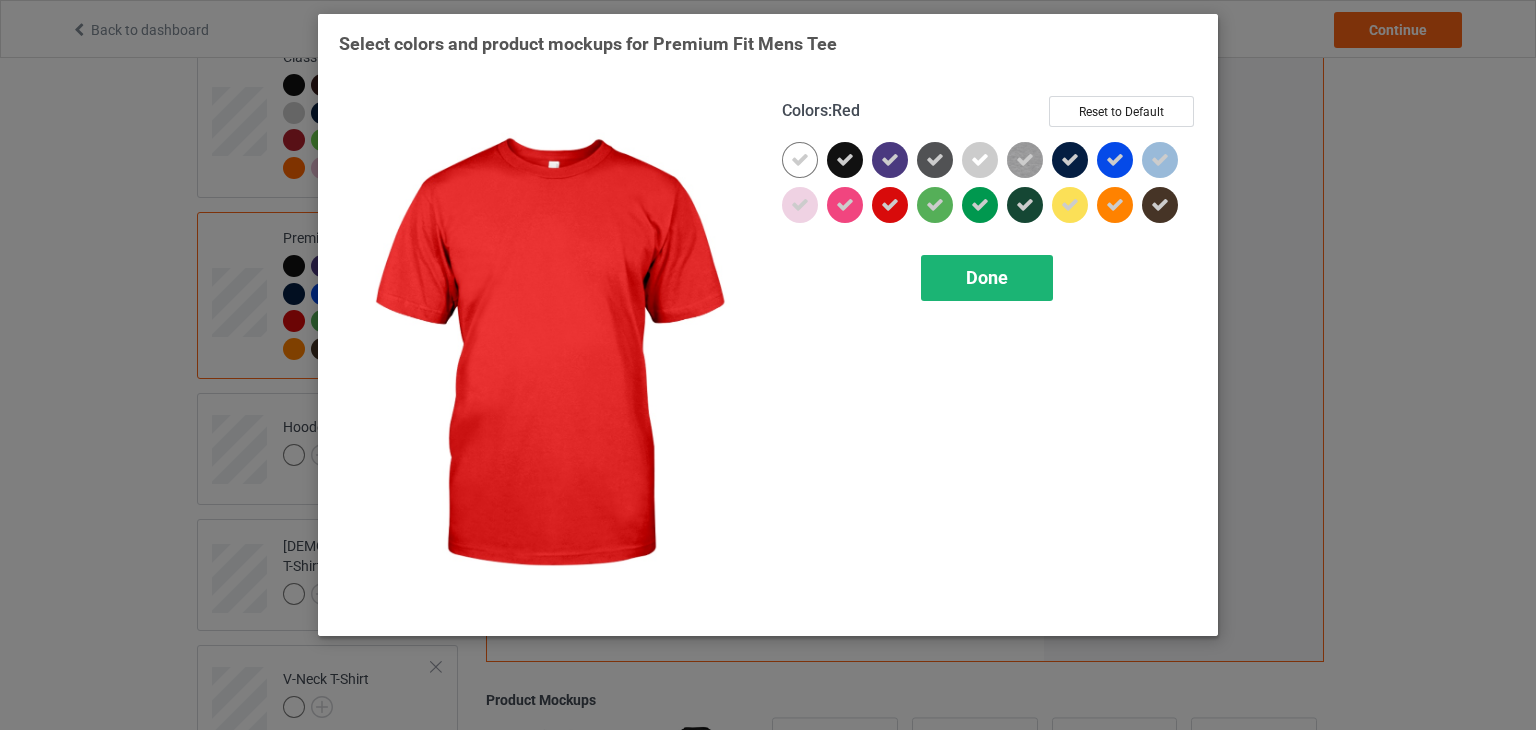 click on "Done" at bounding box center [987, 278] 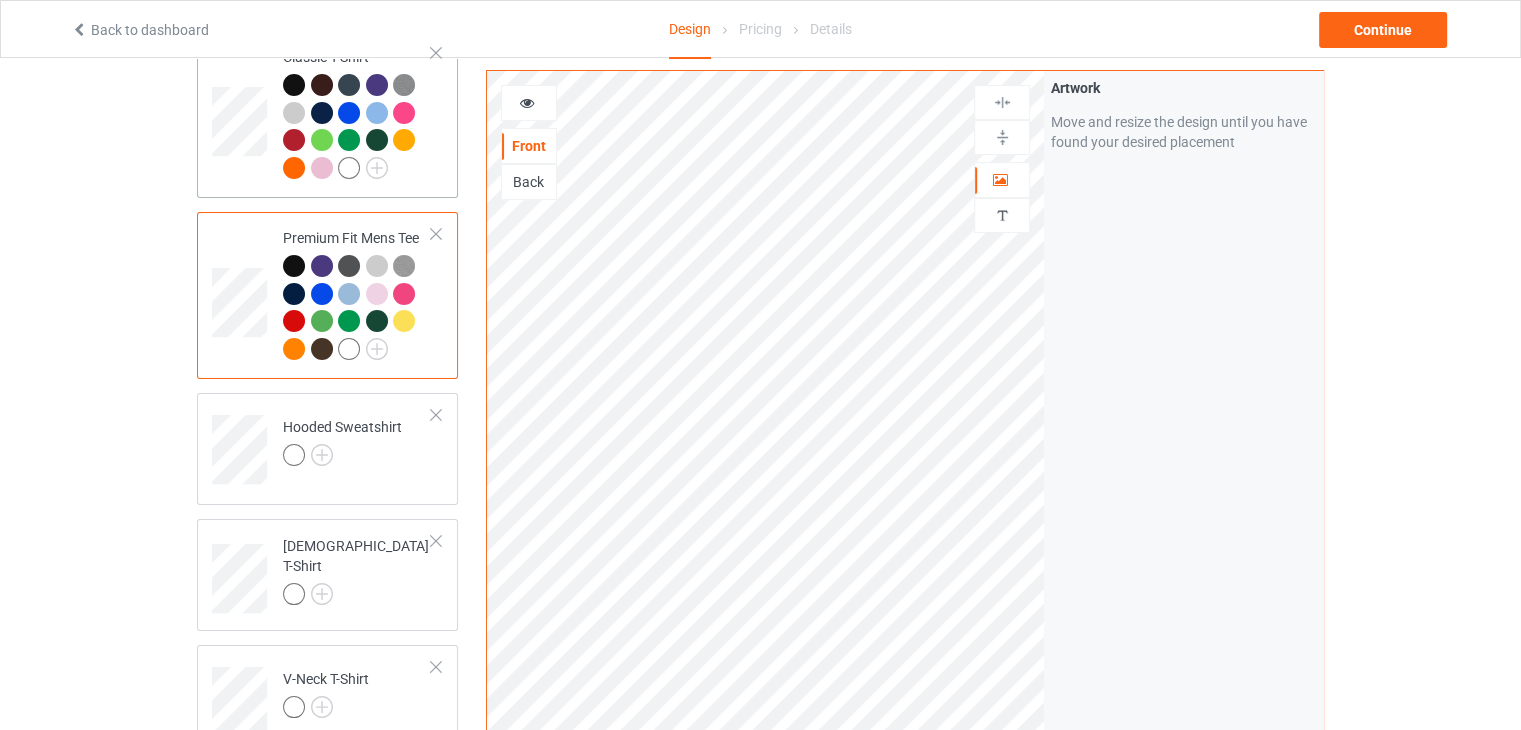 click on "Classic T-Shirt" at bounding box center (357, 114) 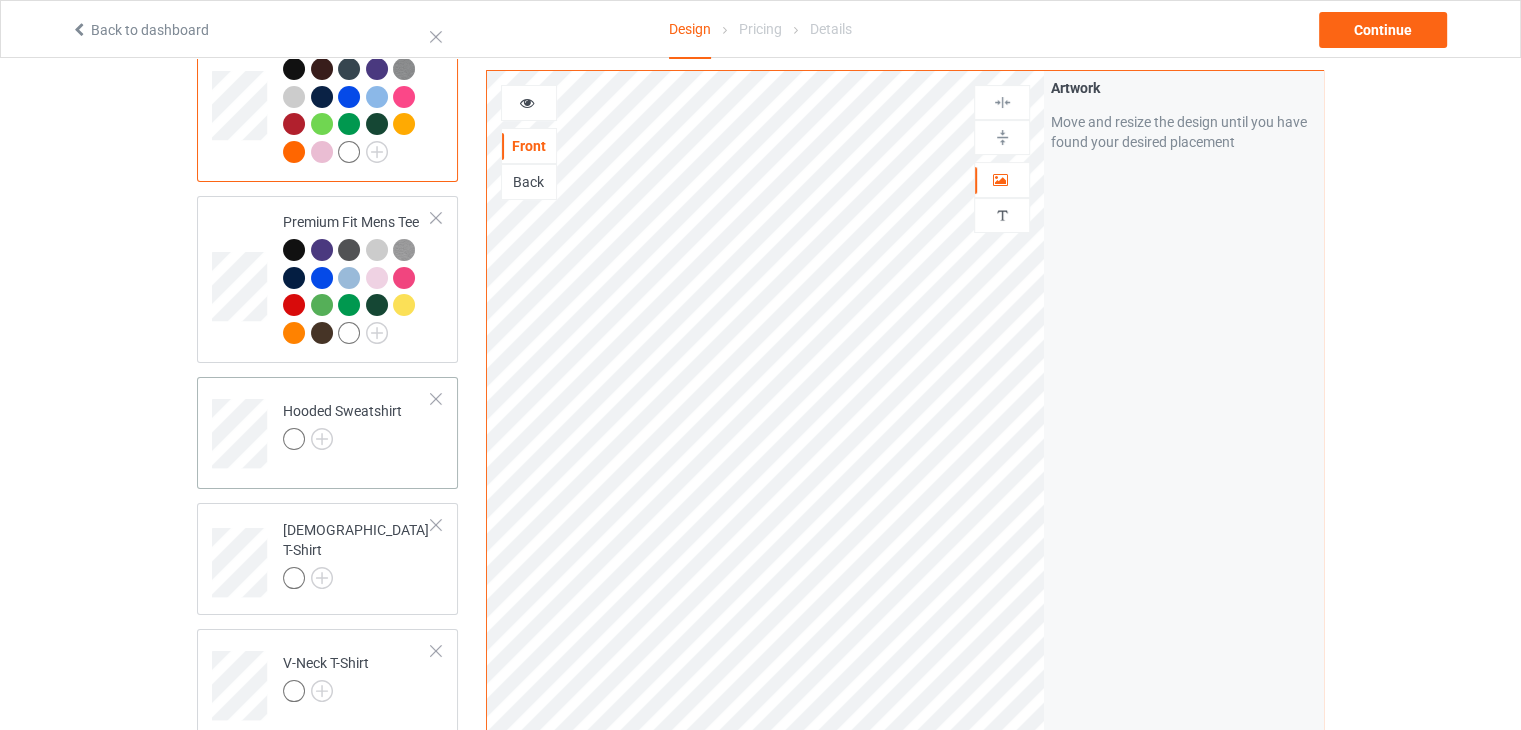 scroll, scrollTop: 165, scrollLeft: 0, axis: vertical 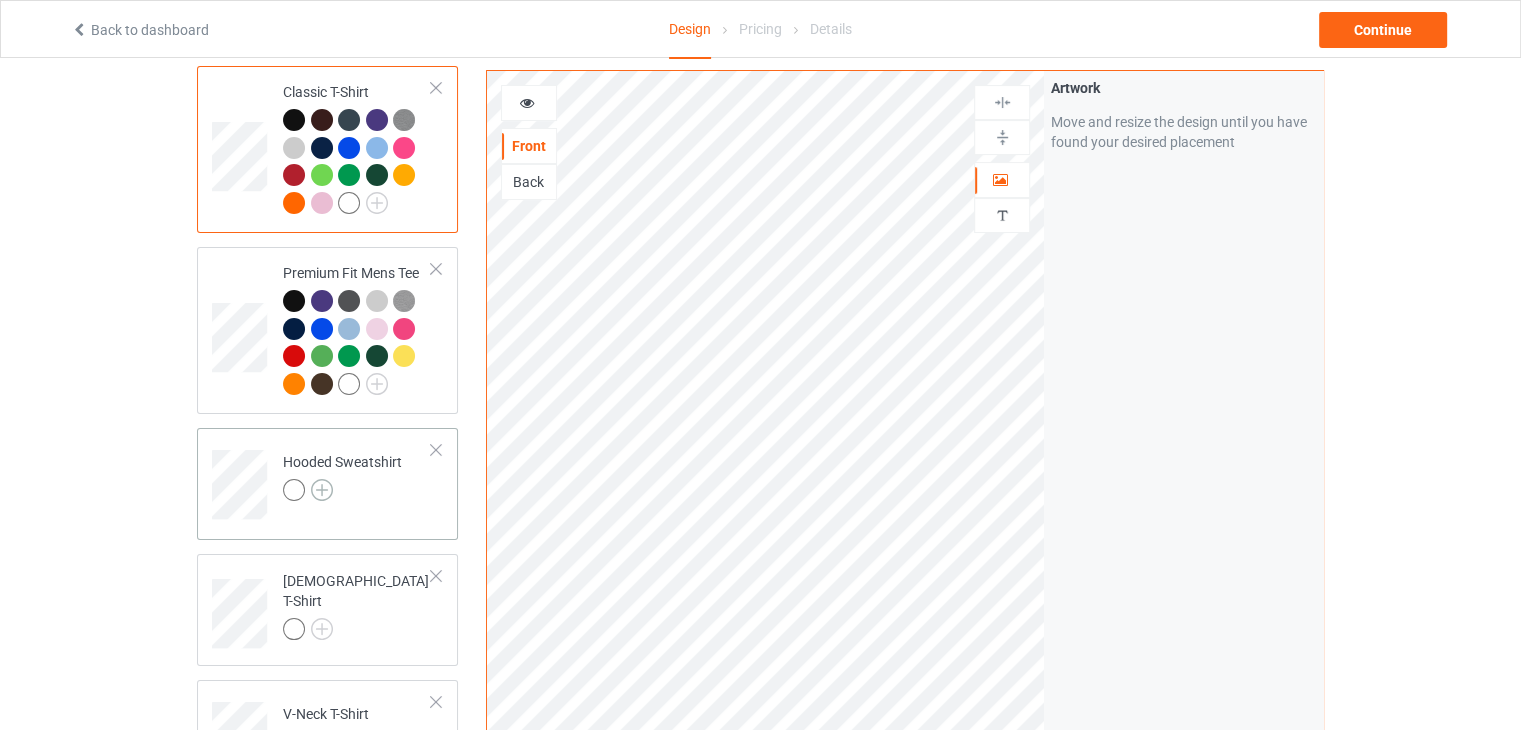click at bounding box center (322, 490) 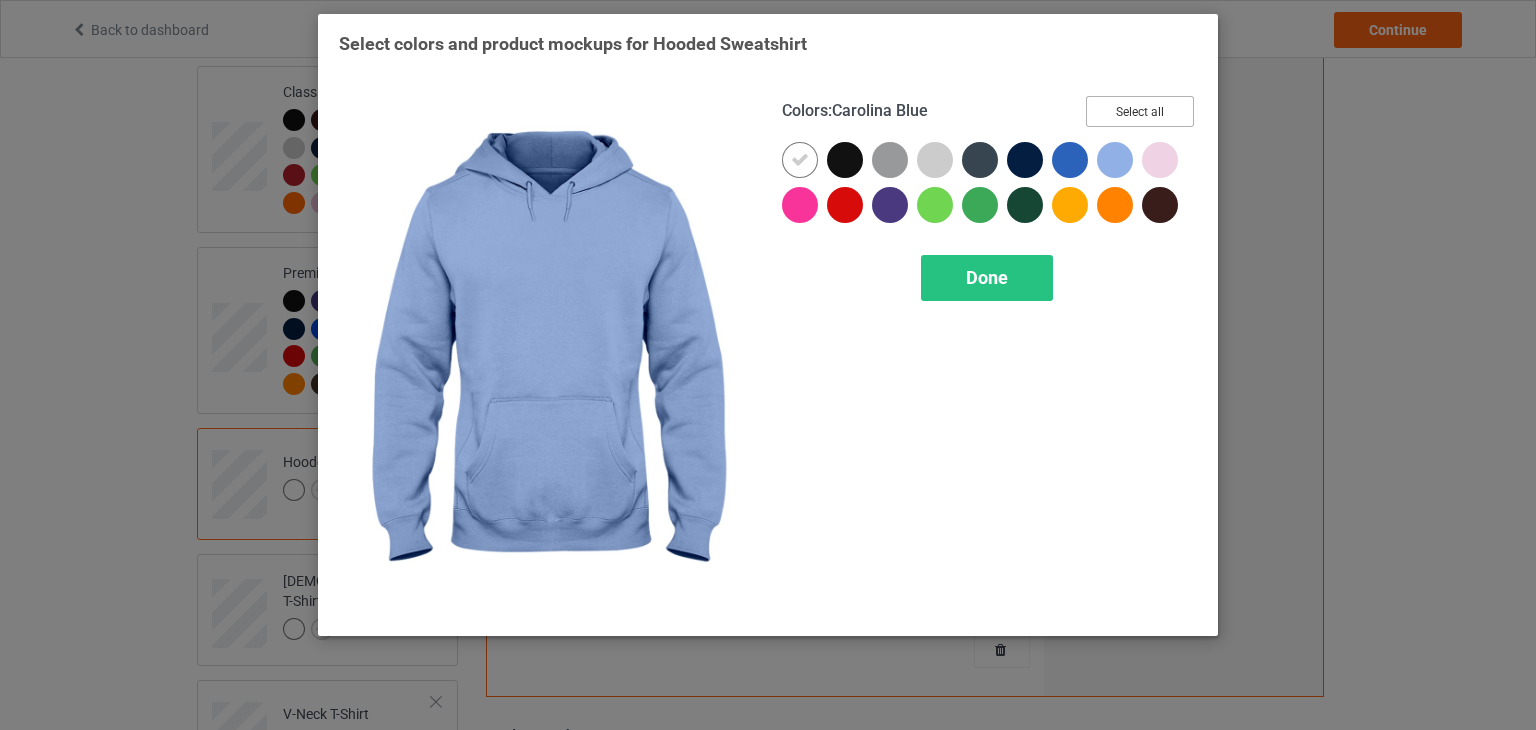 click on "Select all" at bounding box center [1140, 111] 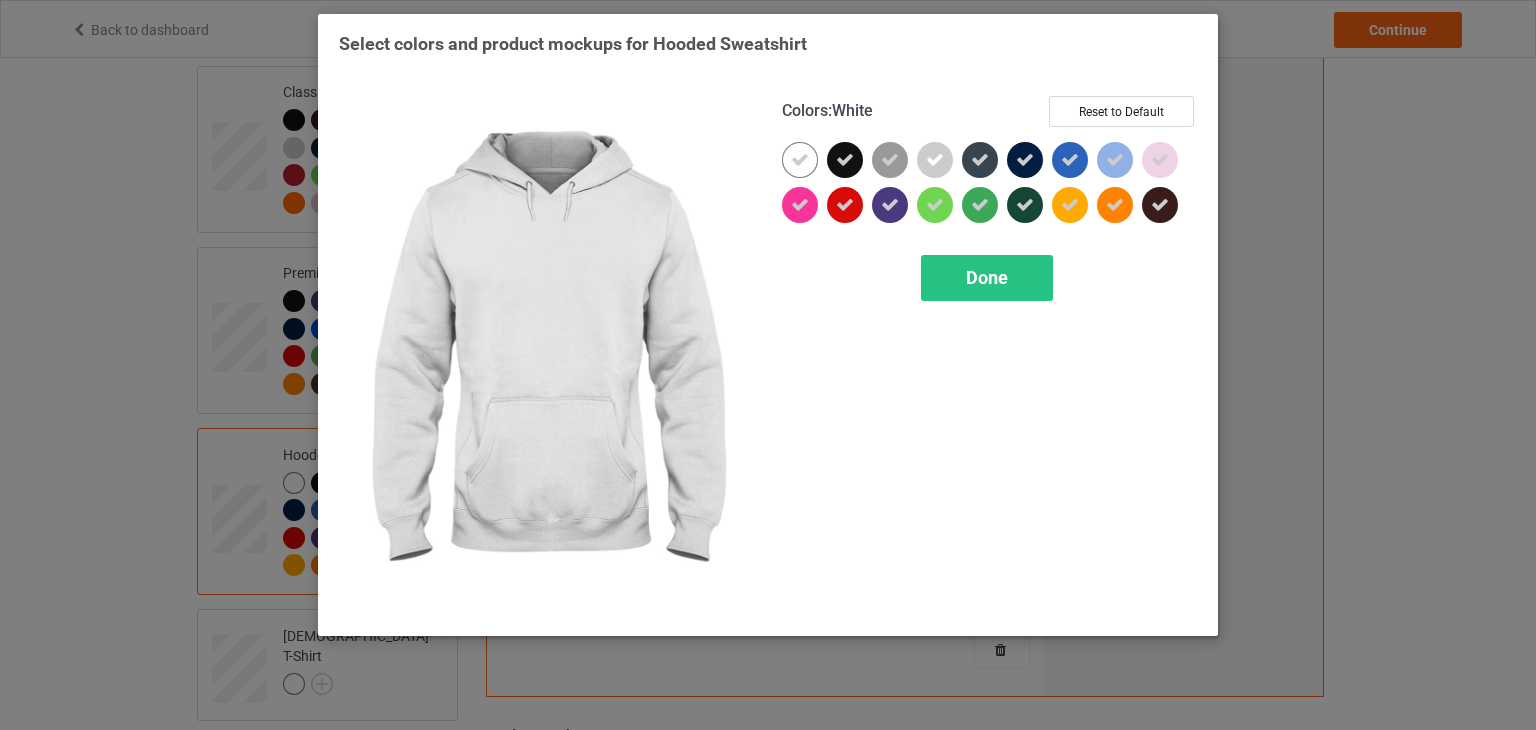 click at bounding box center [800, 160] 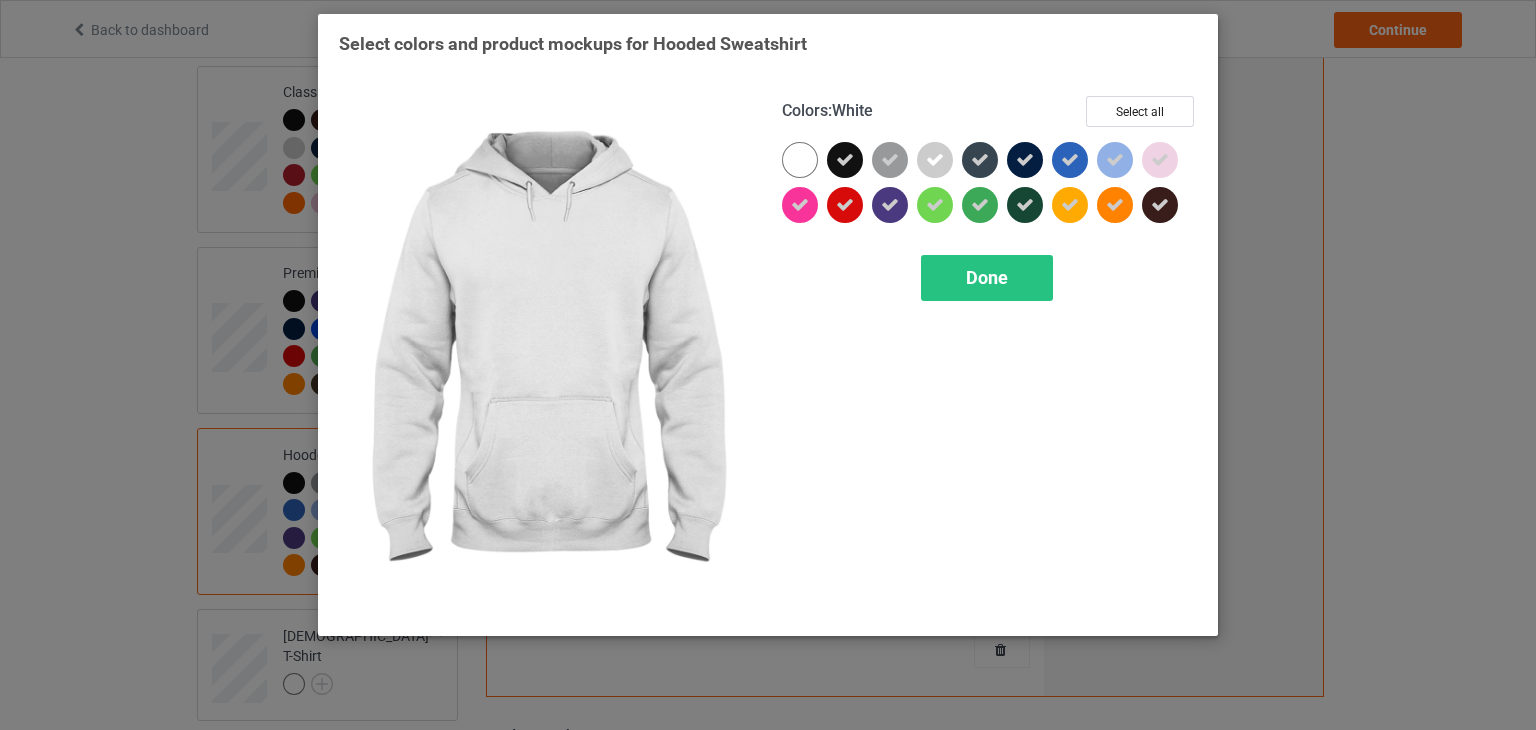 click at bounding box center [800, 160] 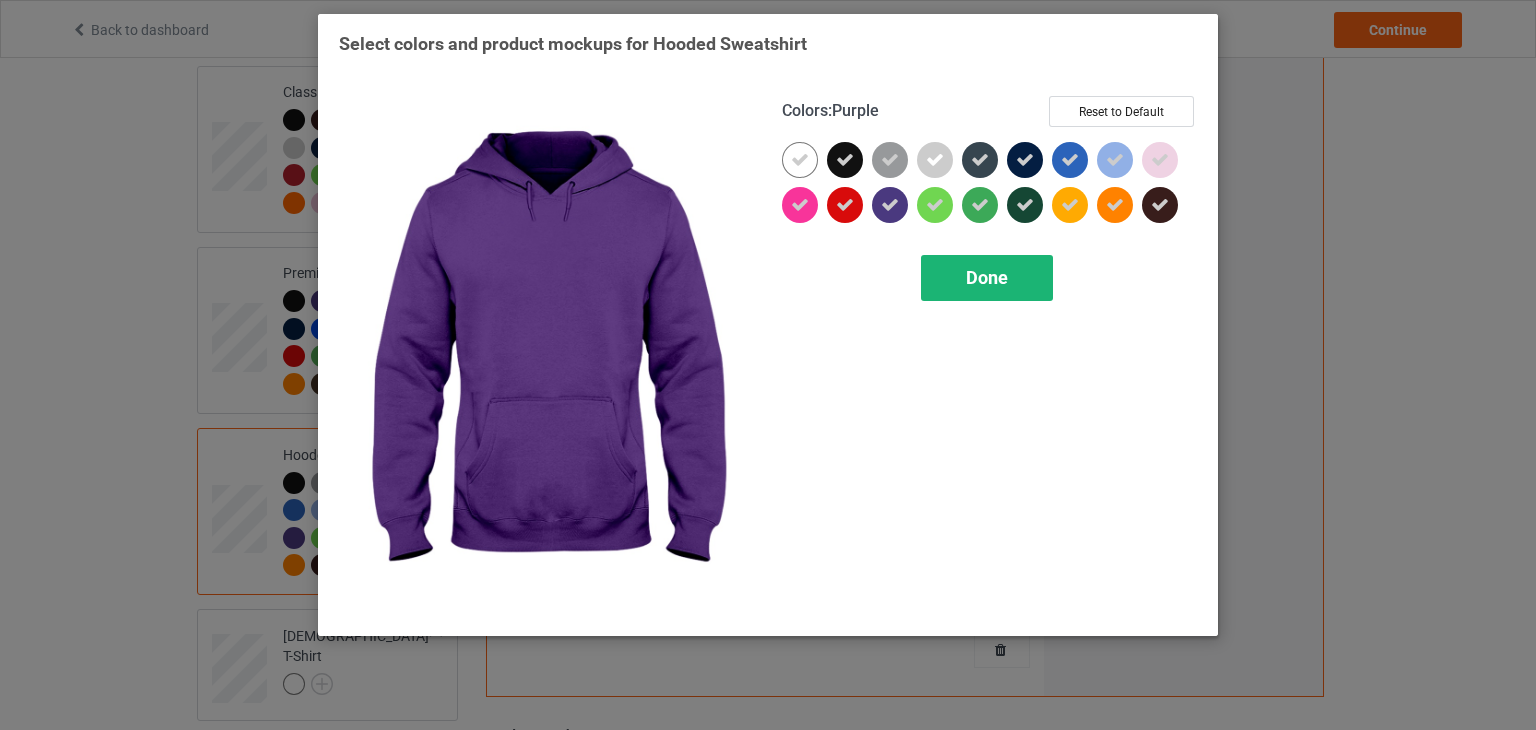 click on "Done" at bounding box center [987, 277] 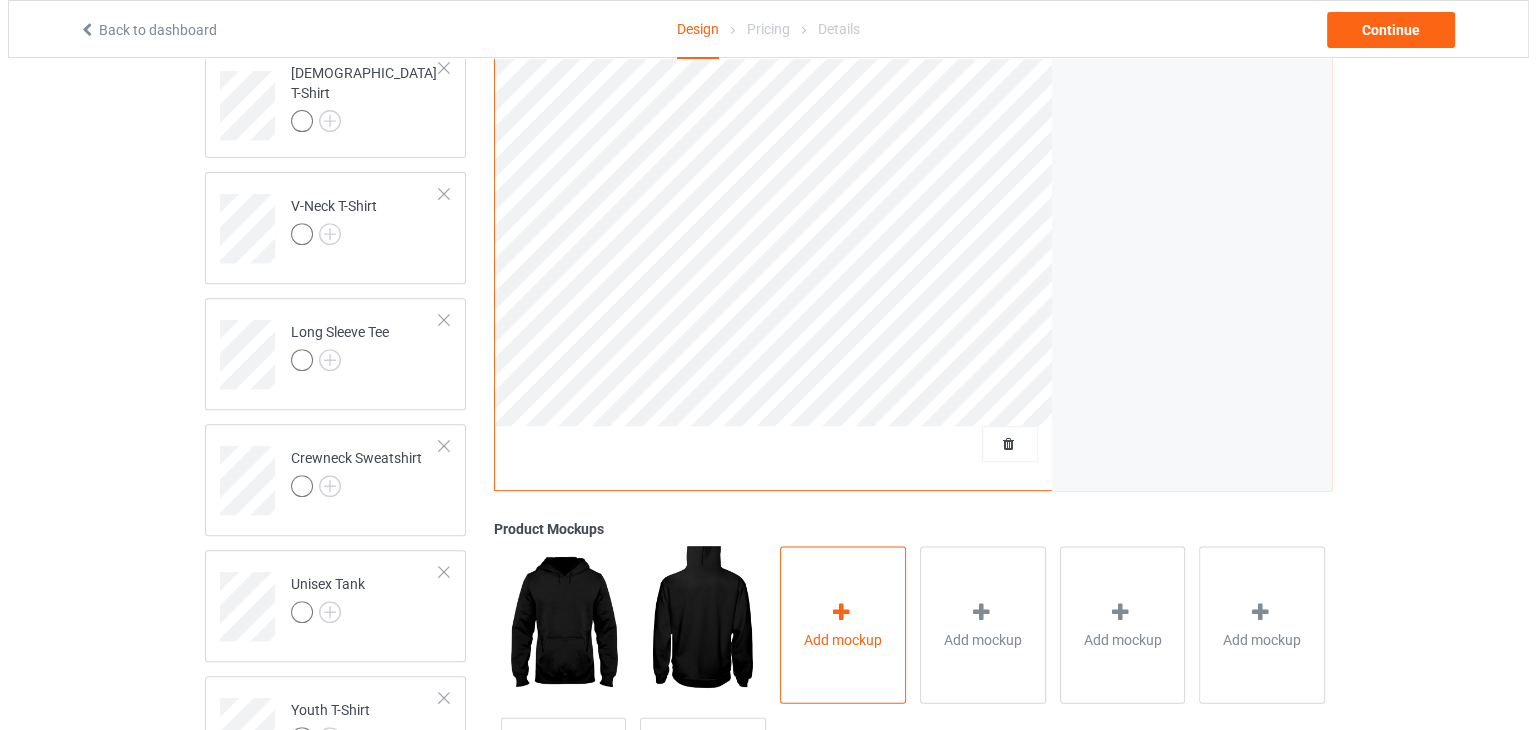 scroll, scrollTop: 765, scrollLeft: 0, axis: vertical 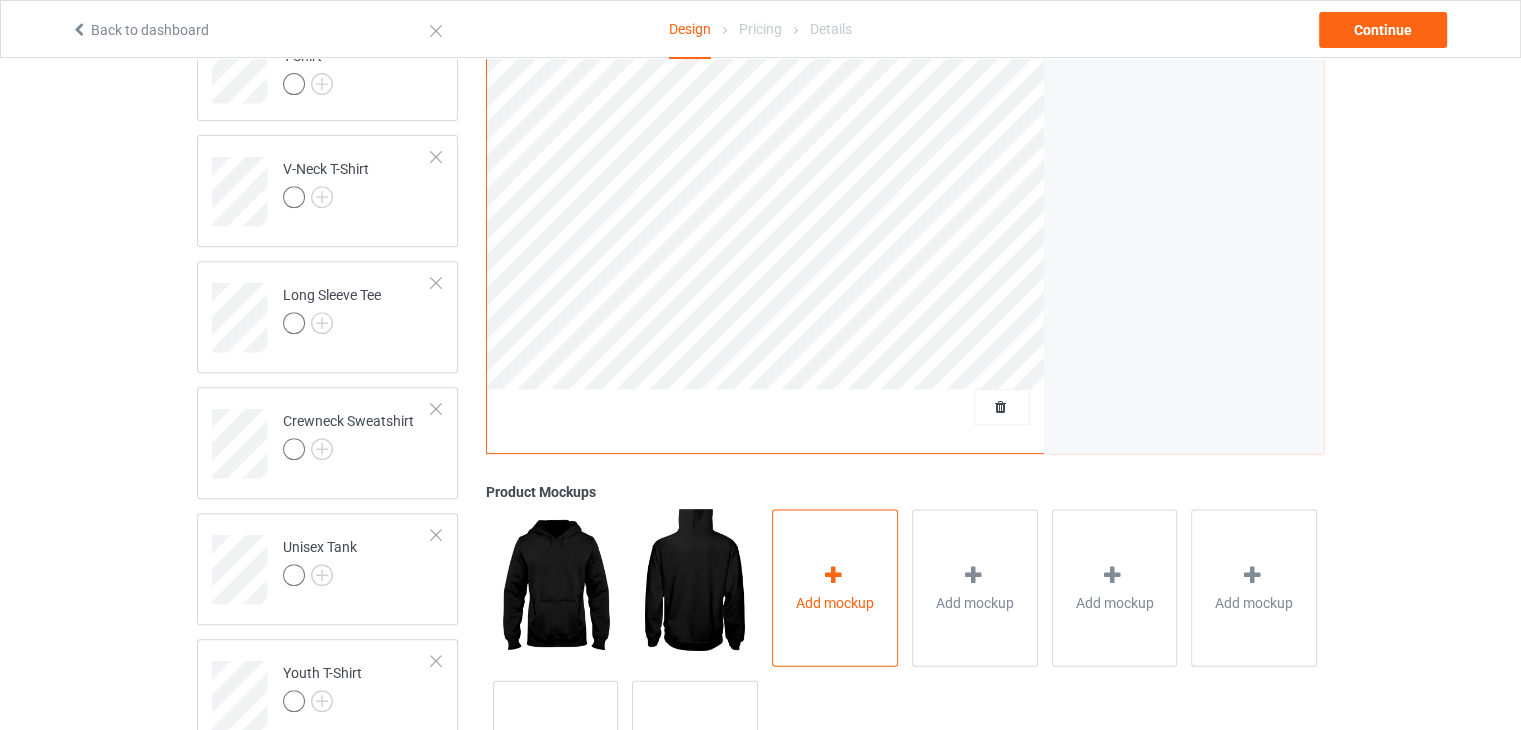 click on "Add mockup" at bounding box center [835, 602] 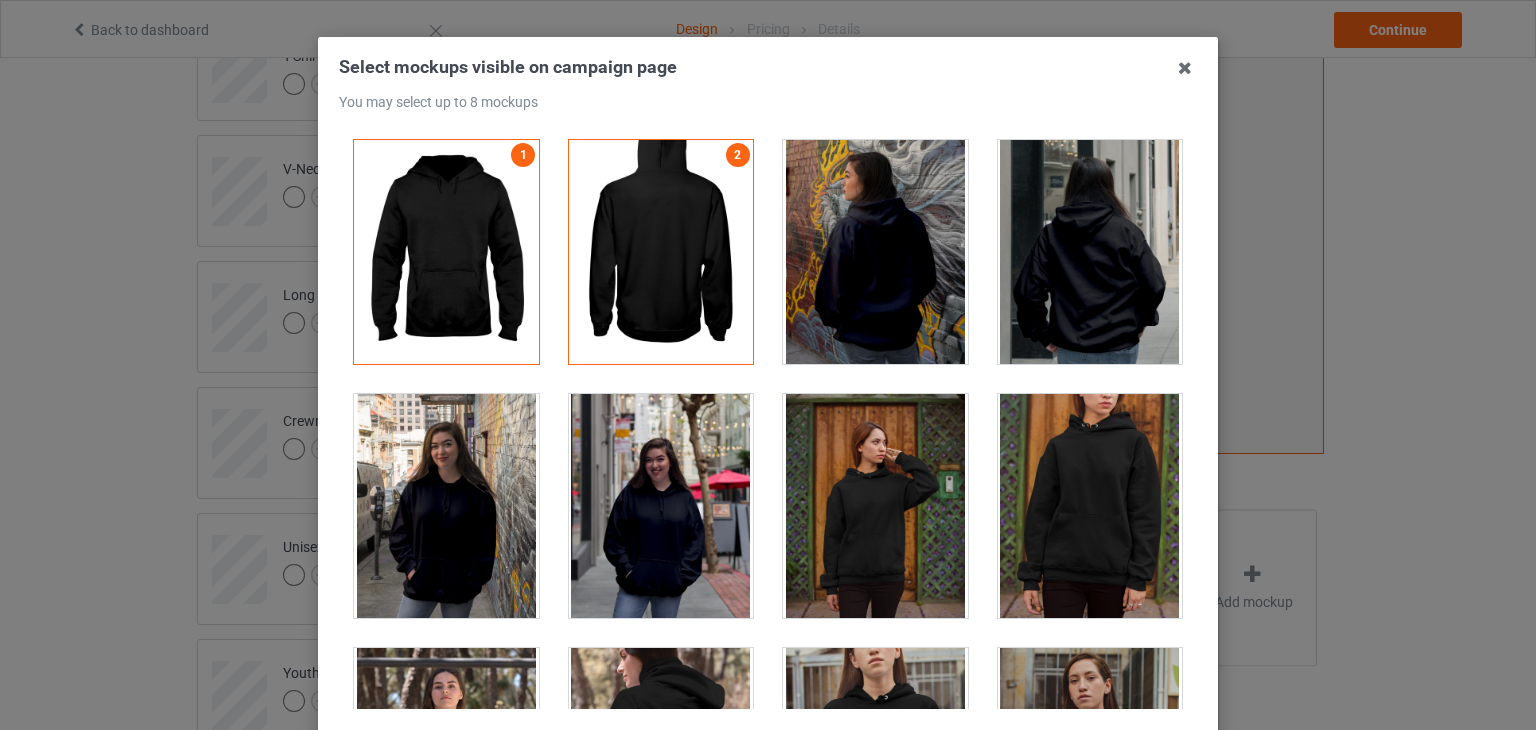 scroll, scrollTop: 145, scrollLeft: 0, axis: vertical 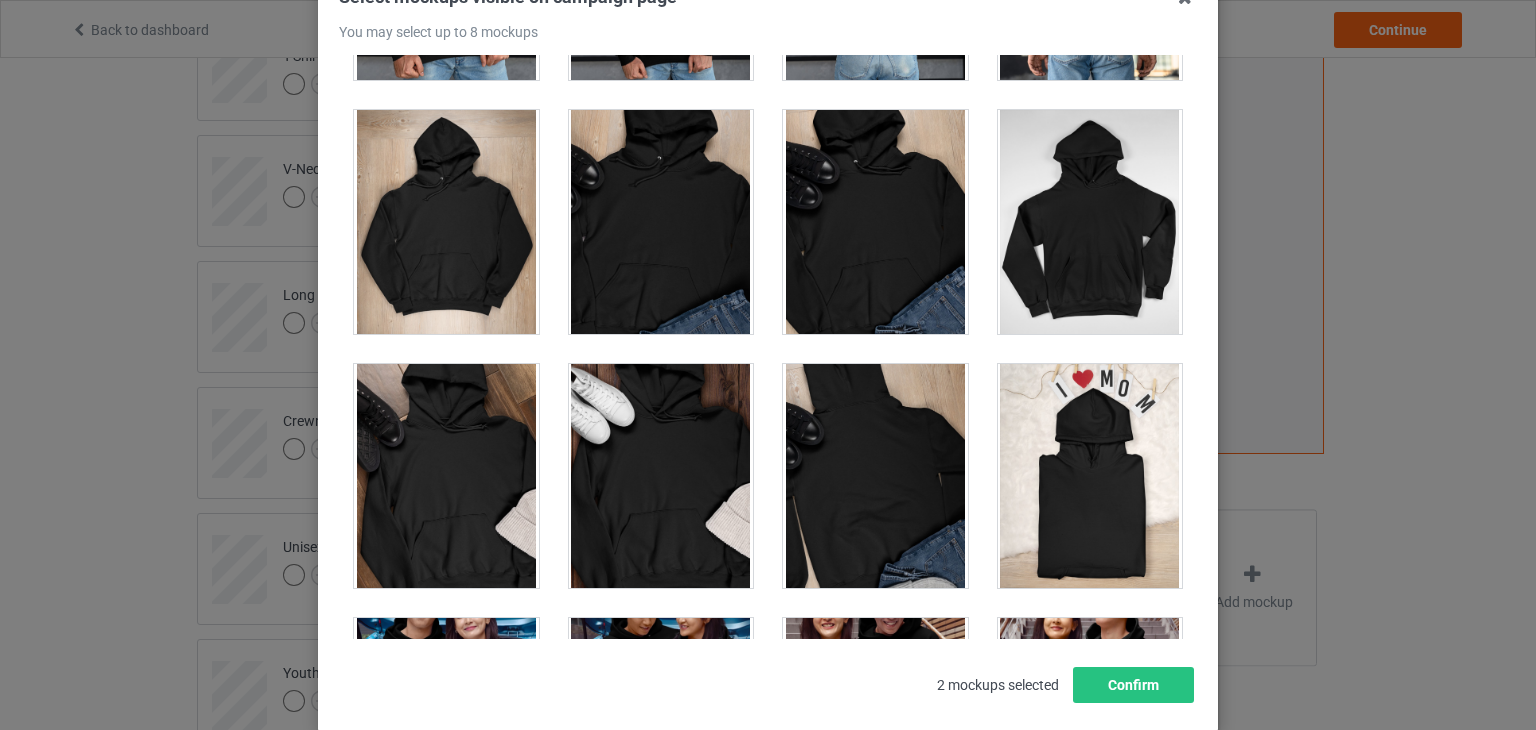 click at bounding box center (661, 476) 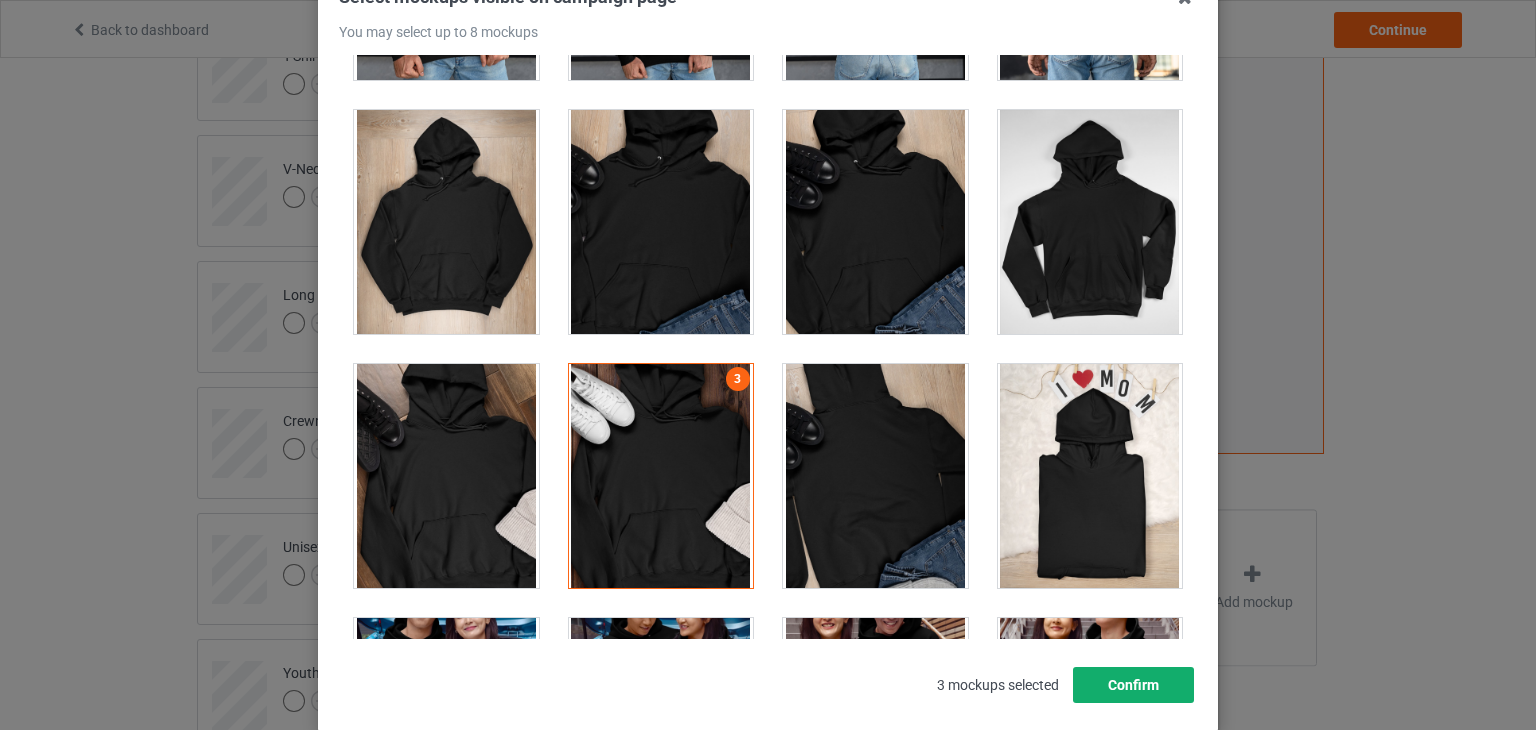 click on "Confirm" at bounding box center [1133, 685] 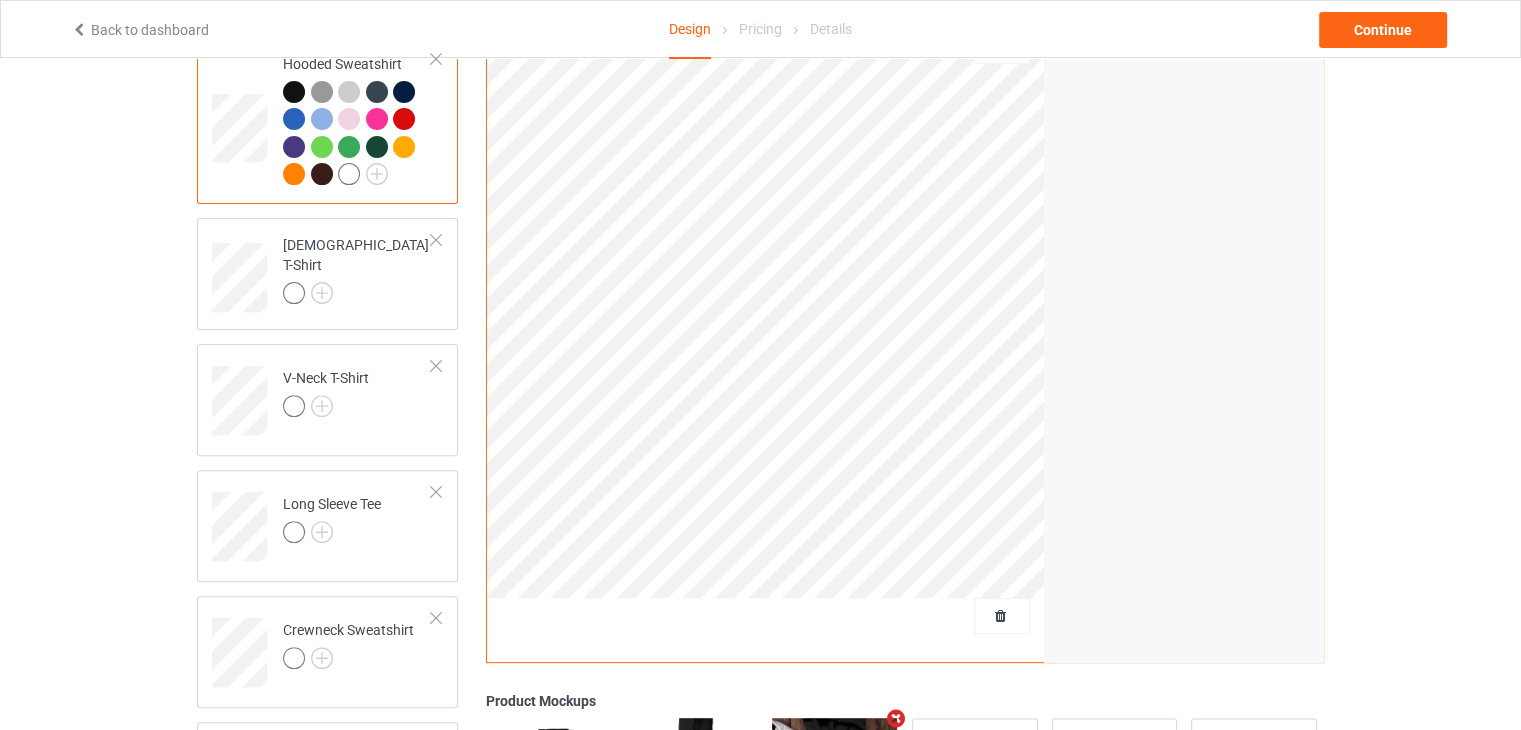 scroll, scrollTop: 365, scrollLeft: 0, axis: vertical 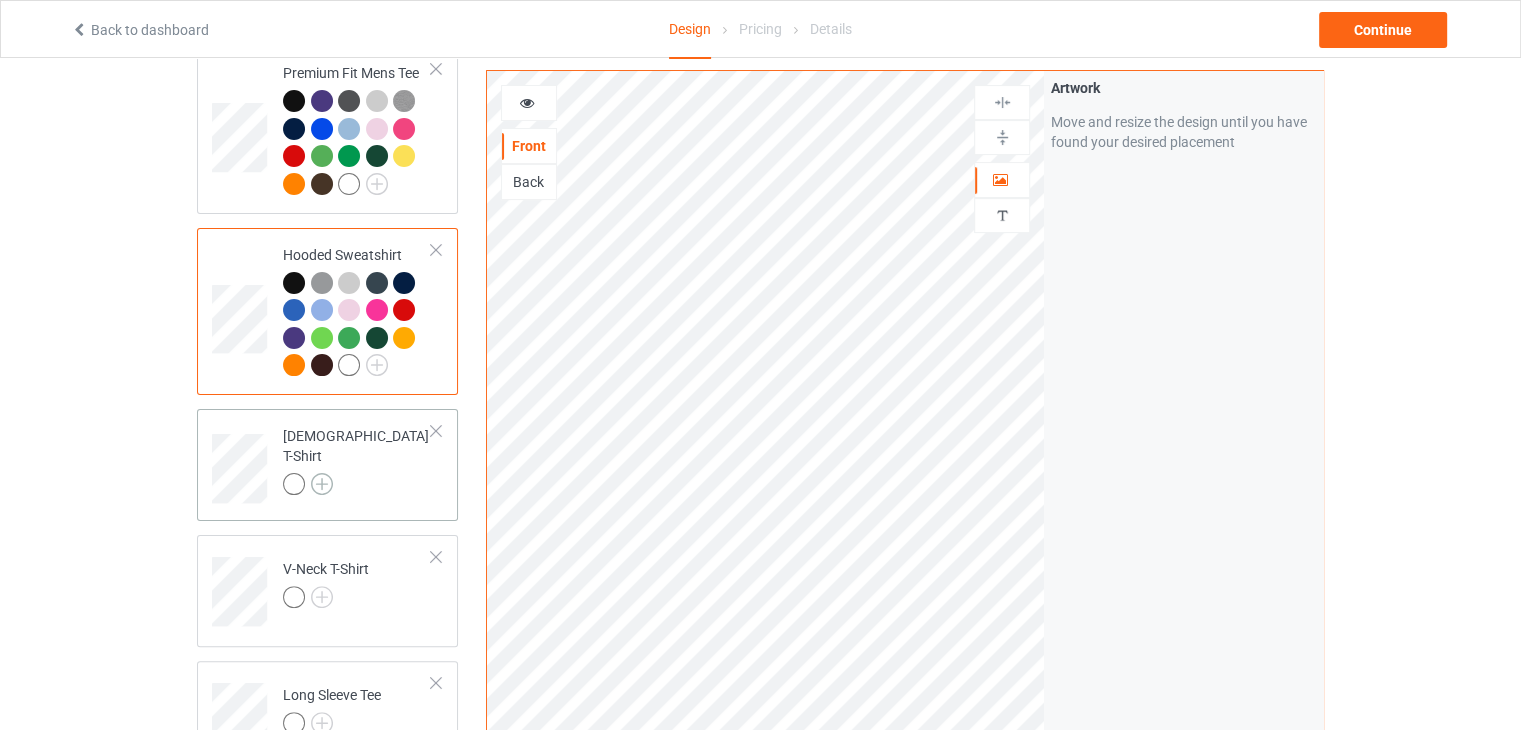 click at bounding box center [322, 484] 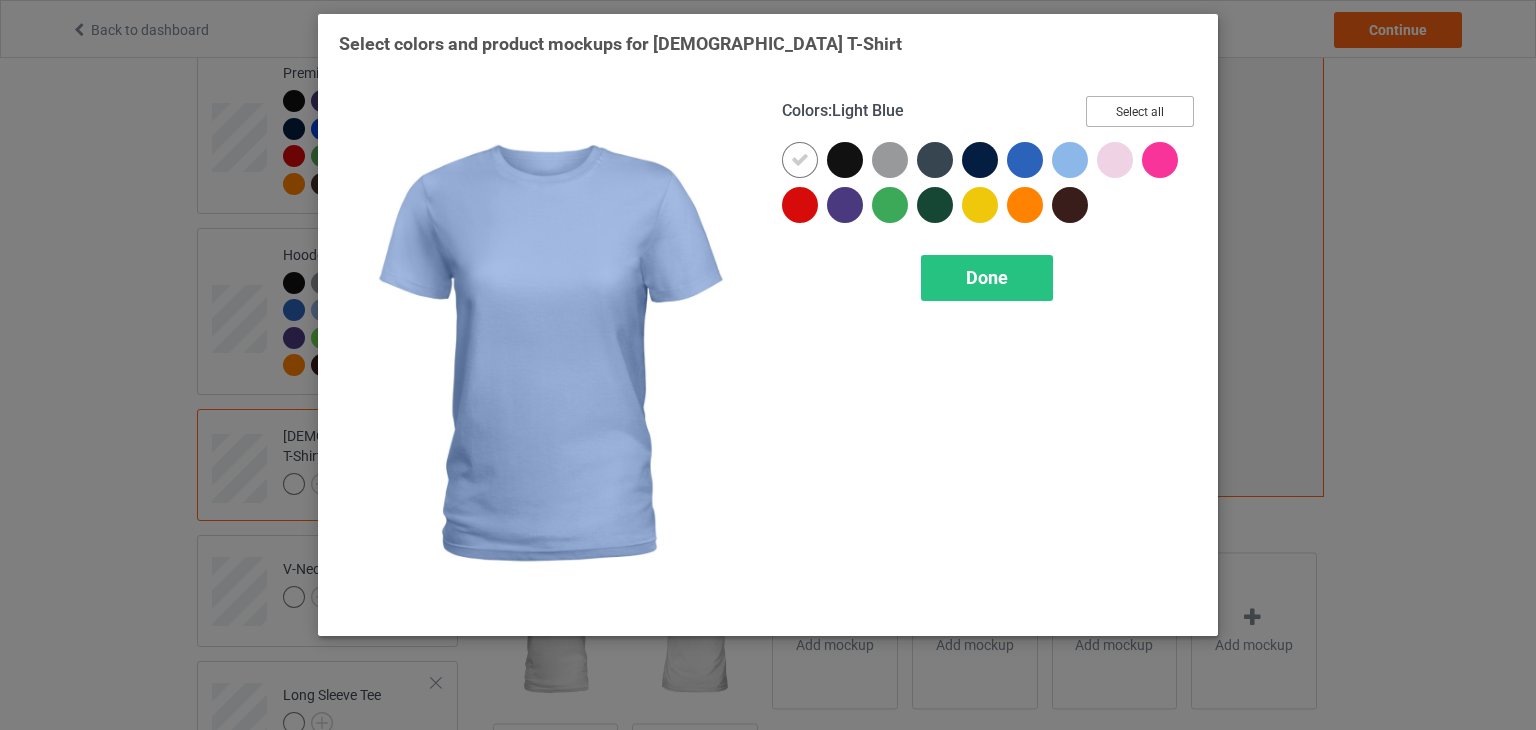 click on "Select all" at bounding box center (1140, 111) 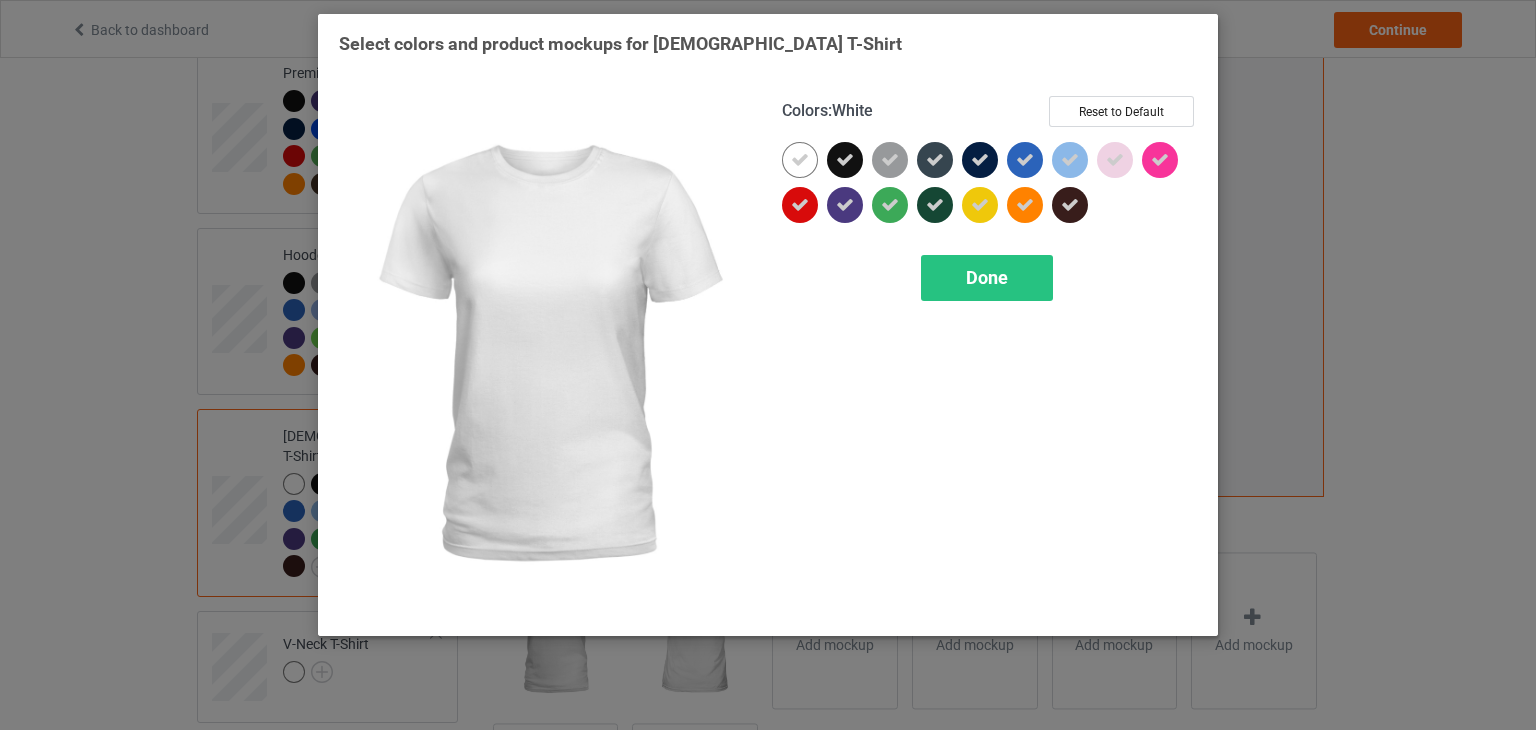 click at bounding box center [800, 160] 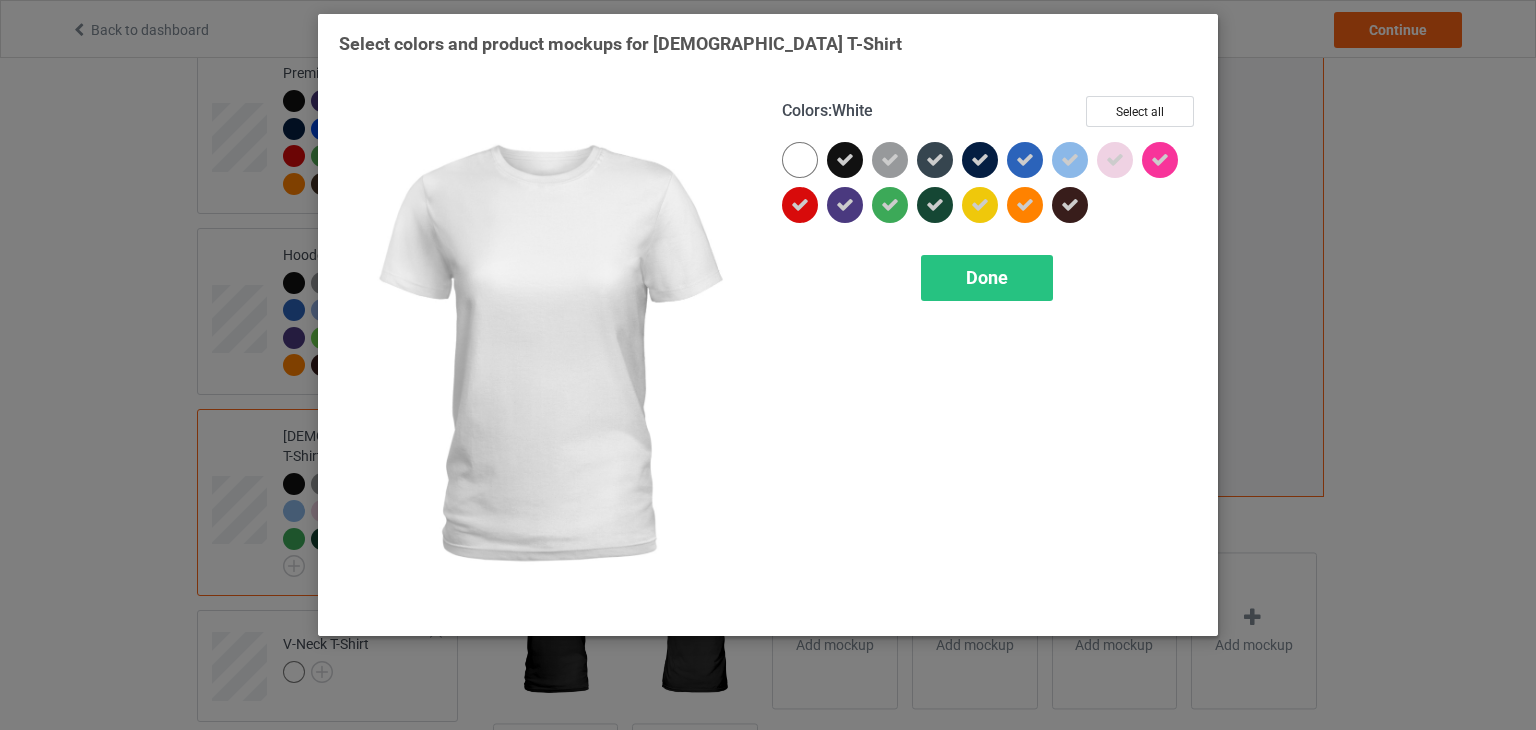 click at bounding box center [800, 160] 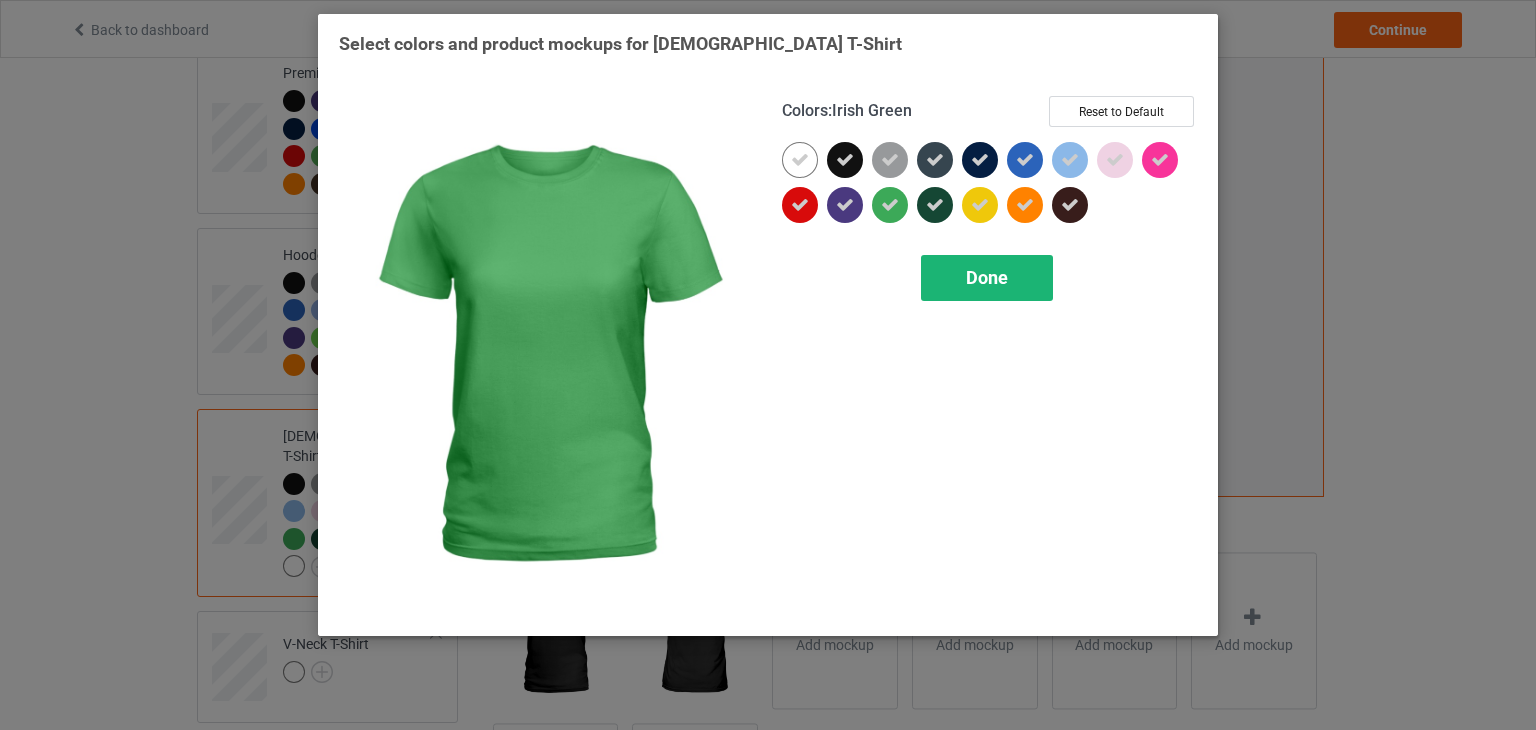 click on "Done" at bounding box center (987, 277) 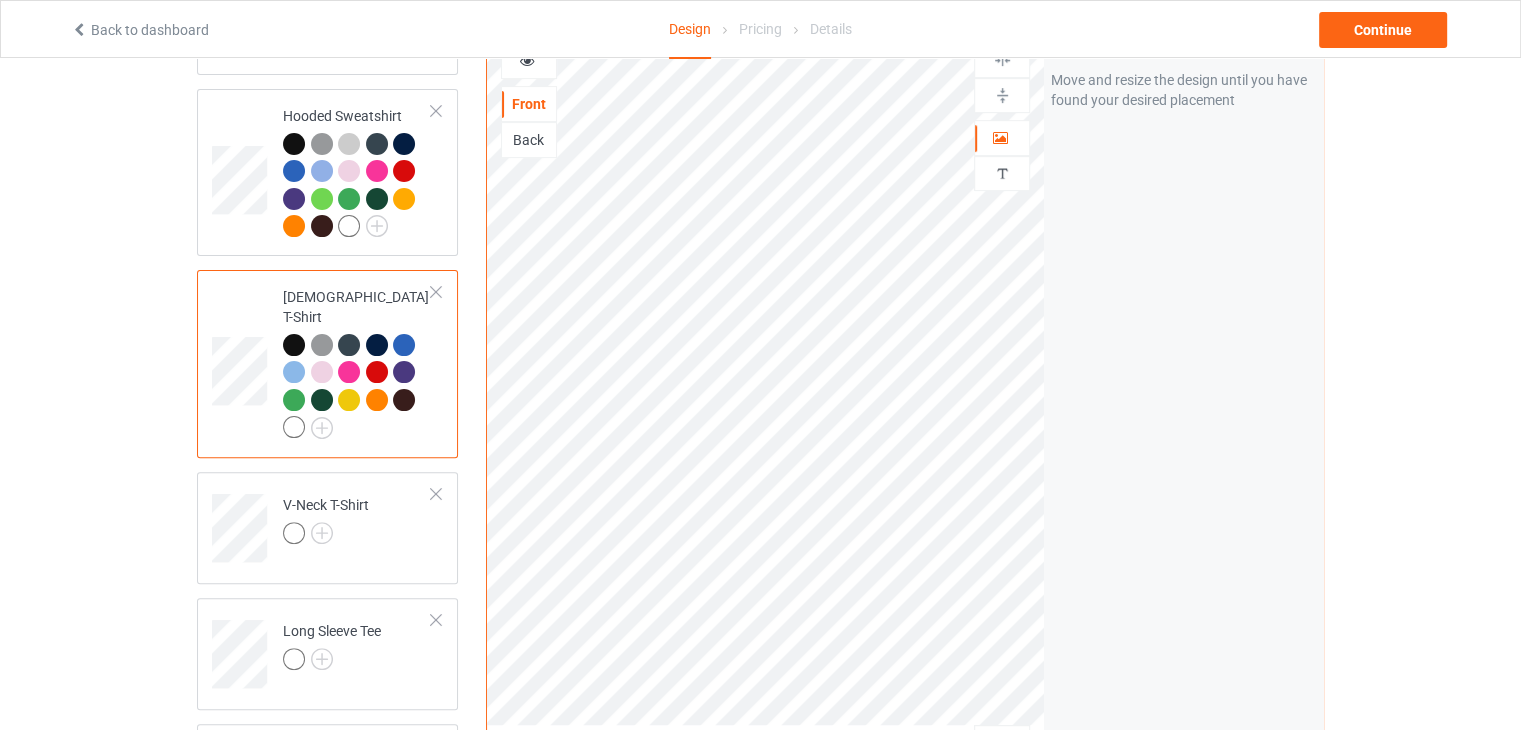 scroll, scrollTop: 665, scrollLeft: 0, axis: vertical 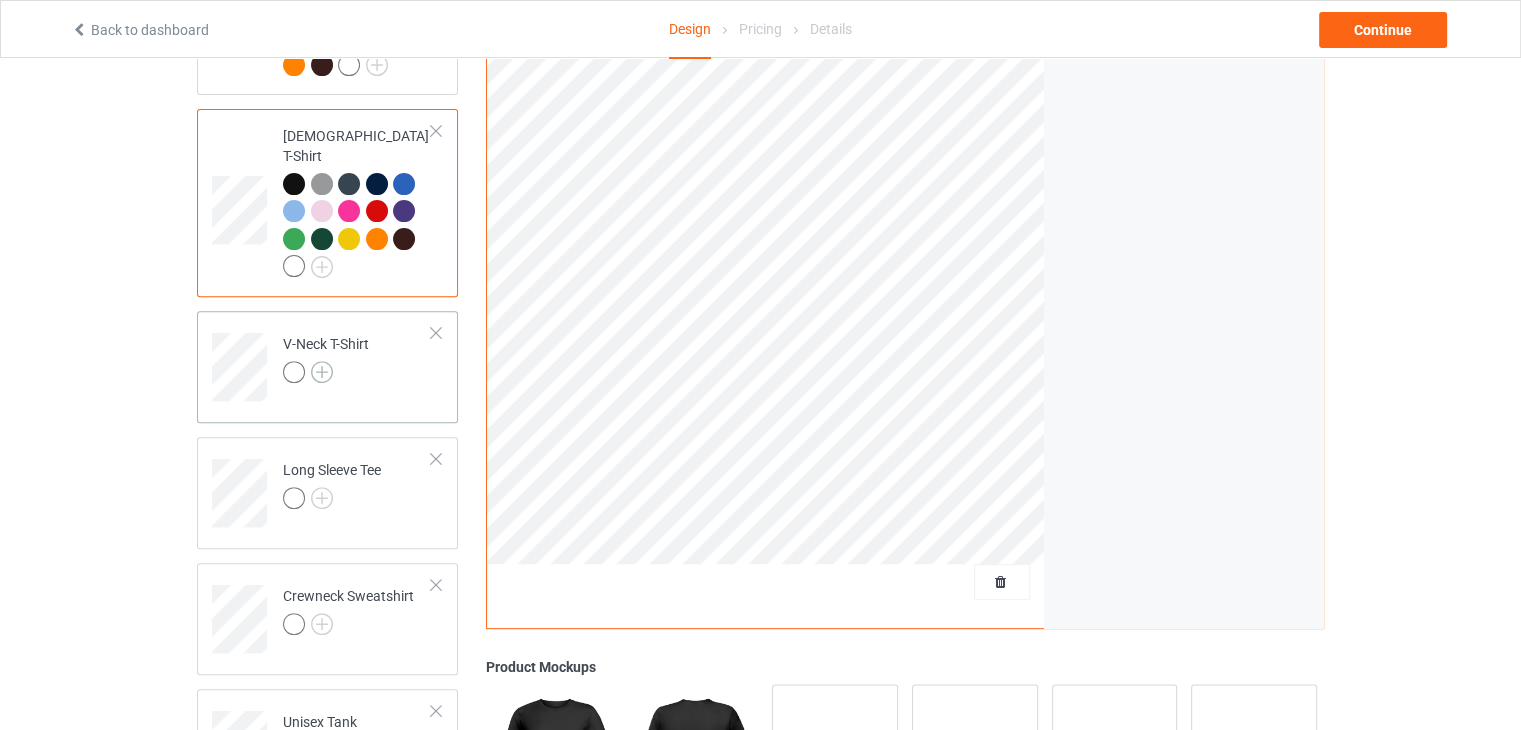 click at bounding box center (322, 372) 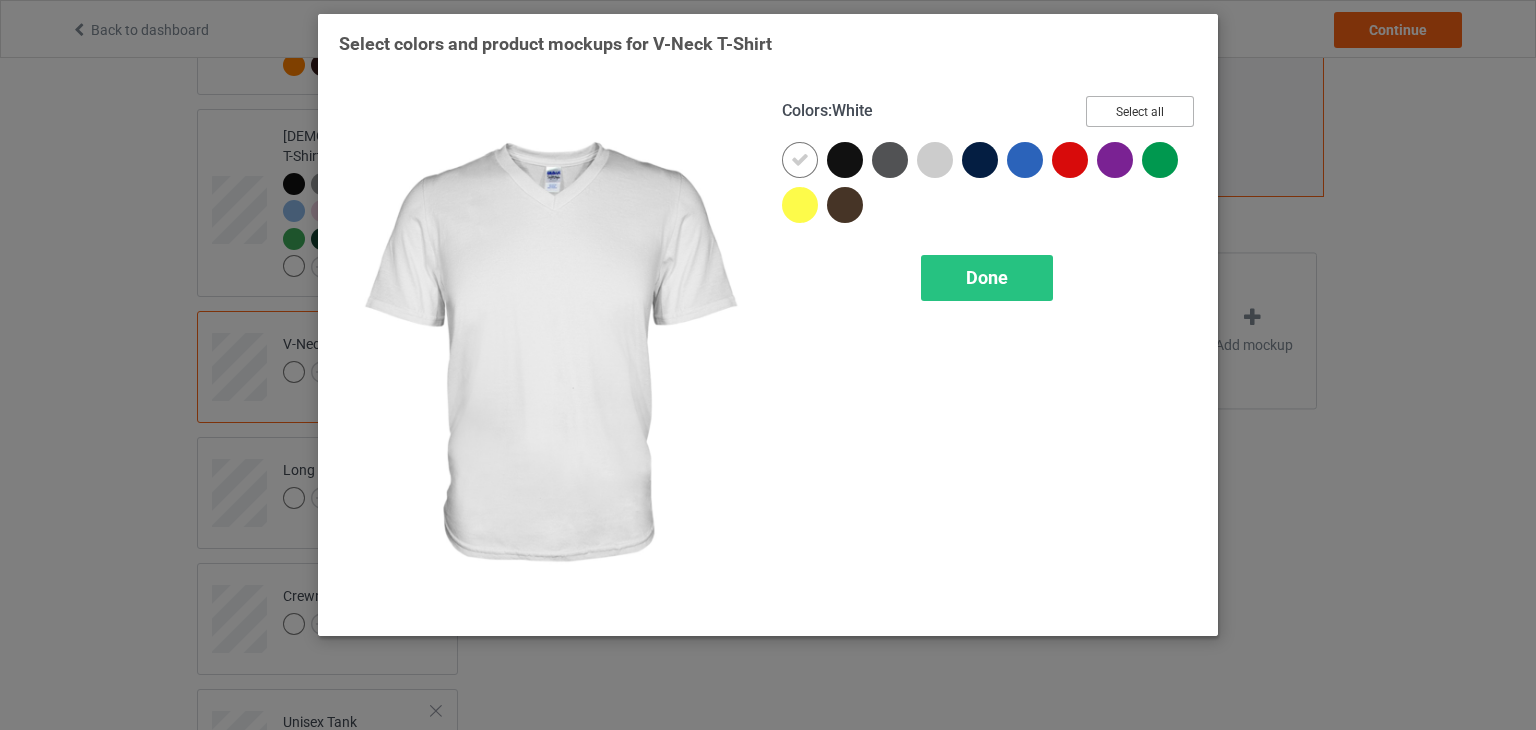 click on "Select all" at bounding box center (1140, 111) 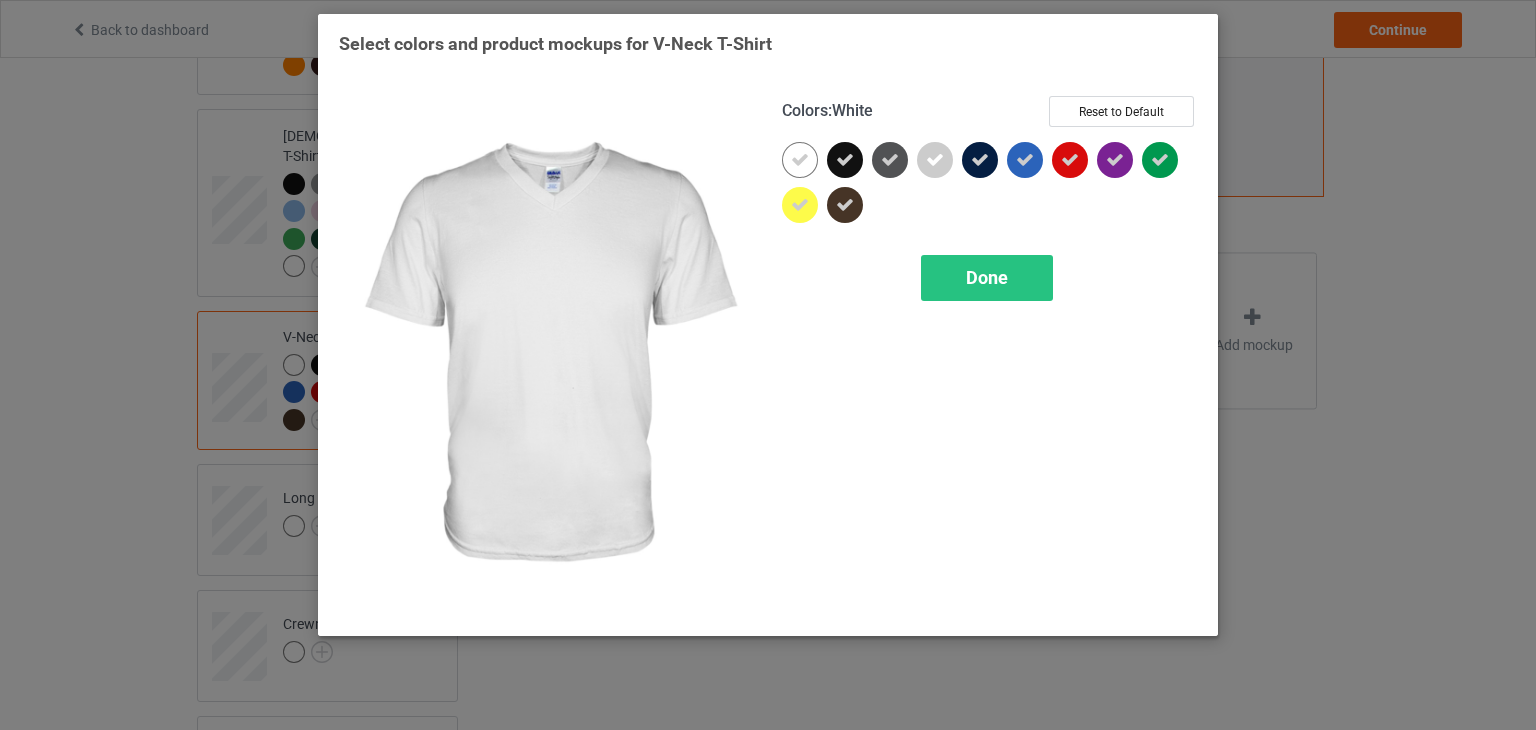 click at bounding box center (800, 160) 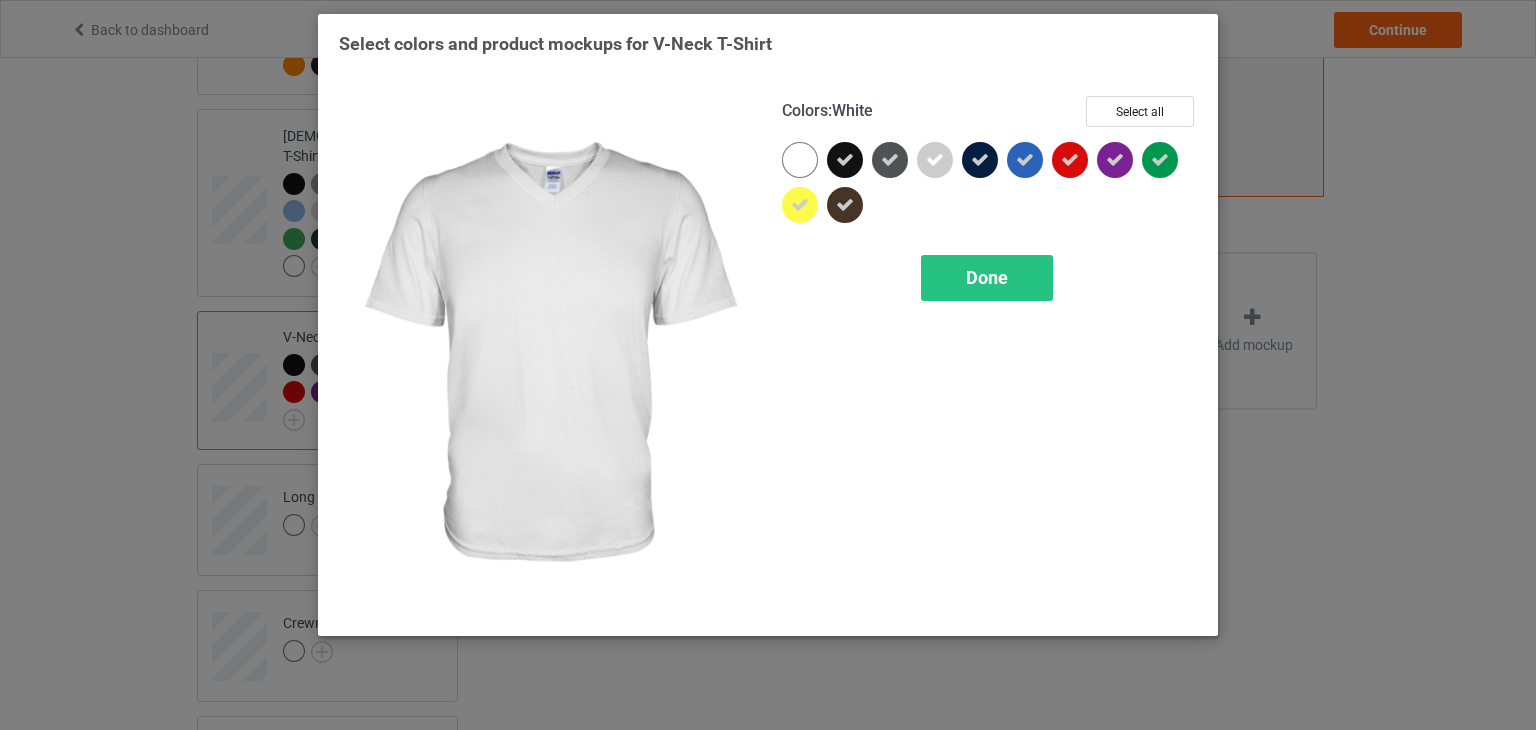 click at bounding box center (800, 160) 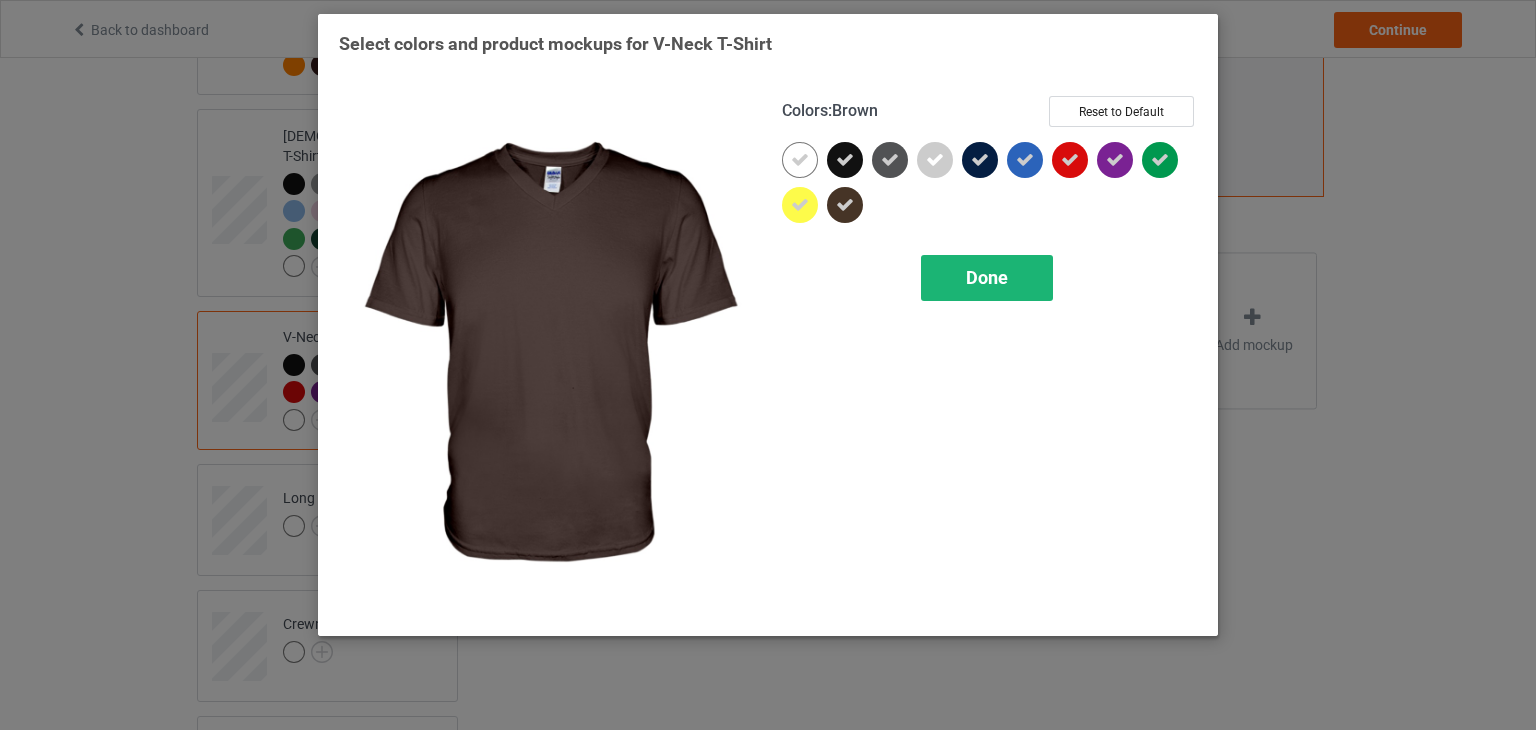 click on "Done" at bounding box center (987, 277) 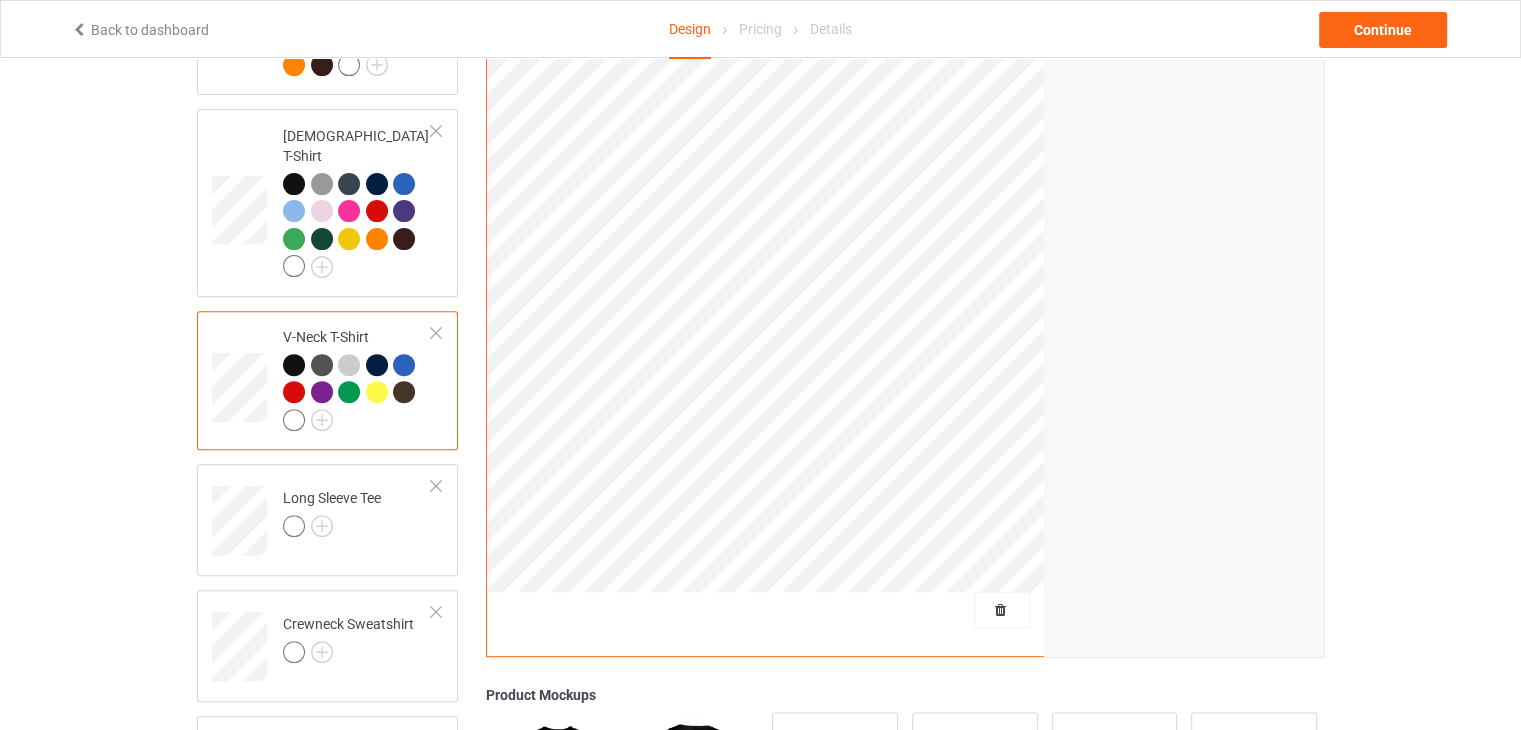 scroll, scrollTop: 765, scrollLeft: 0, axis: vertical 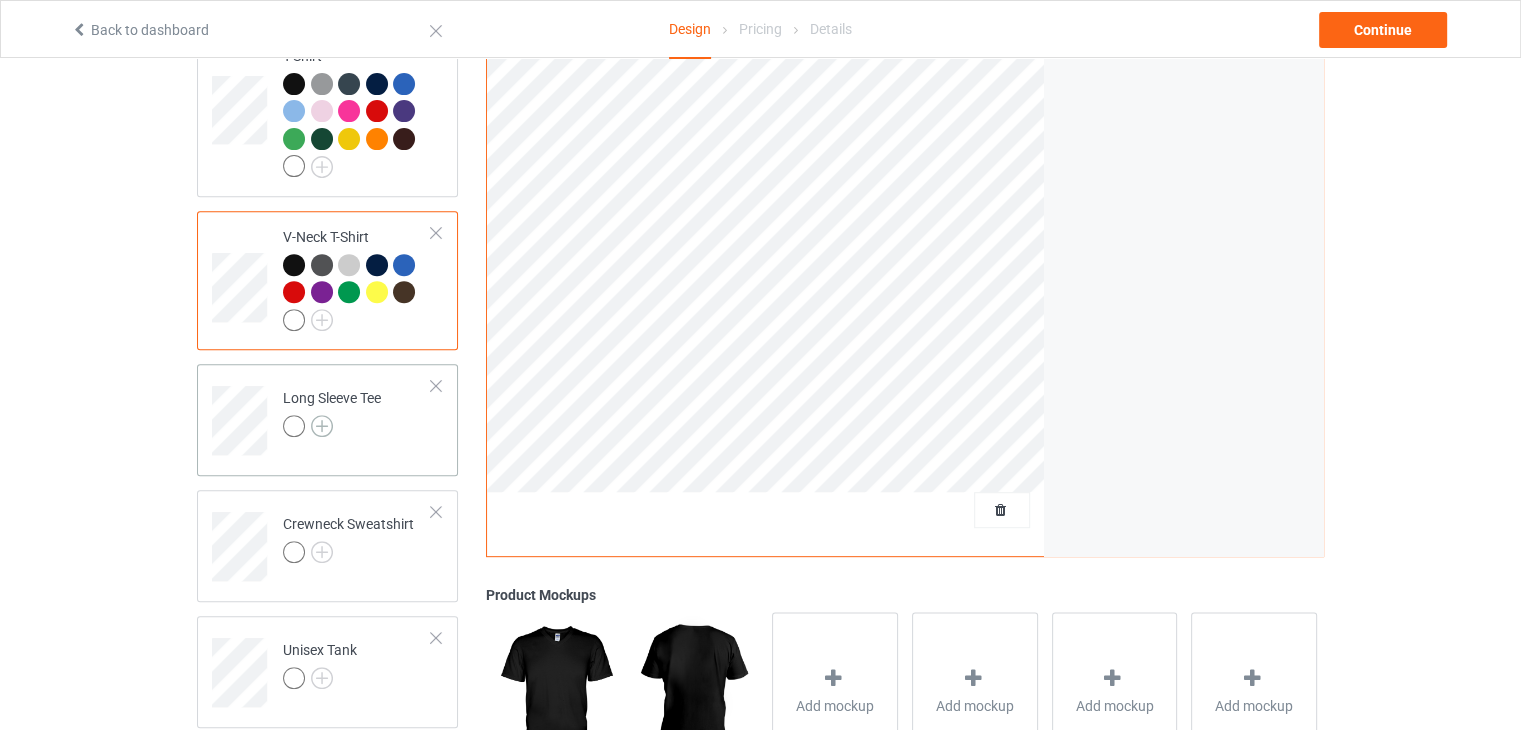 click at bounding box center (322, 426) 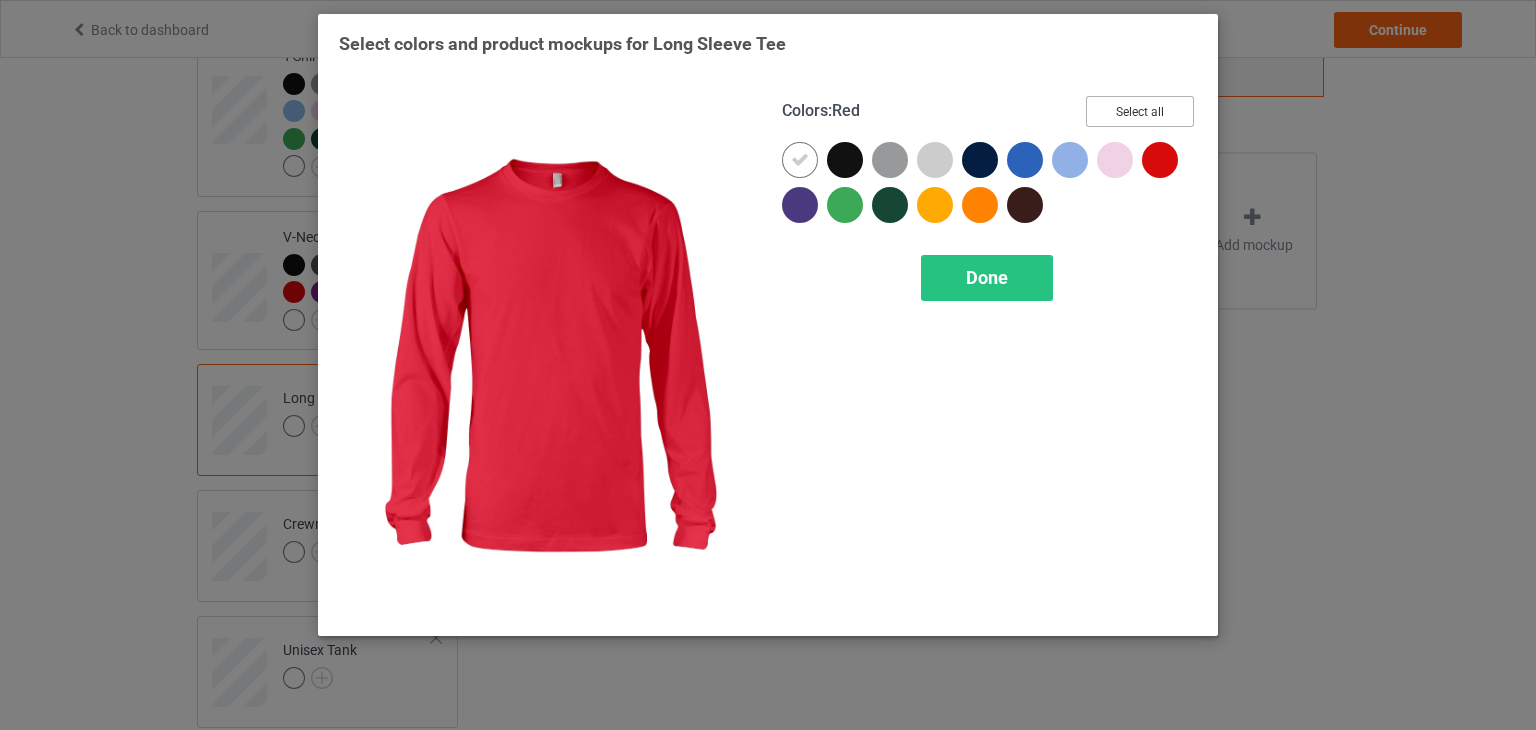 drag, startPoint x: 1169, startPoint y: 105, endPoint x: 1052, endPoint y: 117, distance: 117.61378 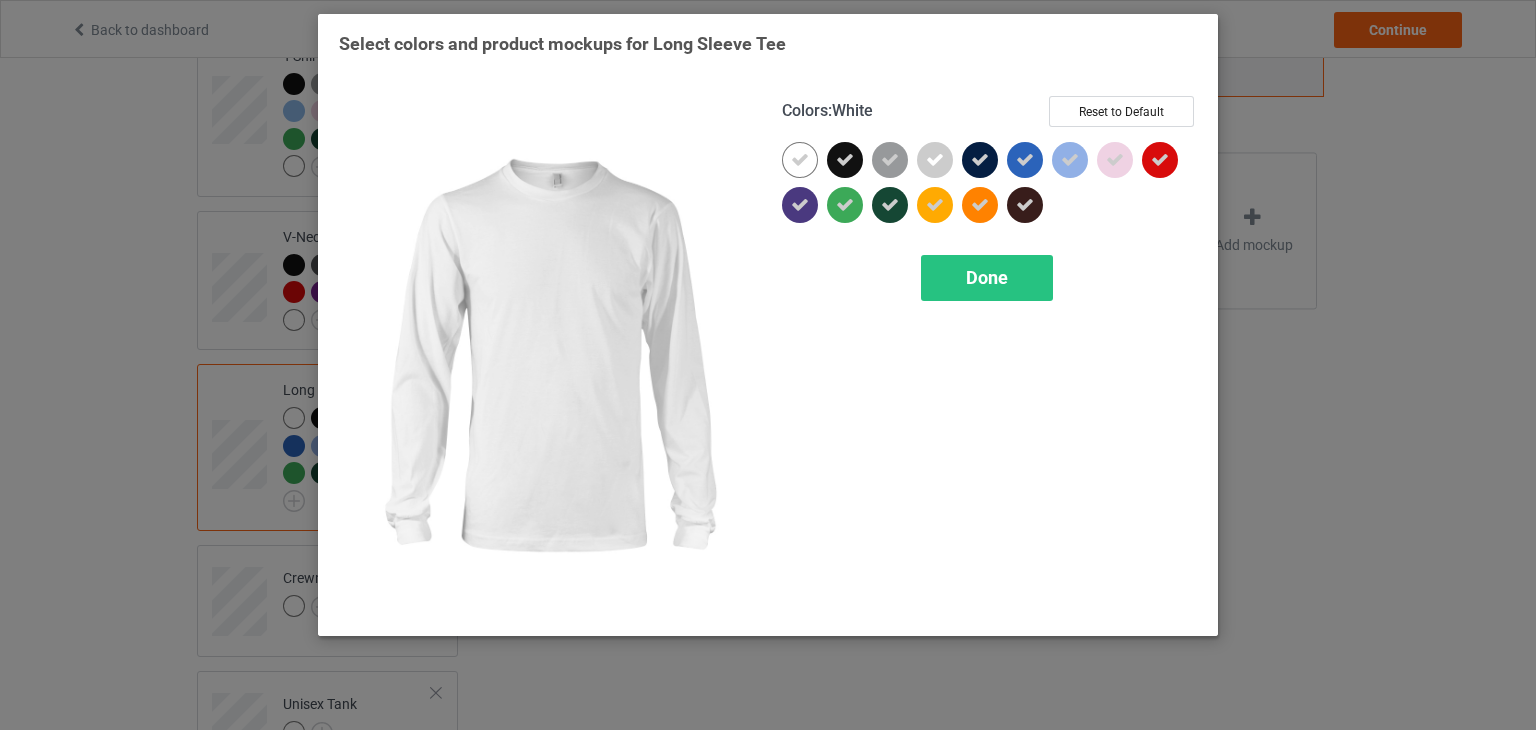 click at bounding box center (800, 160) 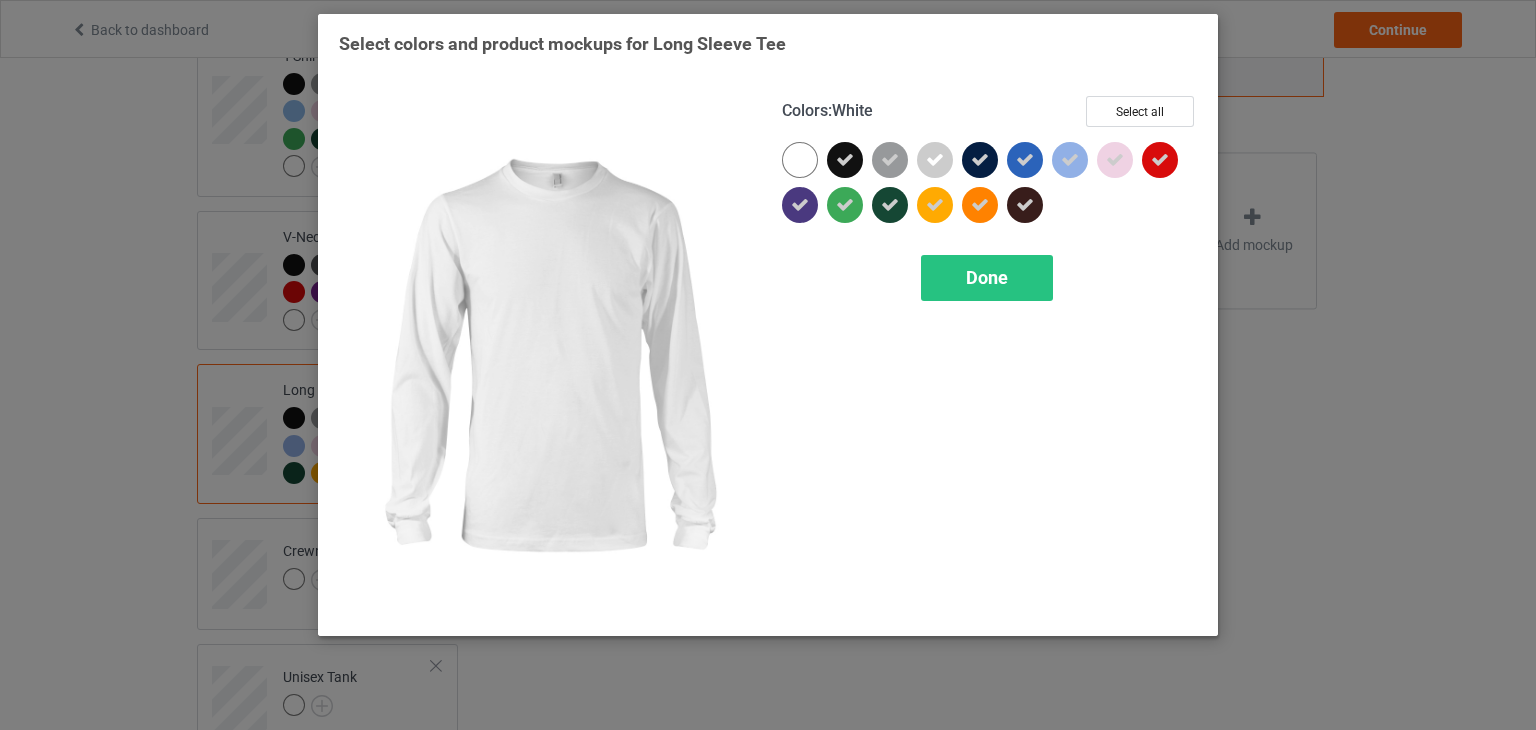 click at bounding box center [800, 160] 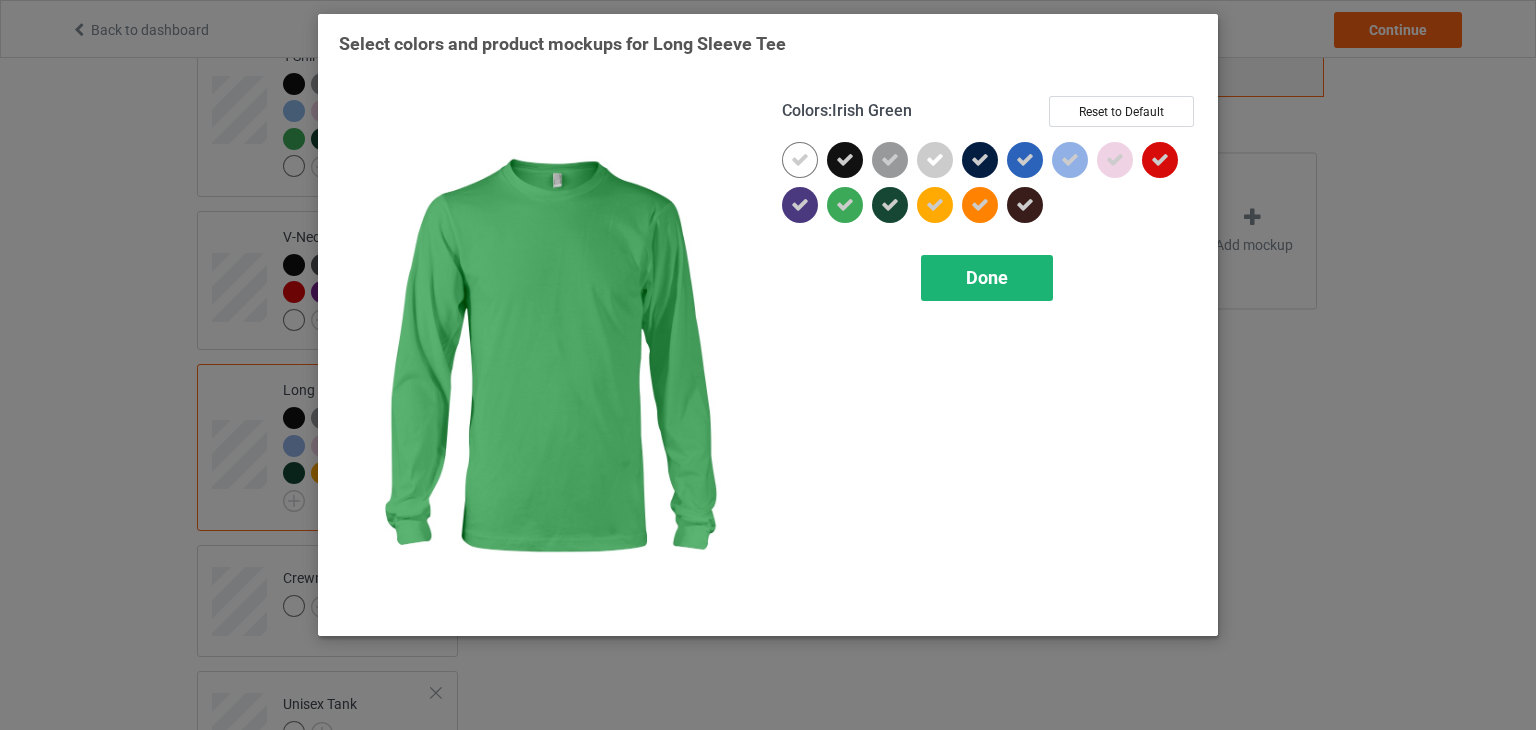 click on "Done" at bounding box center (987, 277) 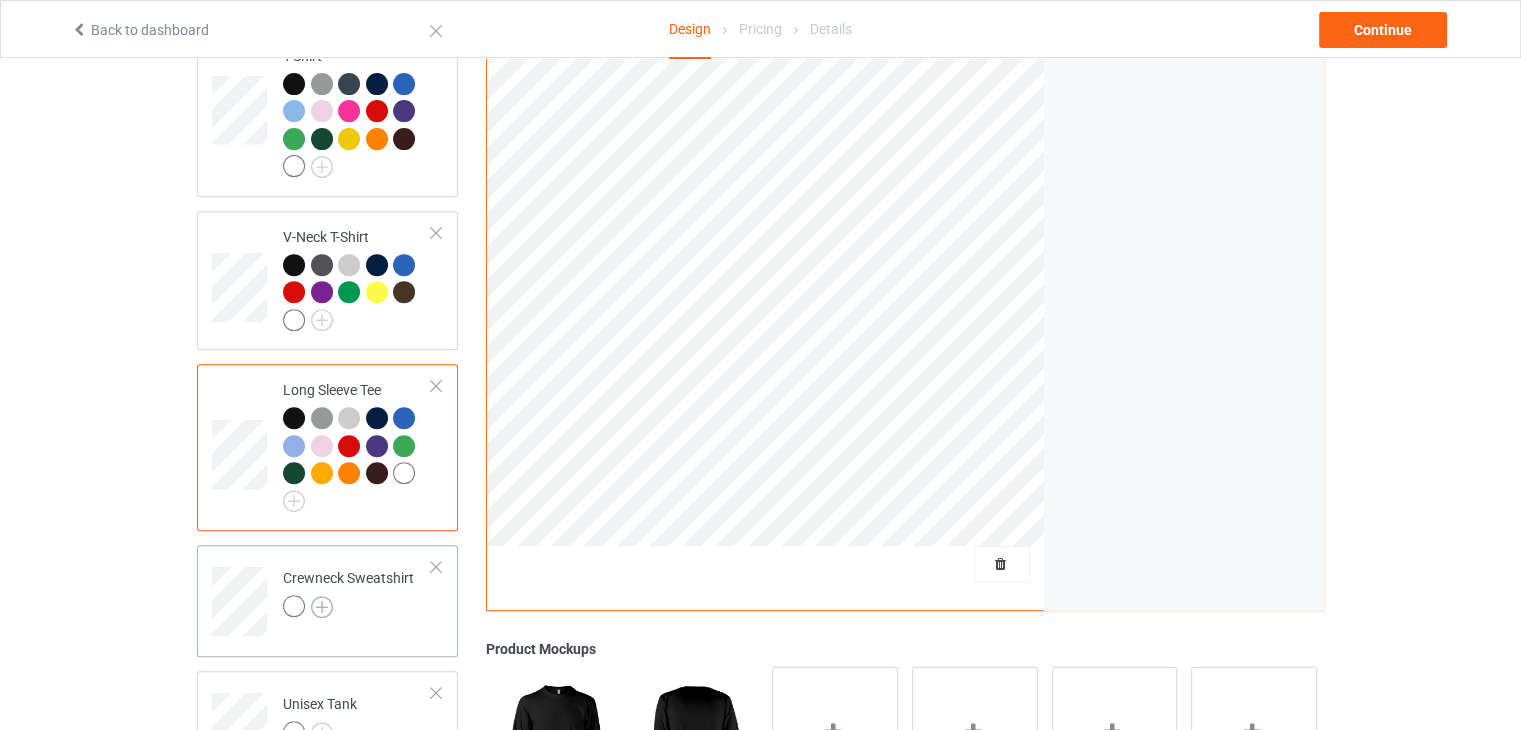 click at bounding box center (322, 607) 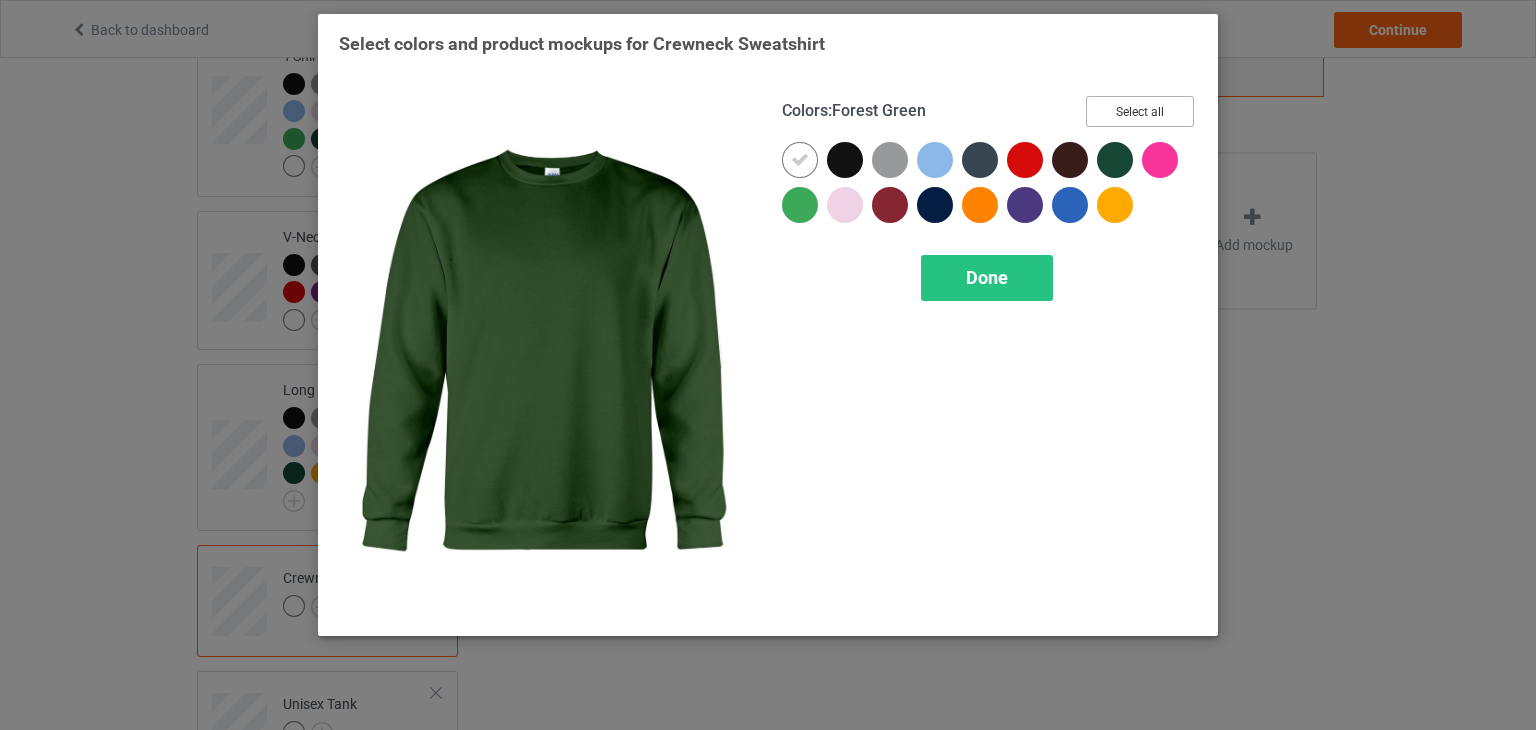 click on "Select all" at bounding box center [1140, 111] 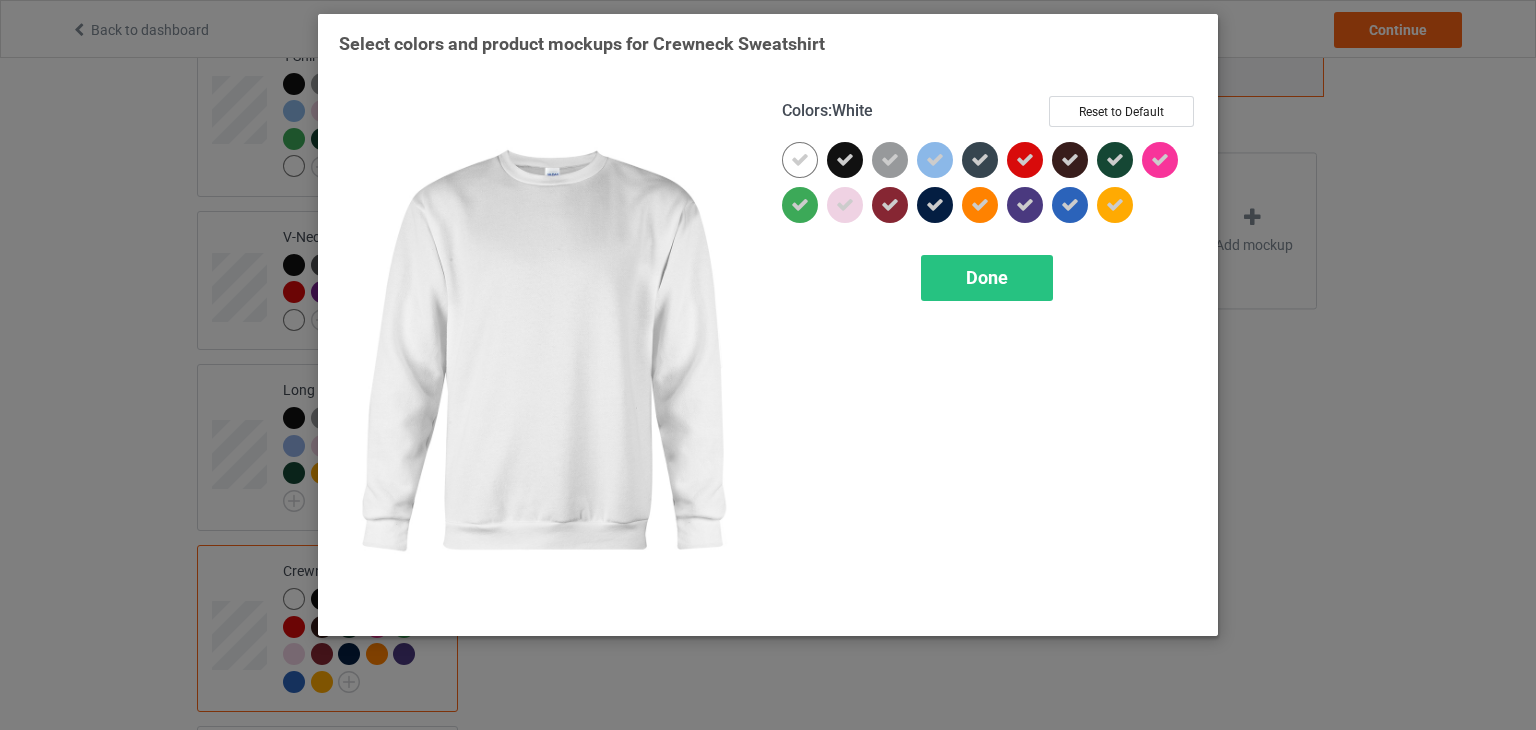 click at bounding box center (800, 160) 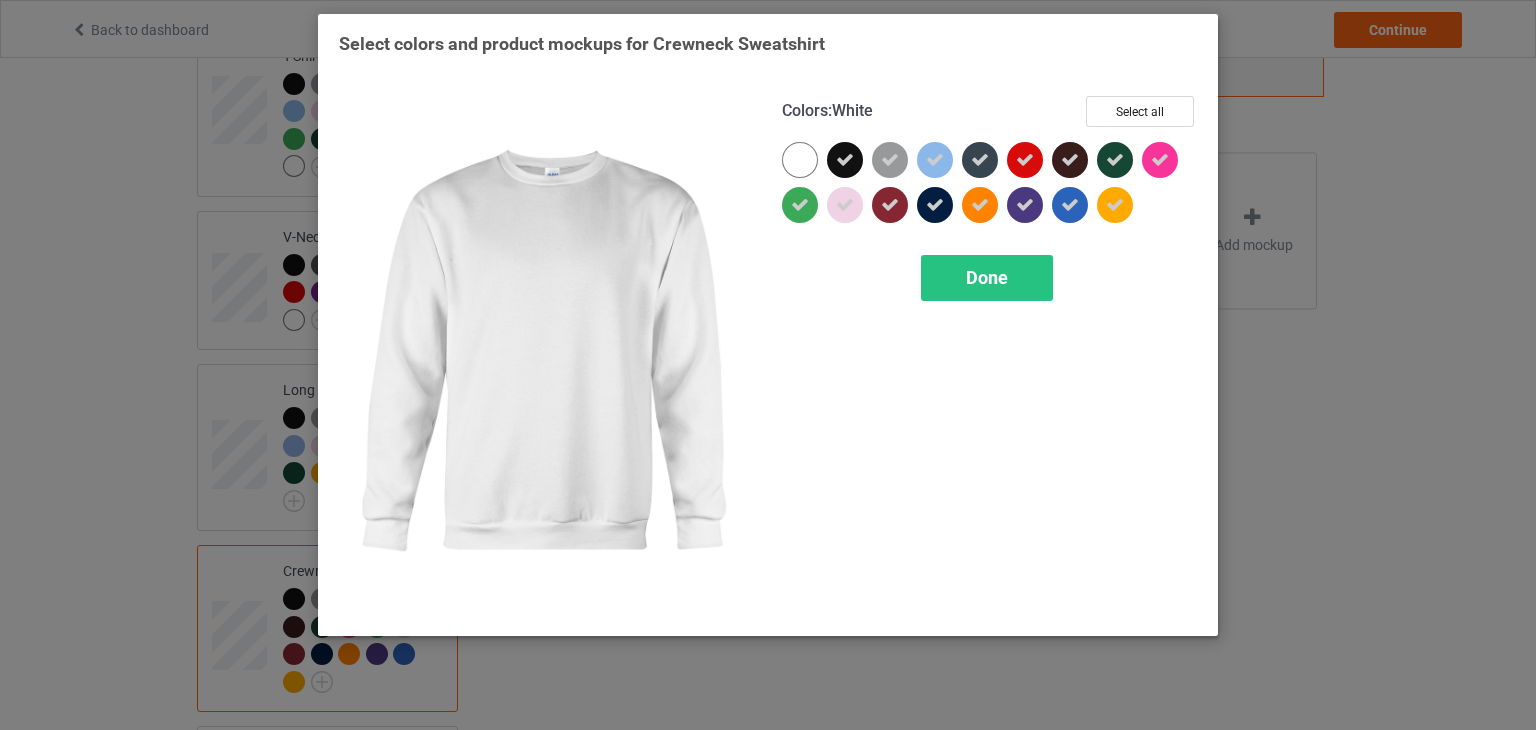 click at bounding box center [800, 160] 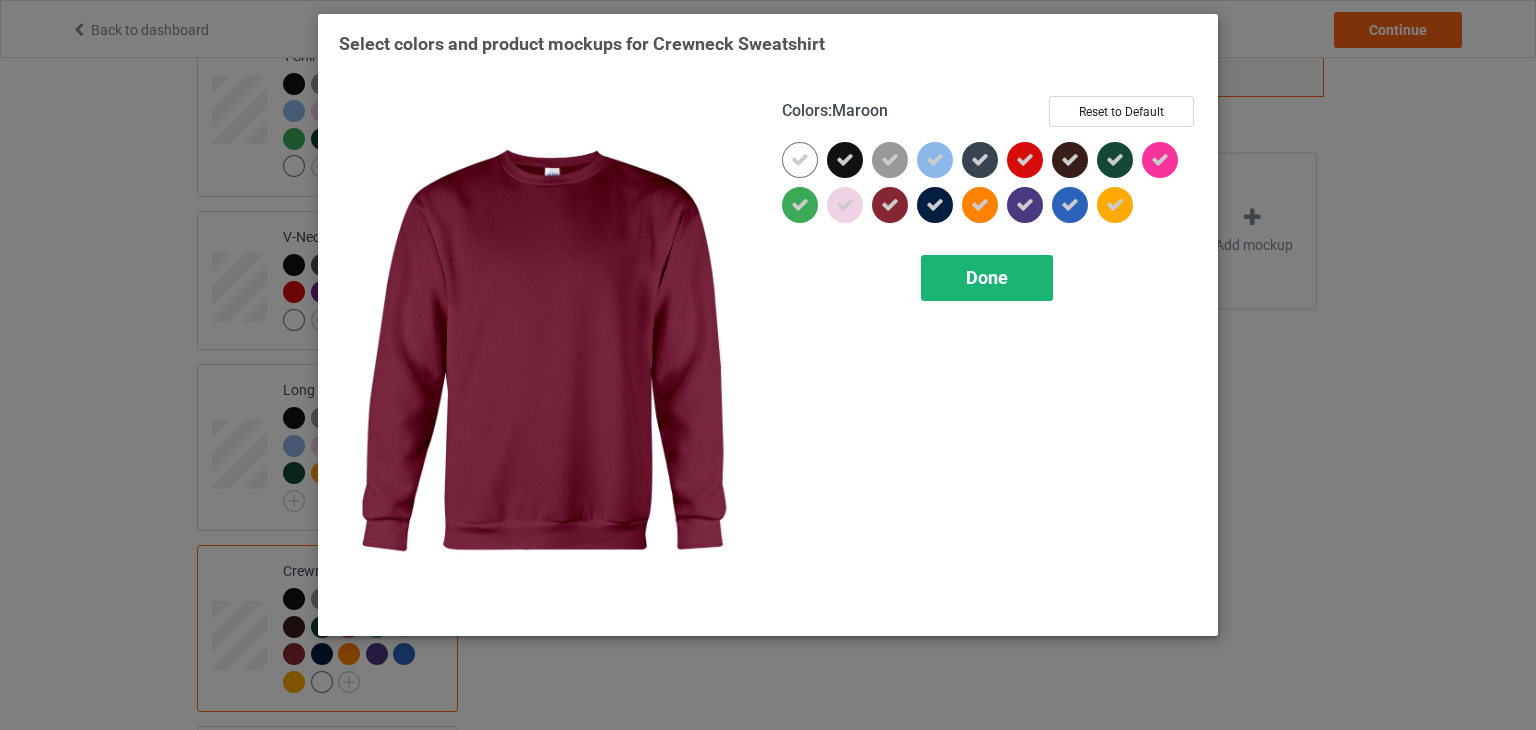 click on "Done" at bounding box center (987, 278) 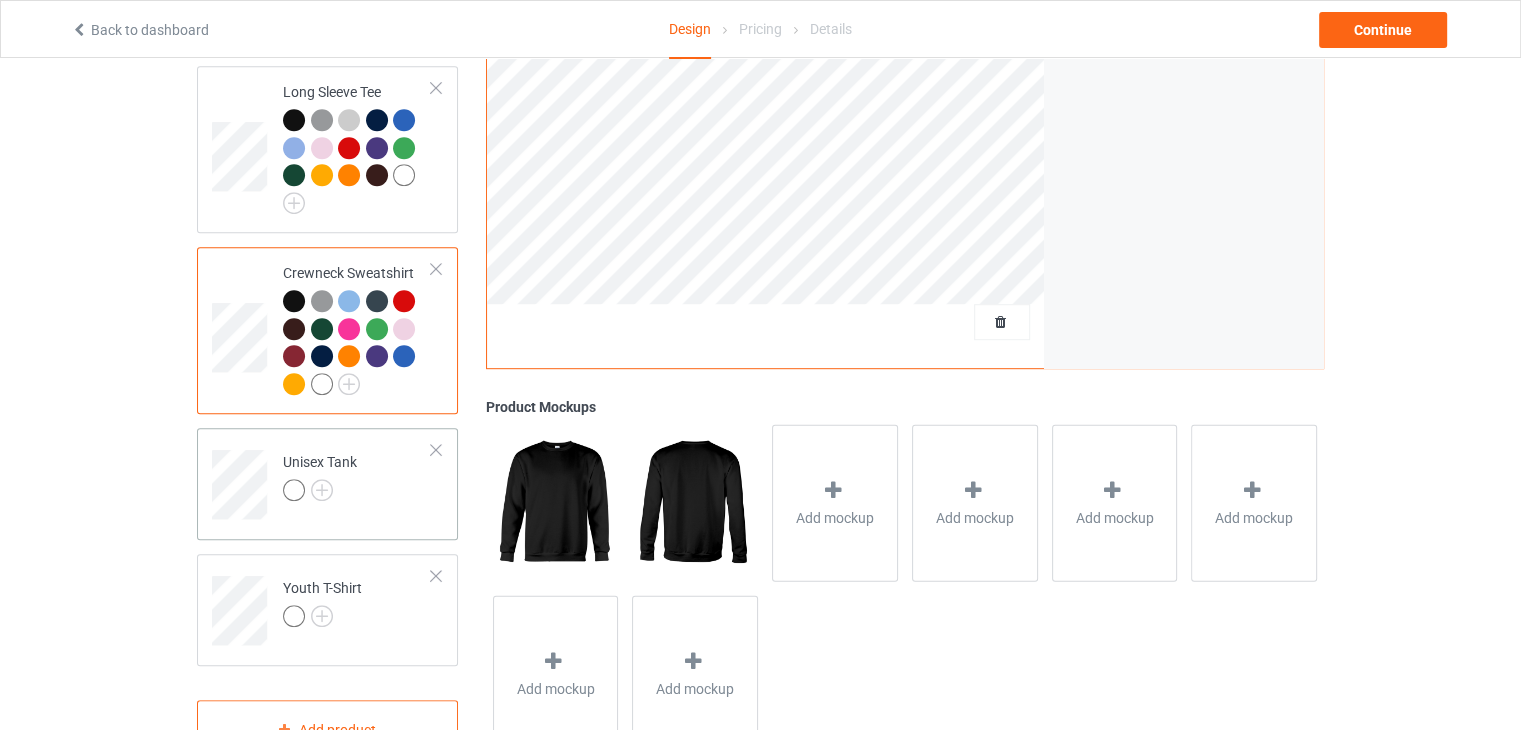 scroll, scrollTop: 1065, scrollLeft: 0, axis: vertical 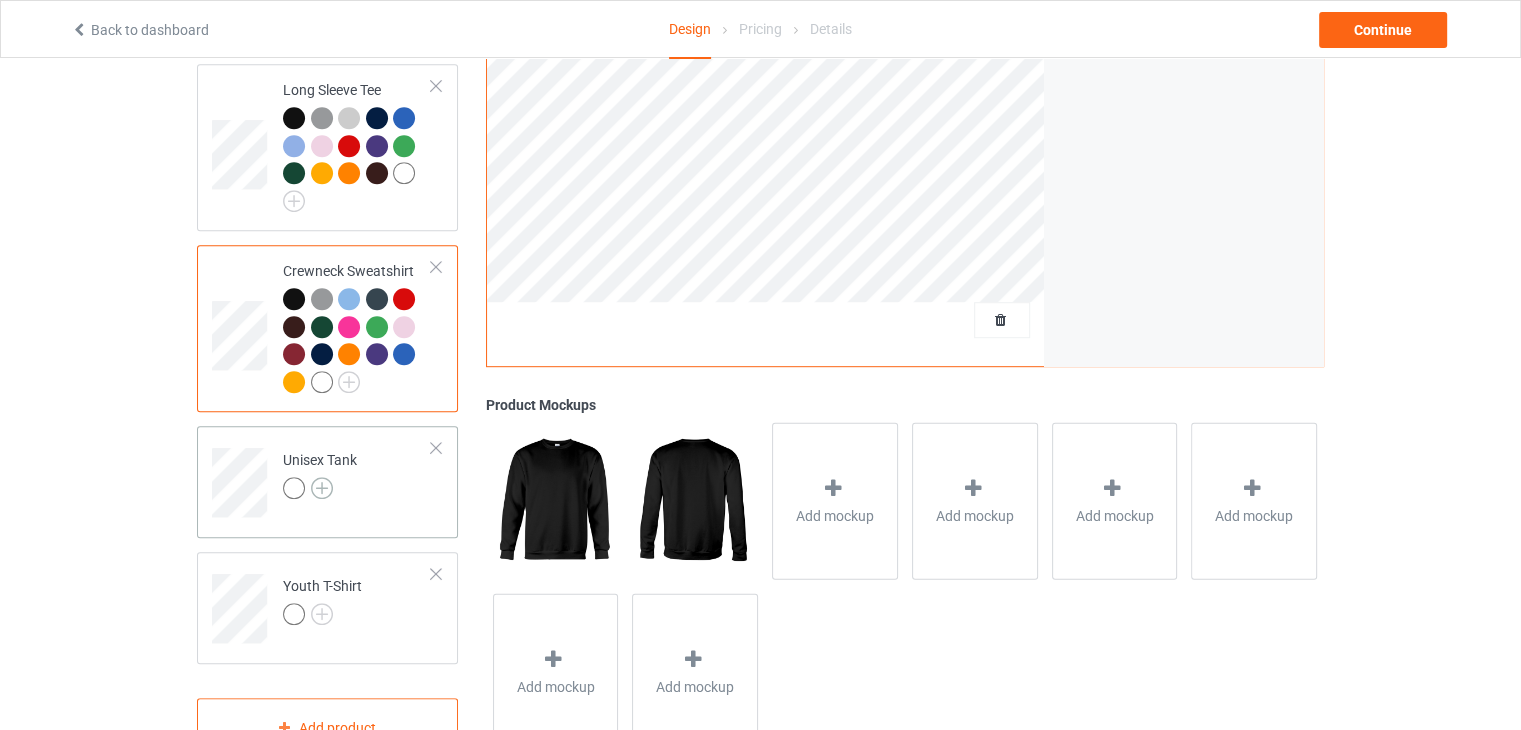 click at bounding box center (322, 488) 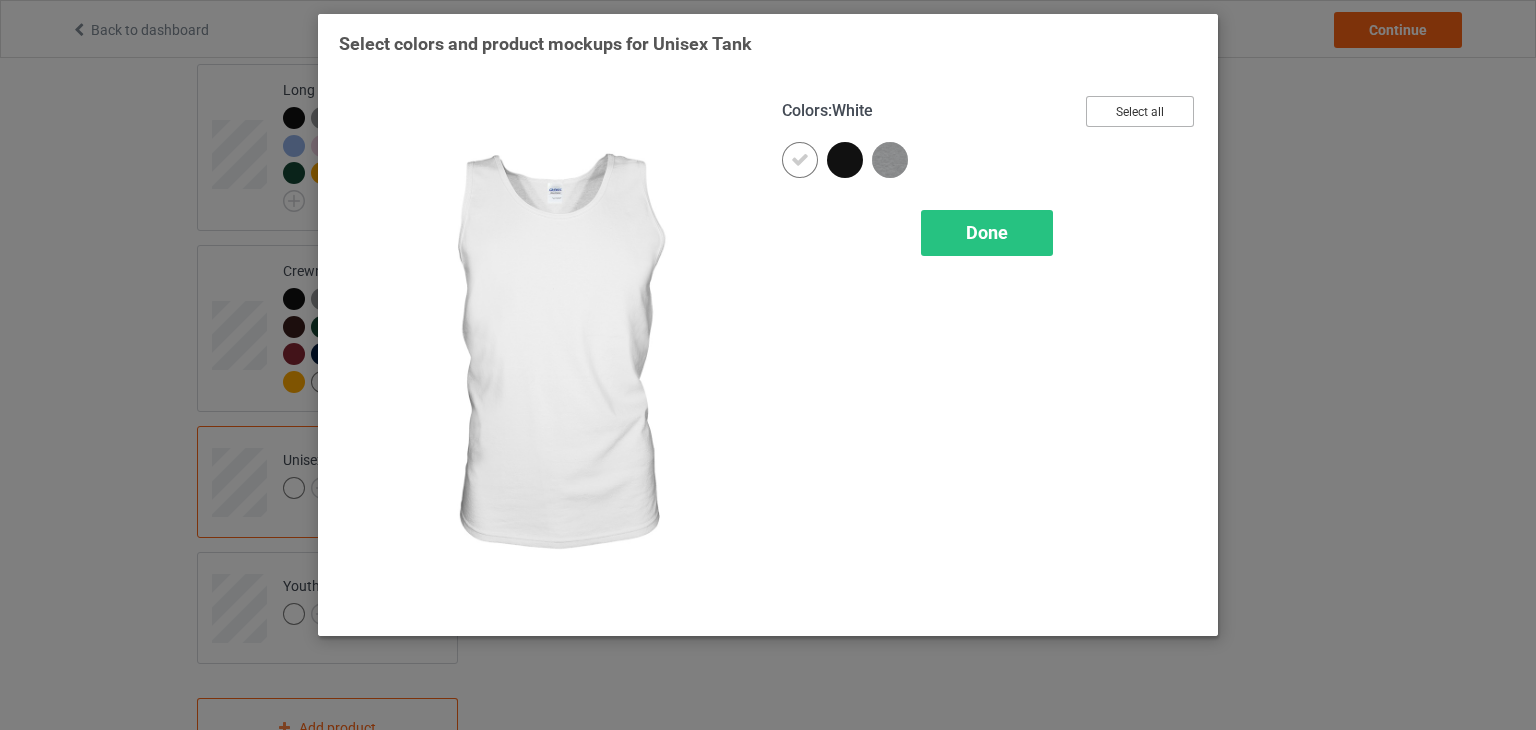 click on "Select all" at bounding box center [1140, 111] 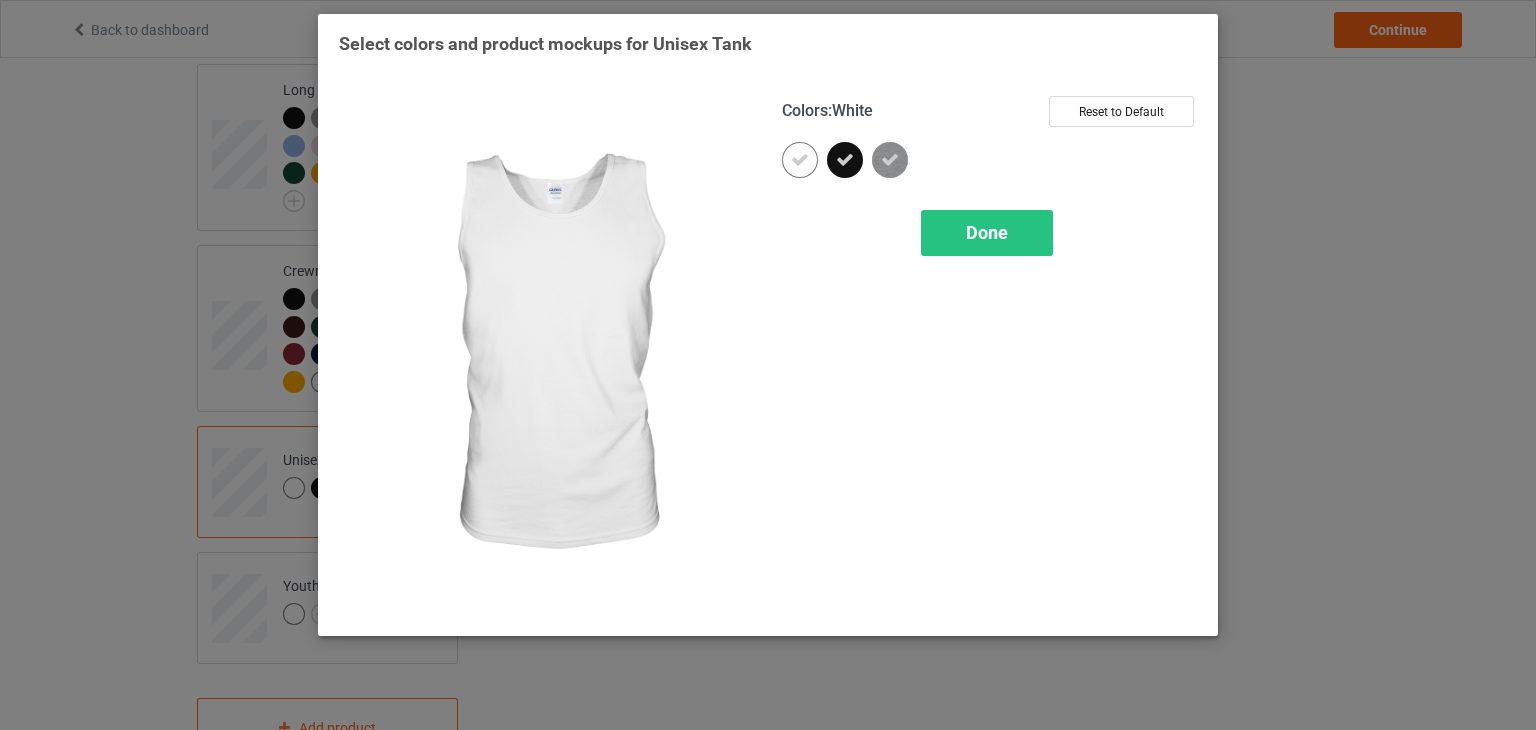 click at bounding box center (800, 160) 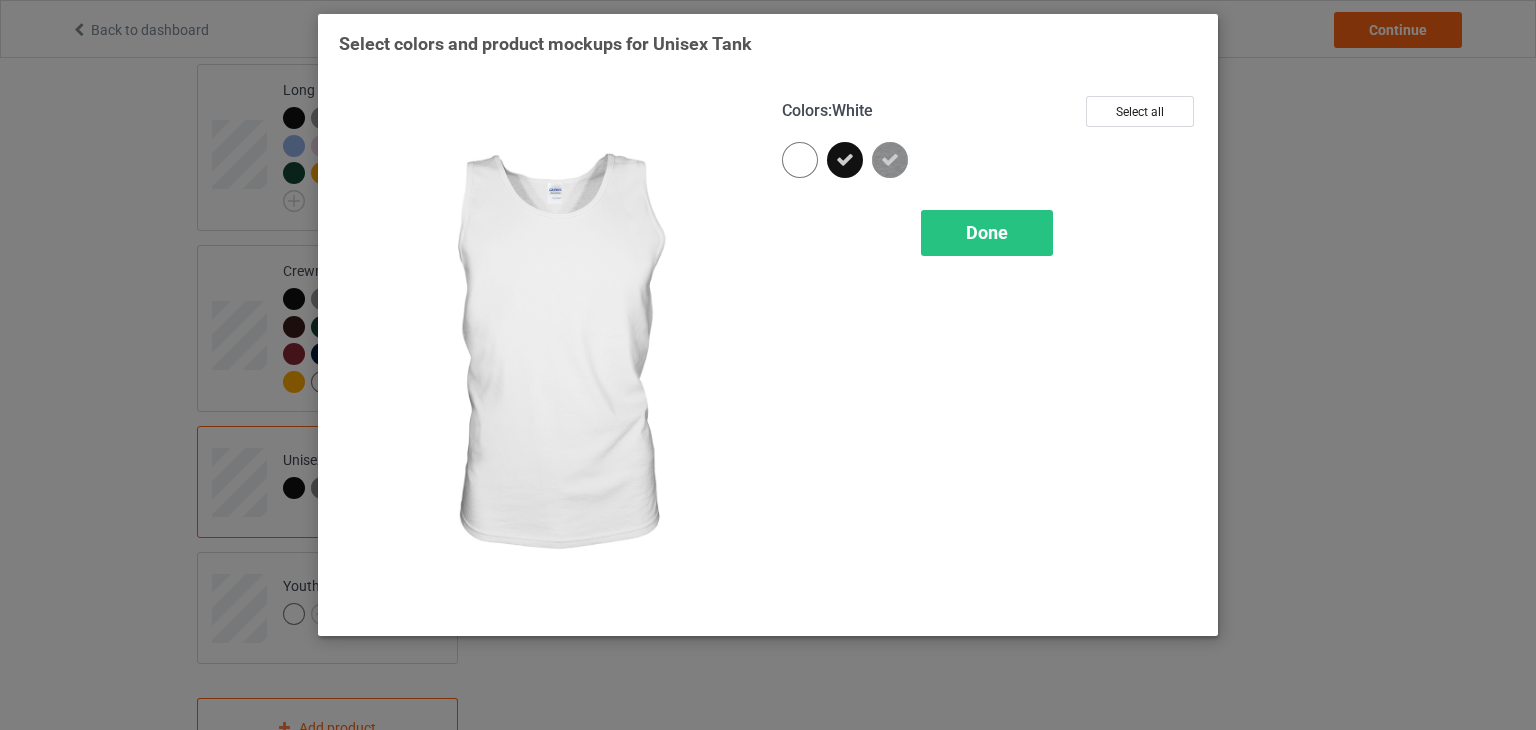click at bounding box center [800, 160] 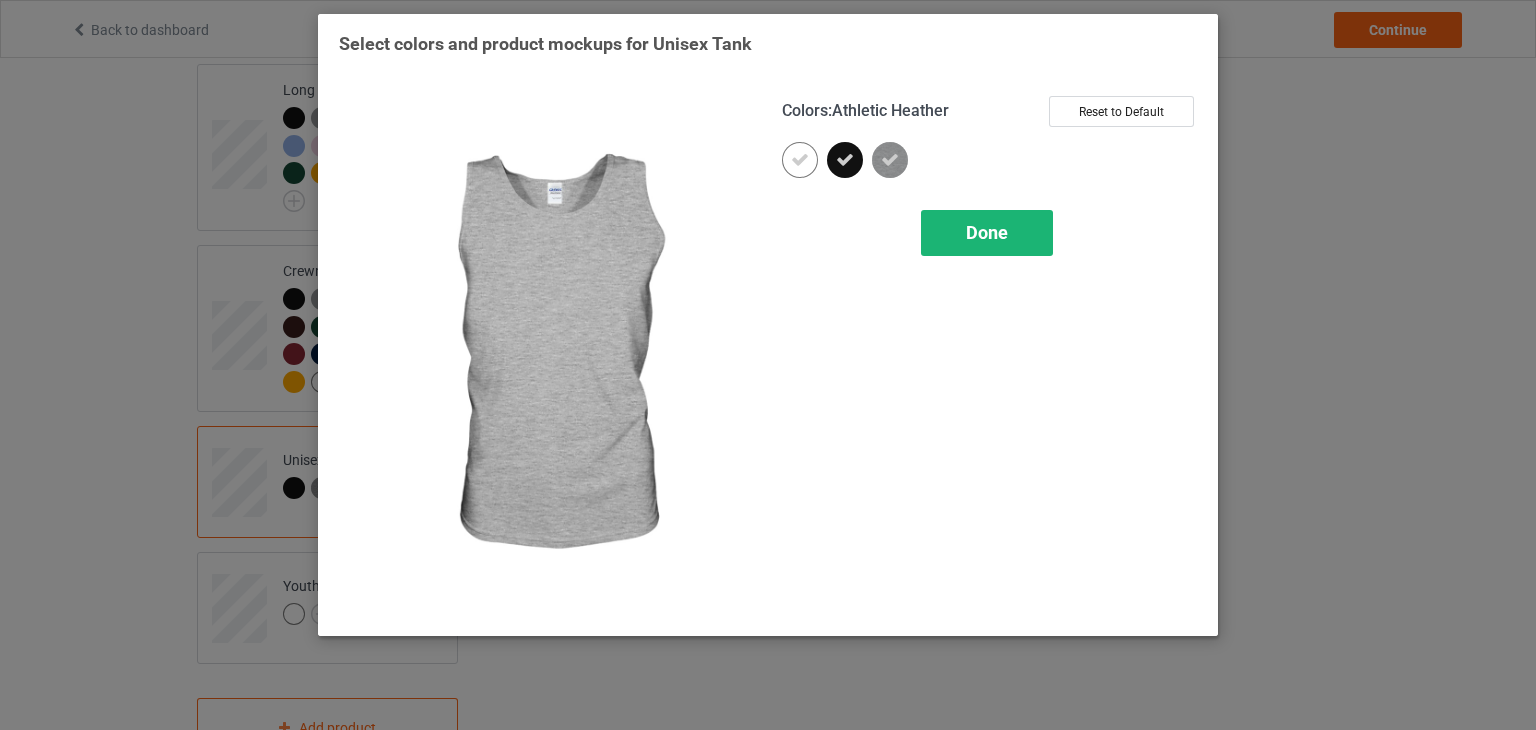 click on "Done" at bounding box center [987, 232] 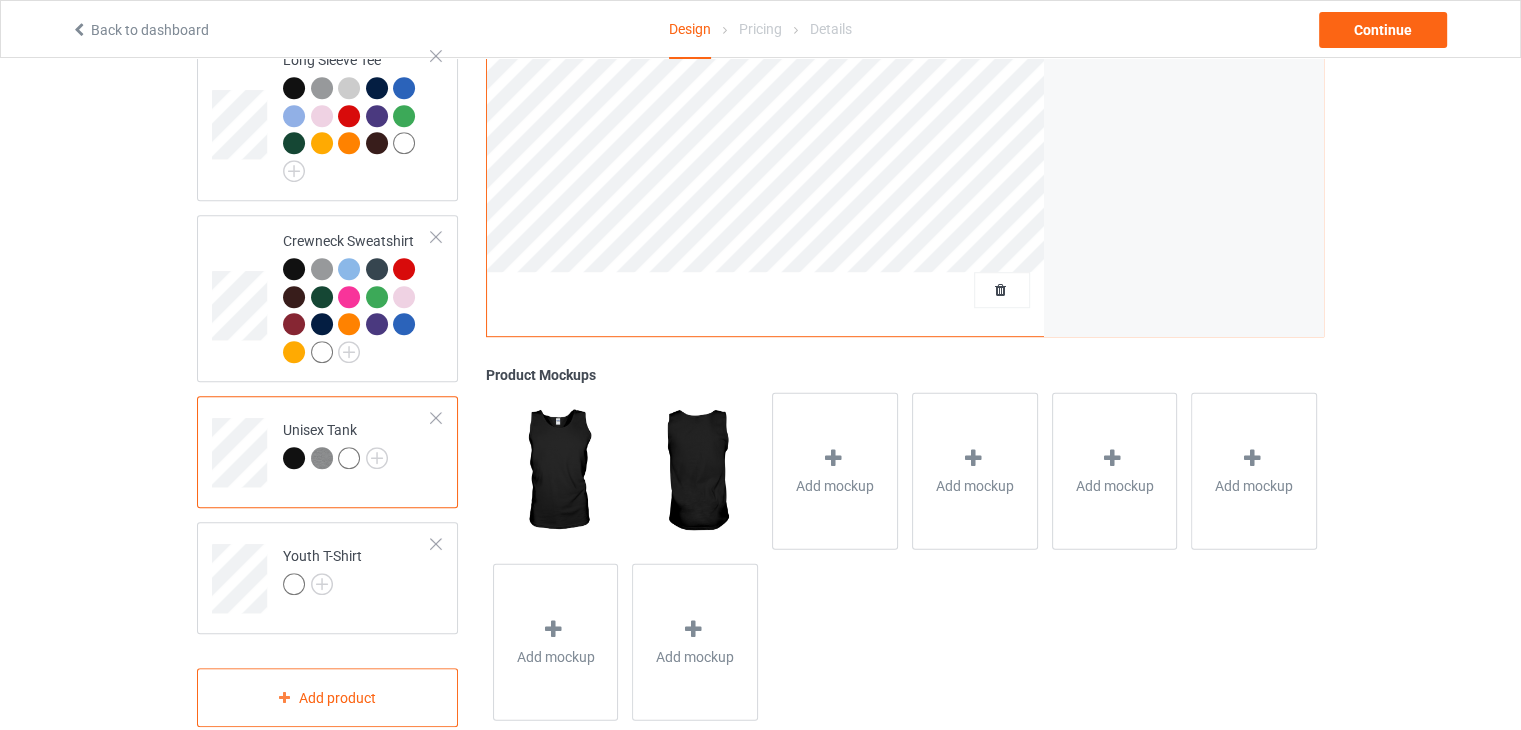 scroll, scrollTop: 1110, scrollLeft: 0, axis: vertical 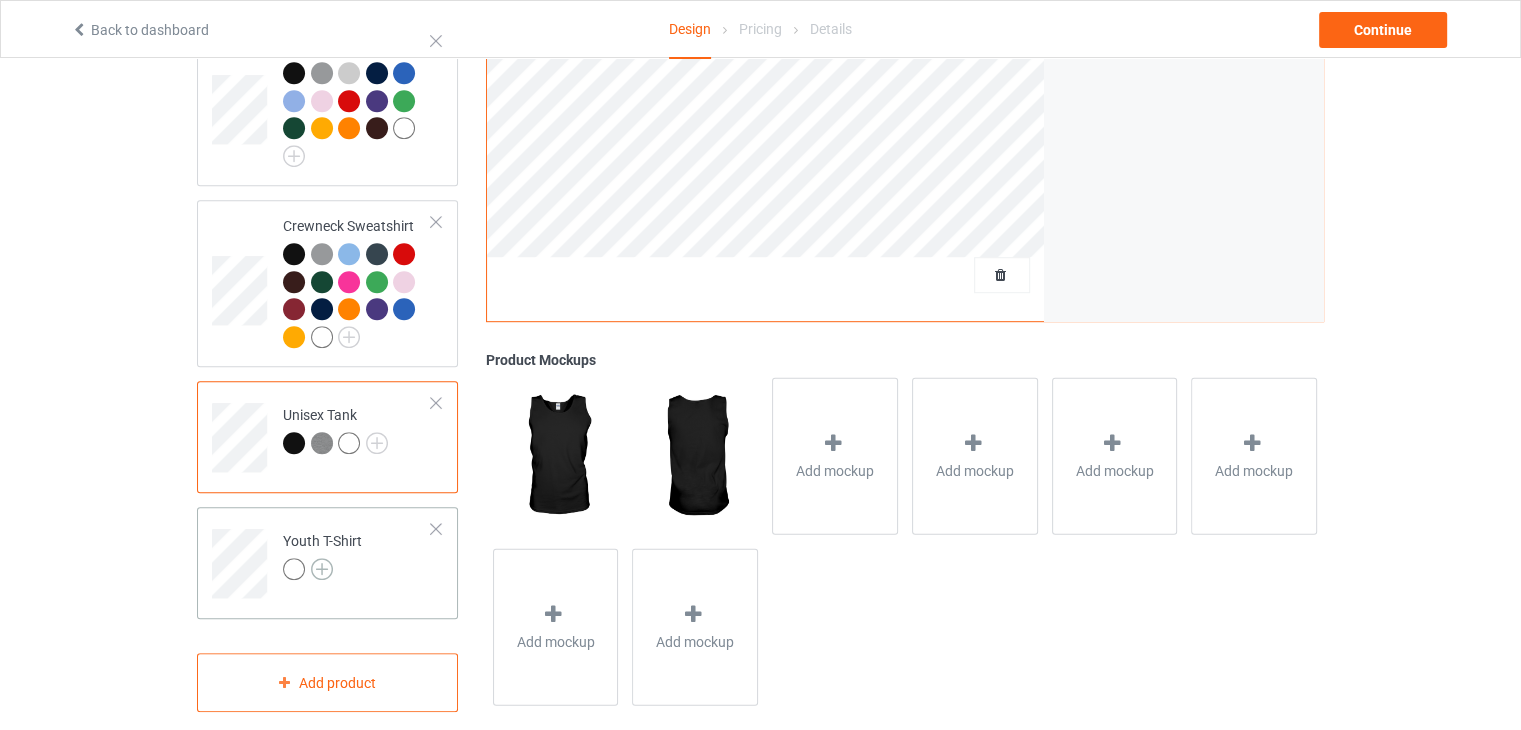 click at bounding box center [322, 569] 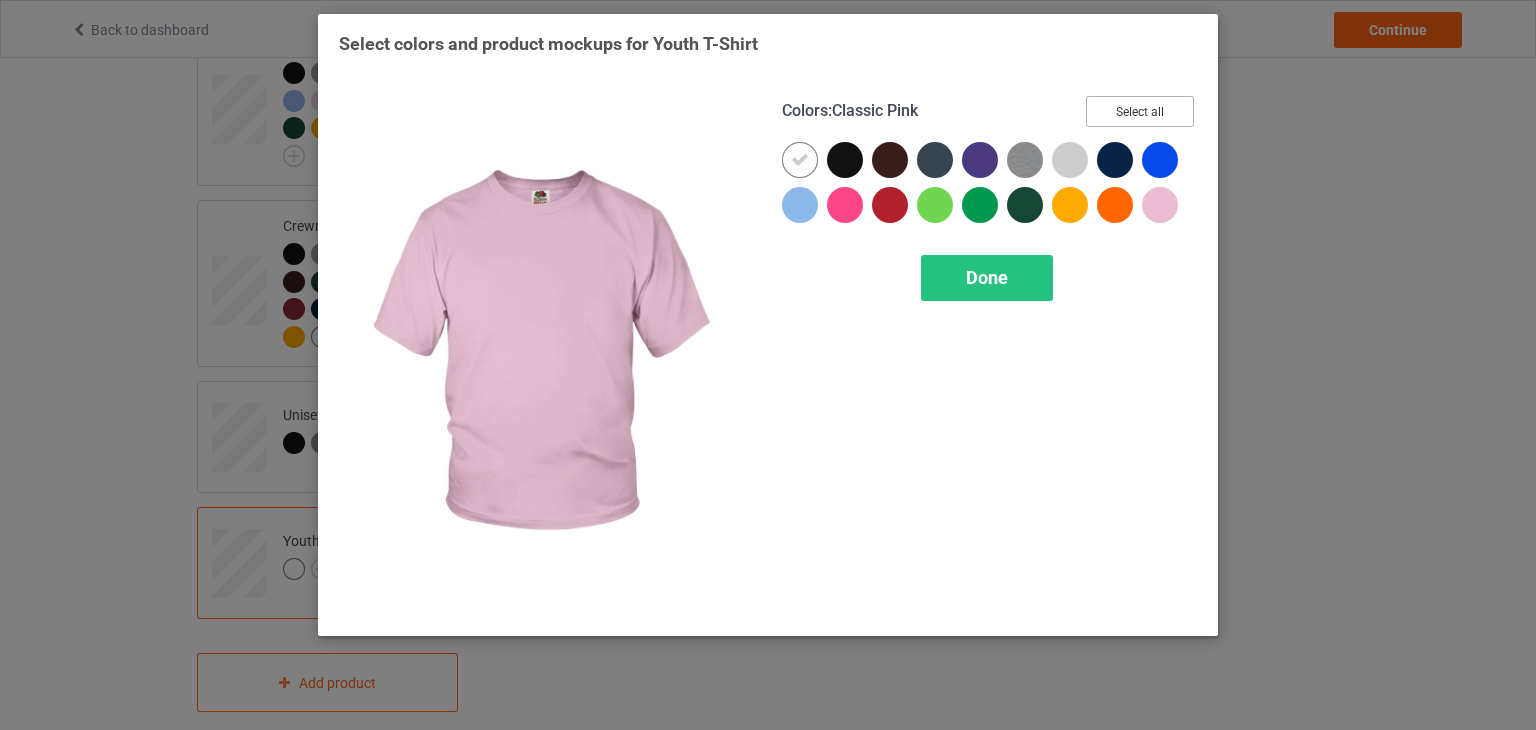 click on "Select all" at bounding box center (1140, 111) 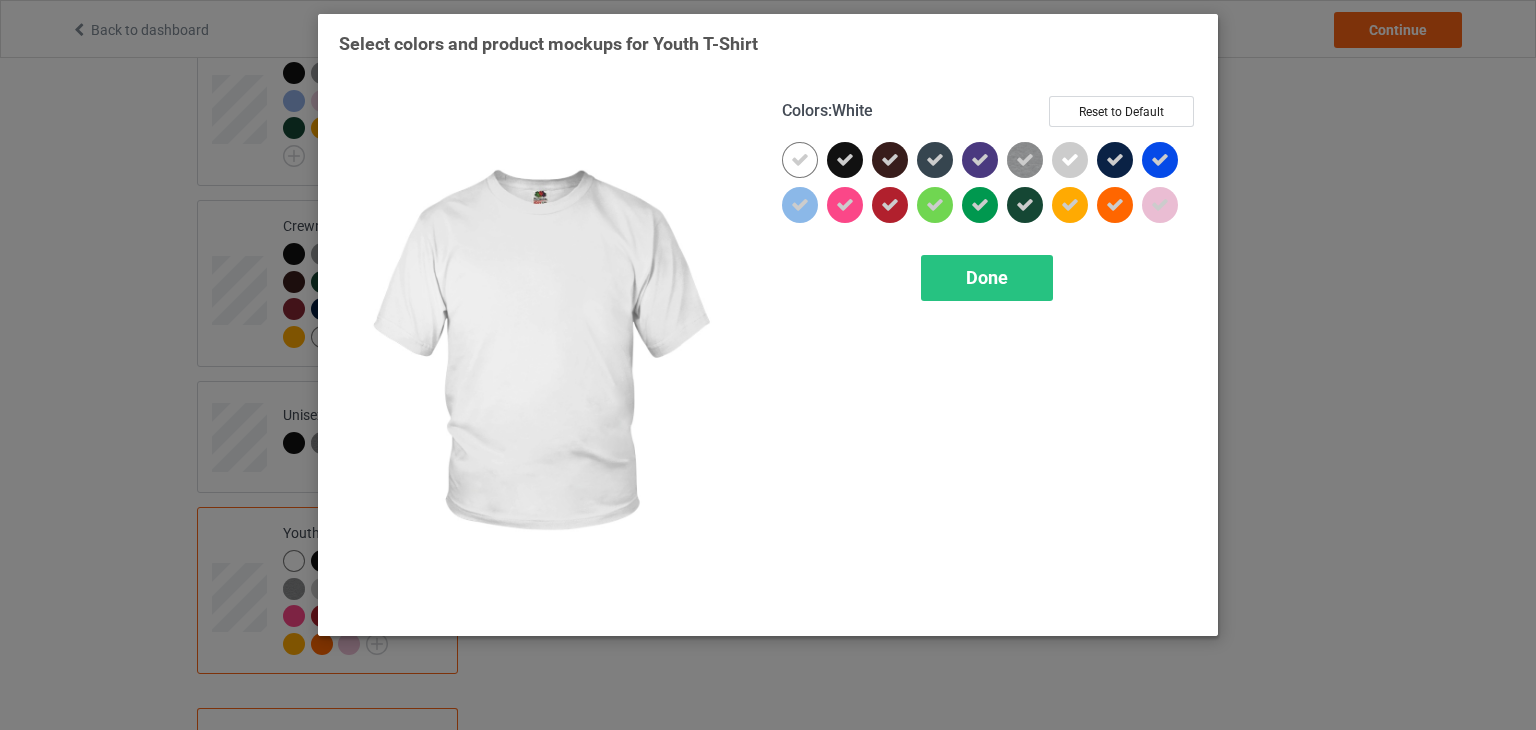 click at bounding box center [800, 160] 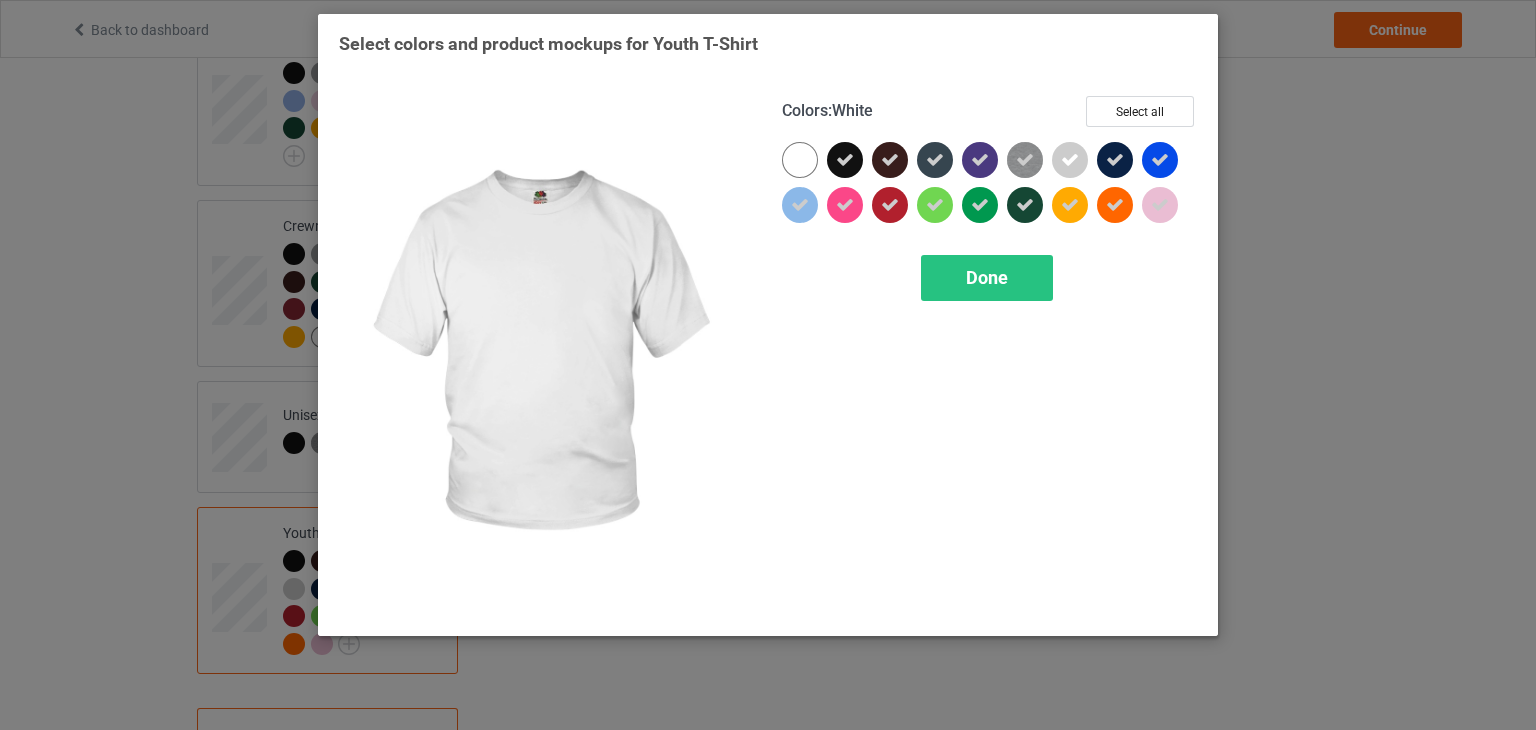 click at bounding box center (800, 160) 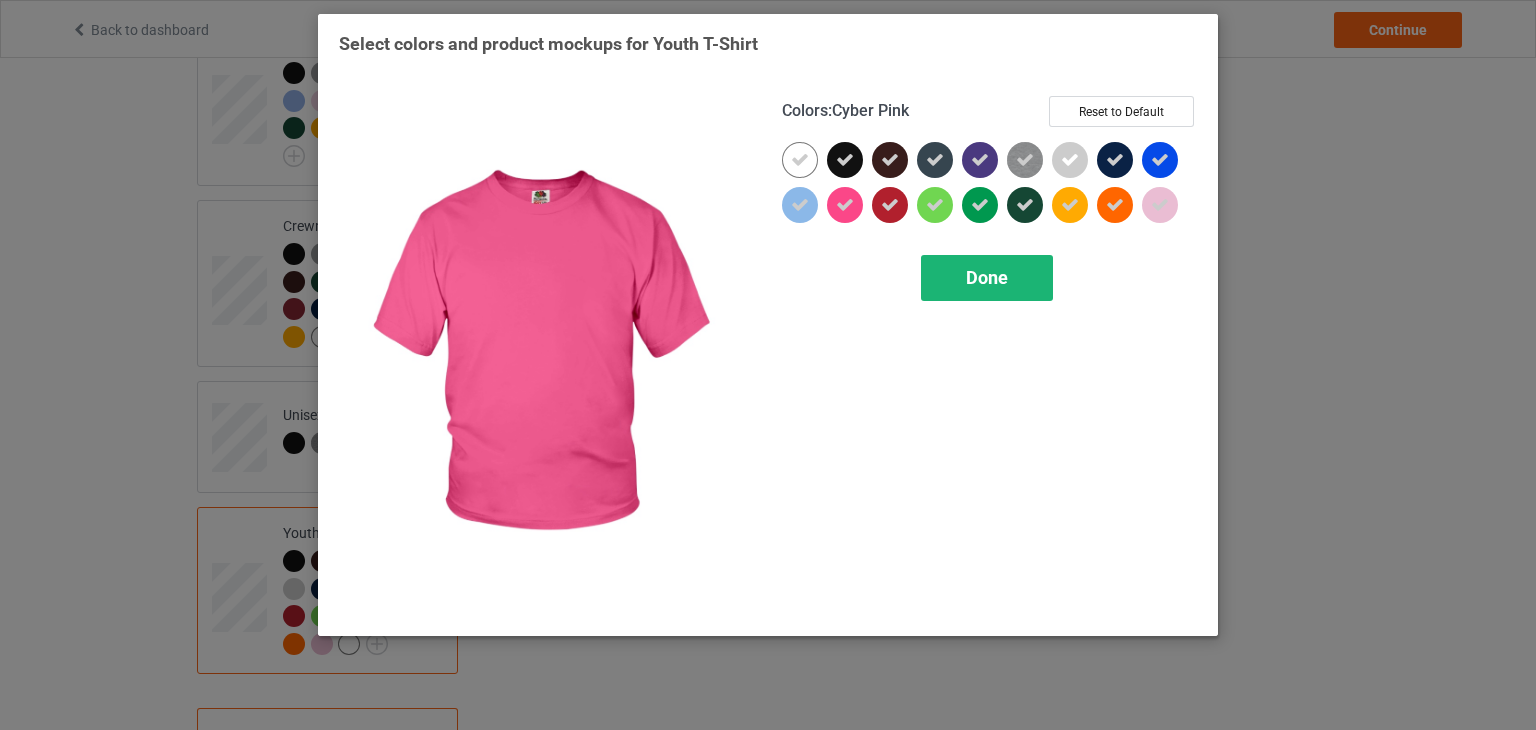 click on "Done" at bounding box center (987, 277) 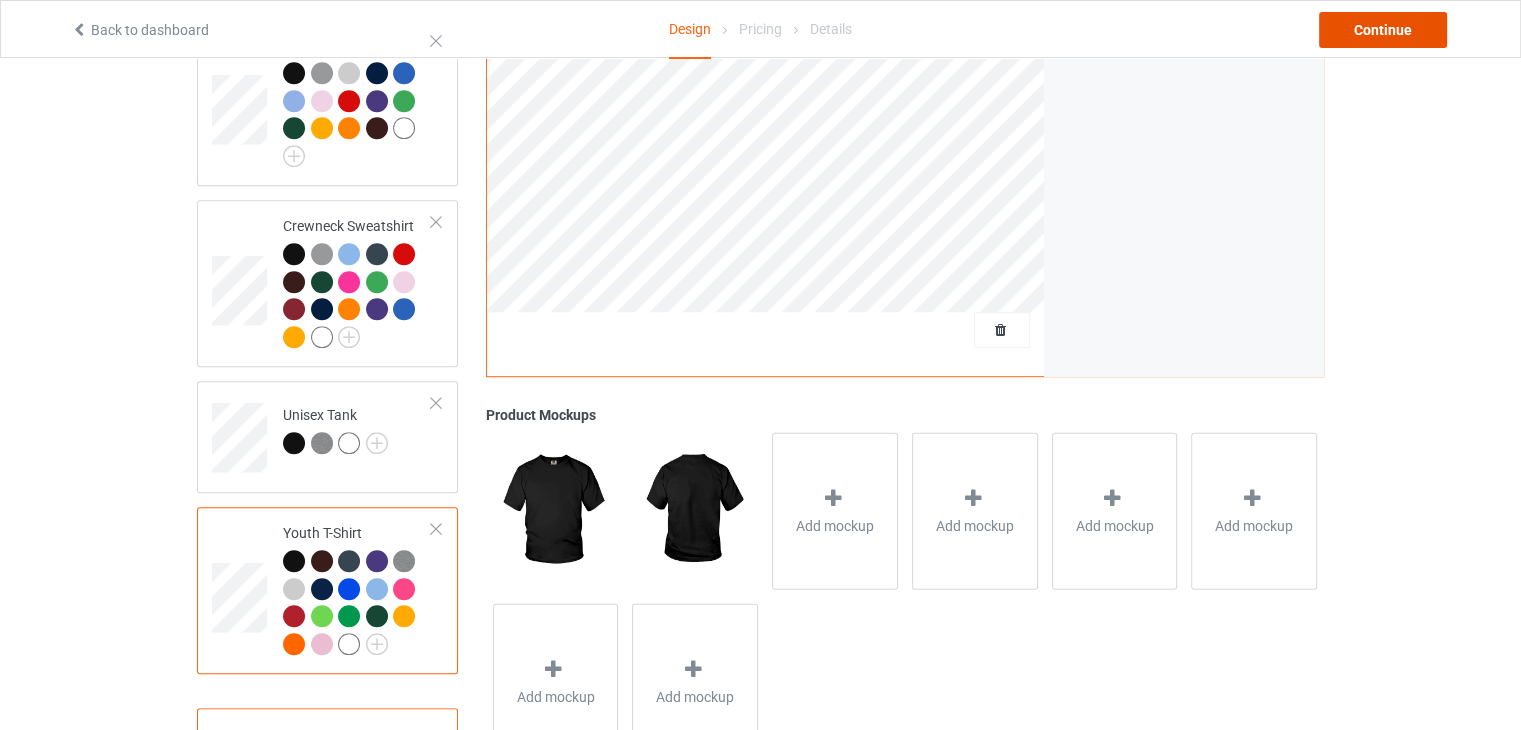 click on "Continue" at bounding box center [1383, 30] 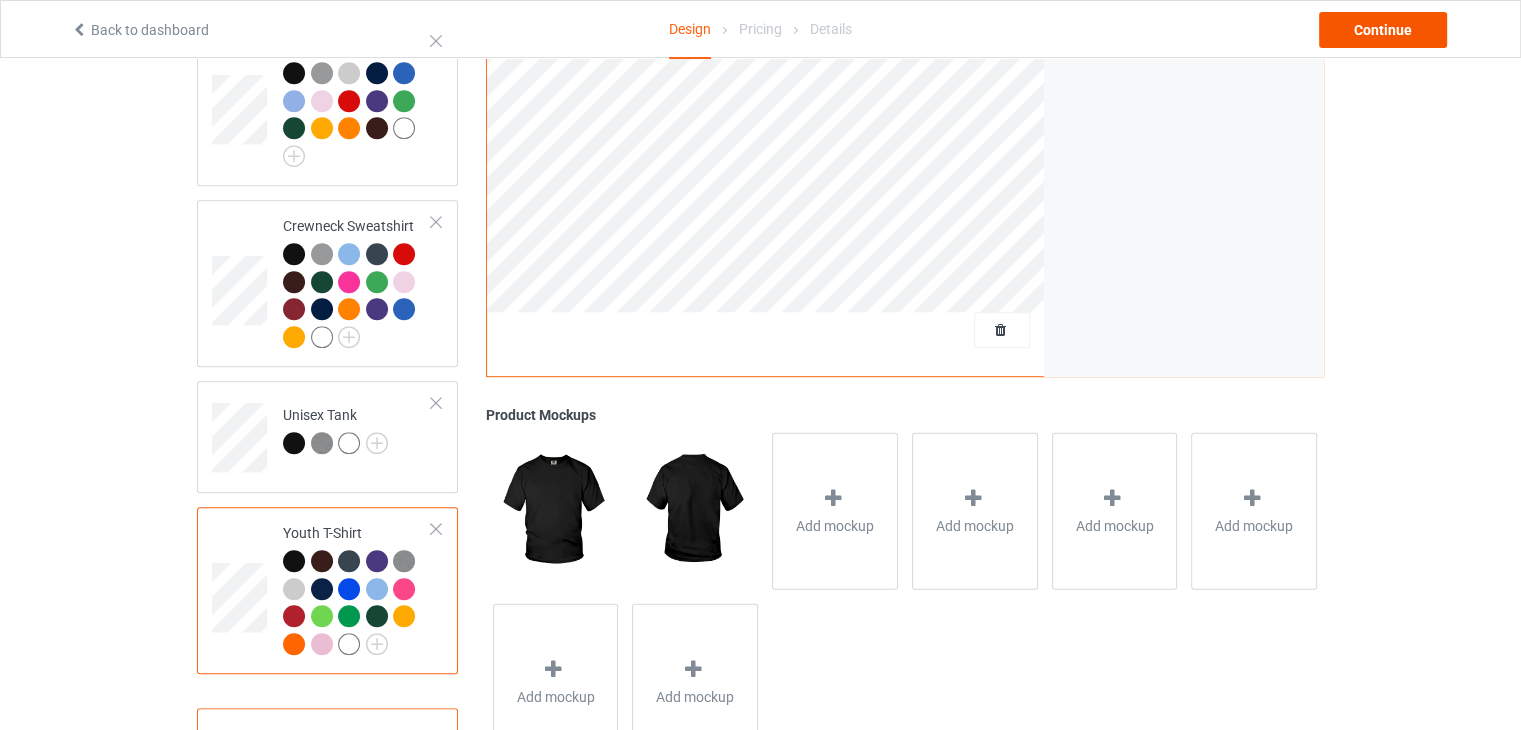 scroll, scrollTop: 0, scrollLeft: 0, axis: both 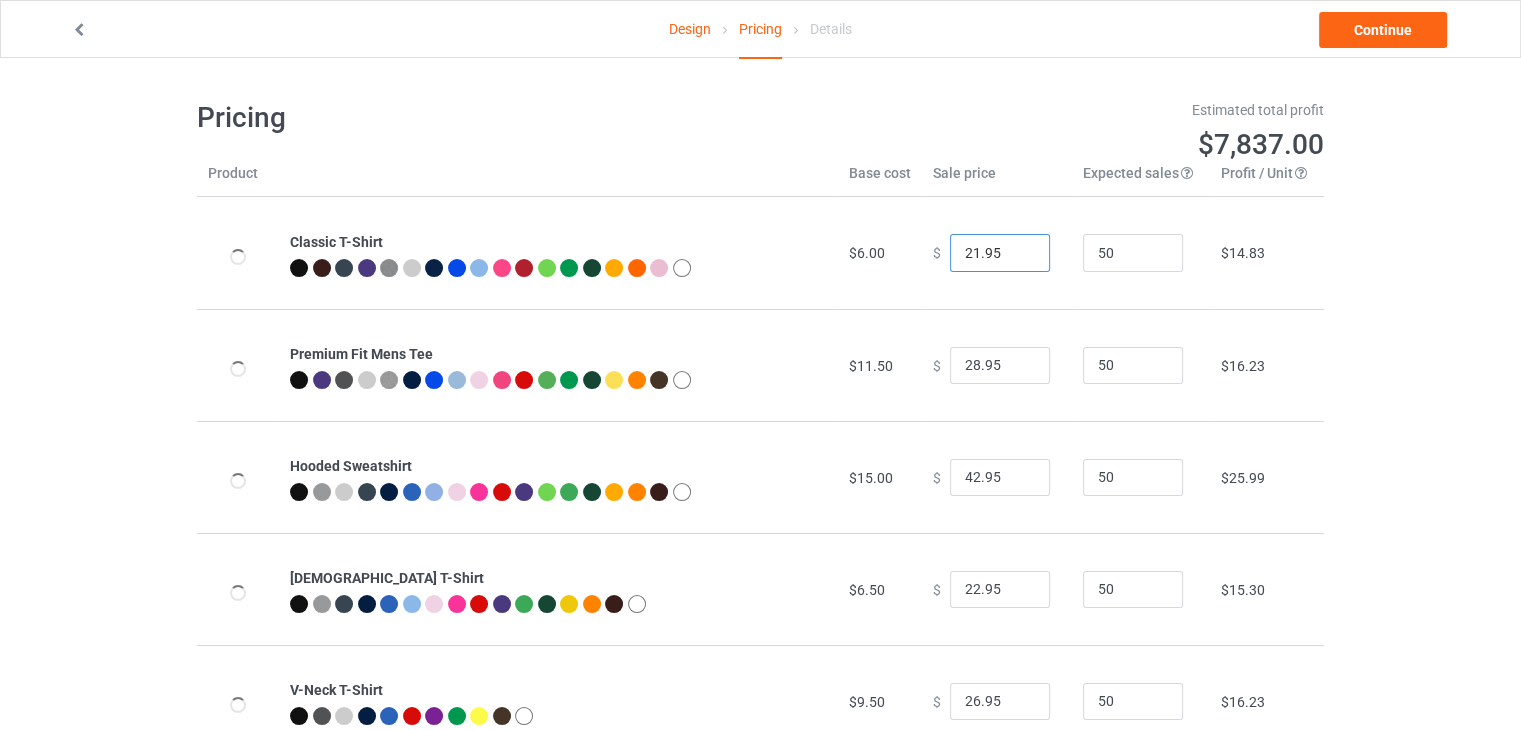click on "21.95" at bounding box center [1000, 253] 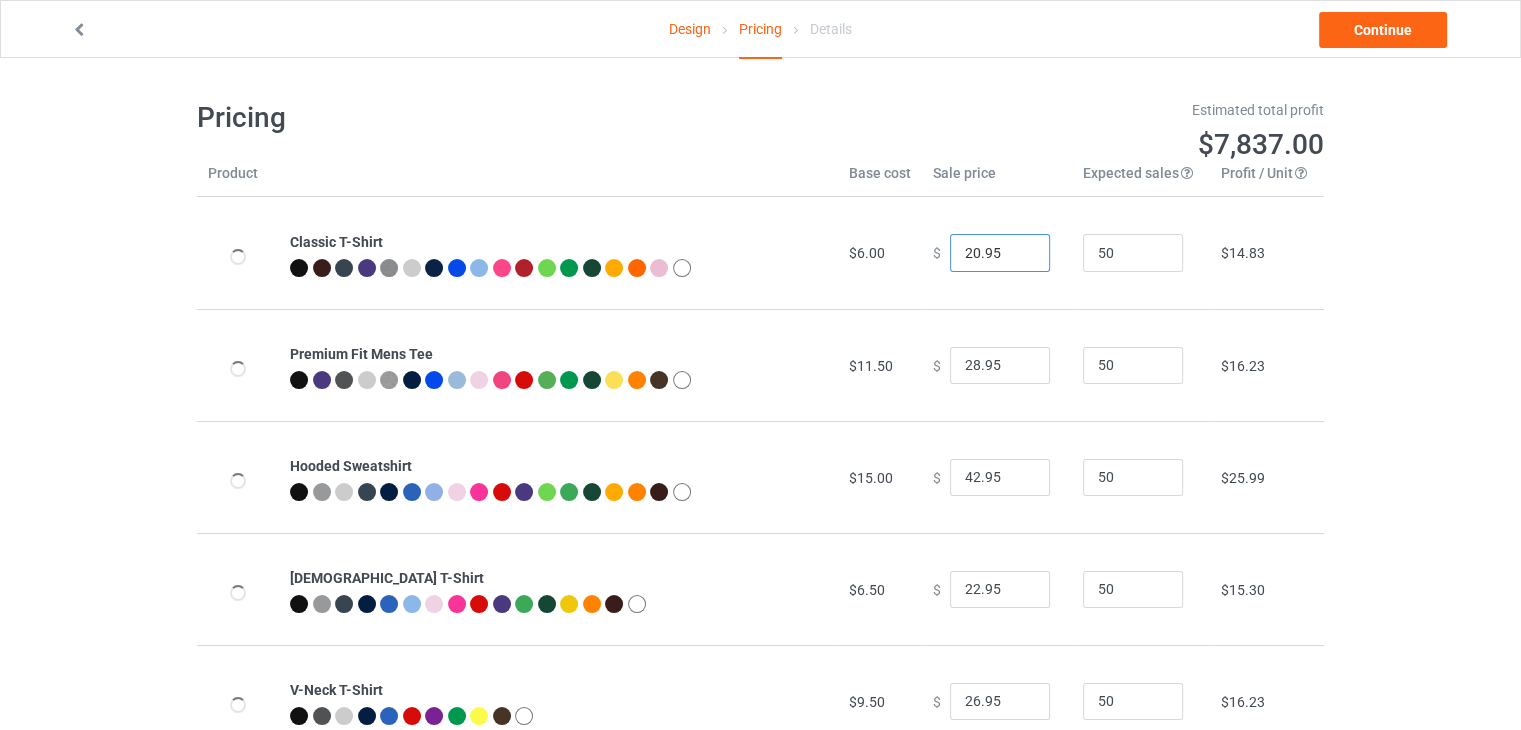 click on "20.95" at bounding box center [1000, 253] 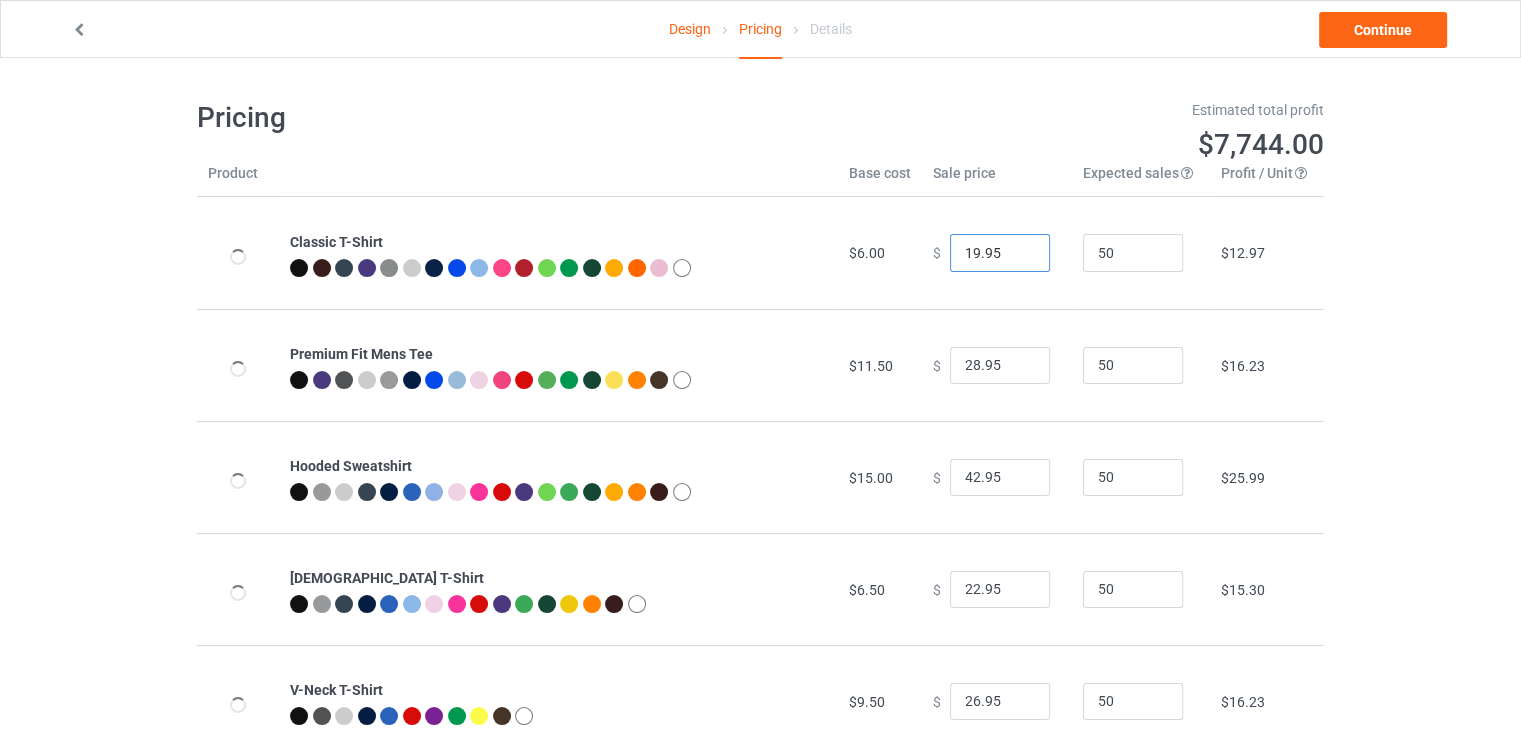 type on "19.95" 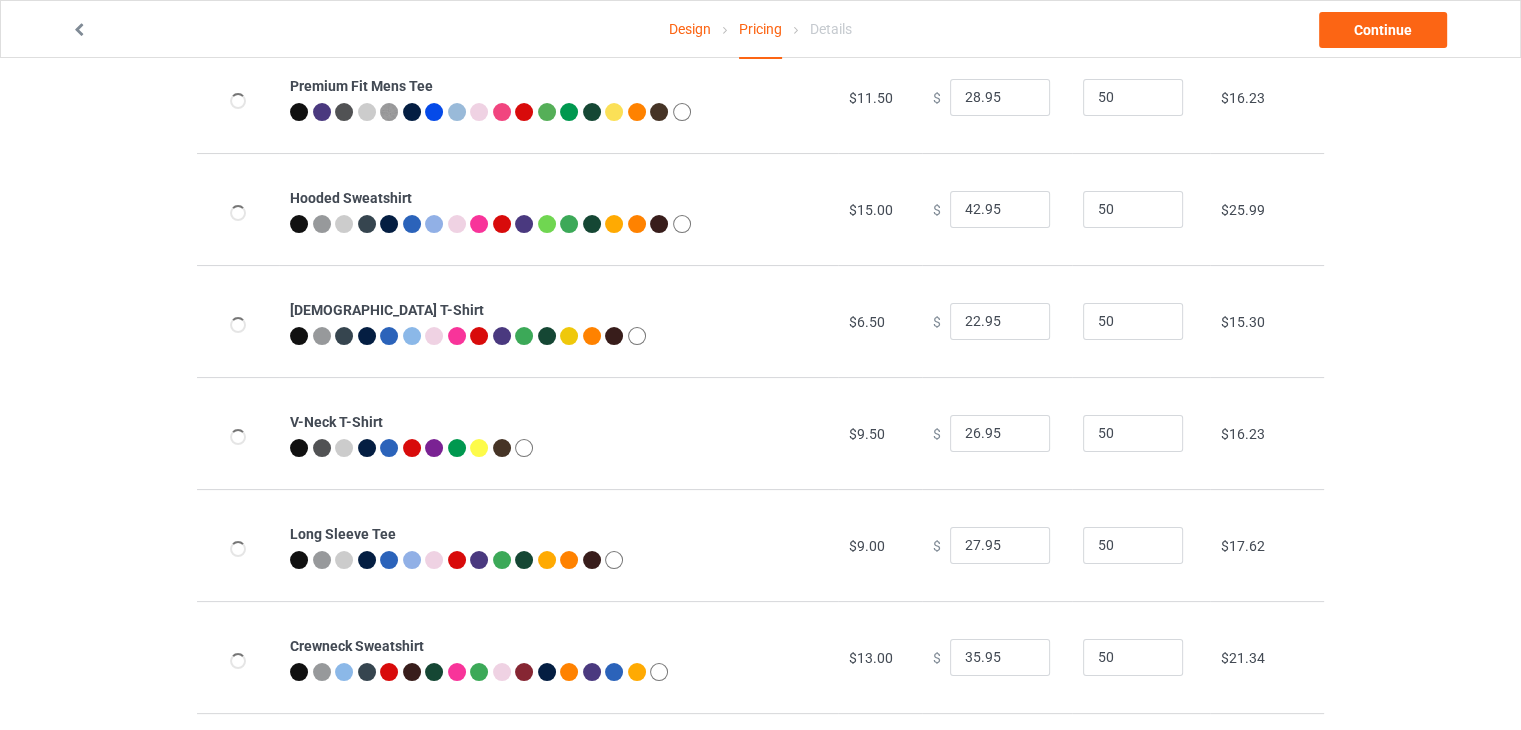 scroll, scrollTop: 300, scrollLeft: 0, axis: vertical 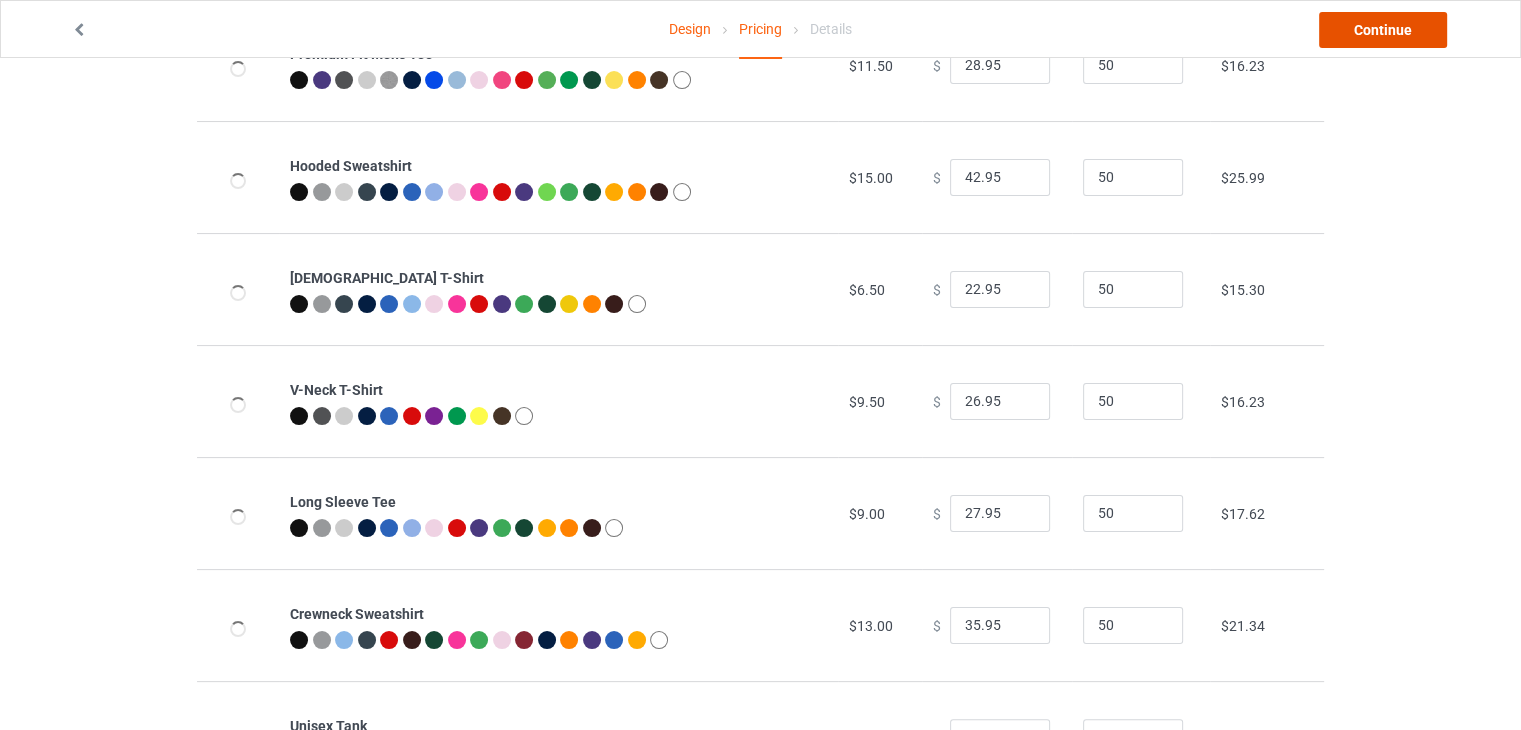 click on "Continue" at bounding box center (1383, 30) 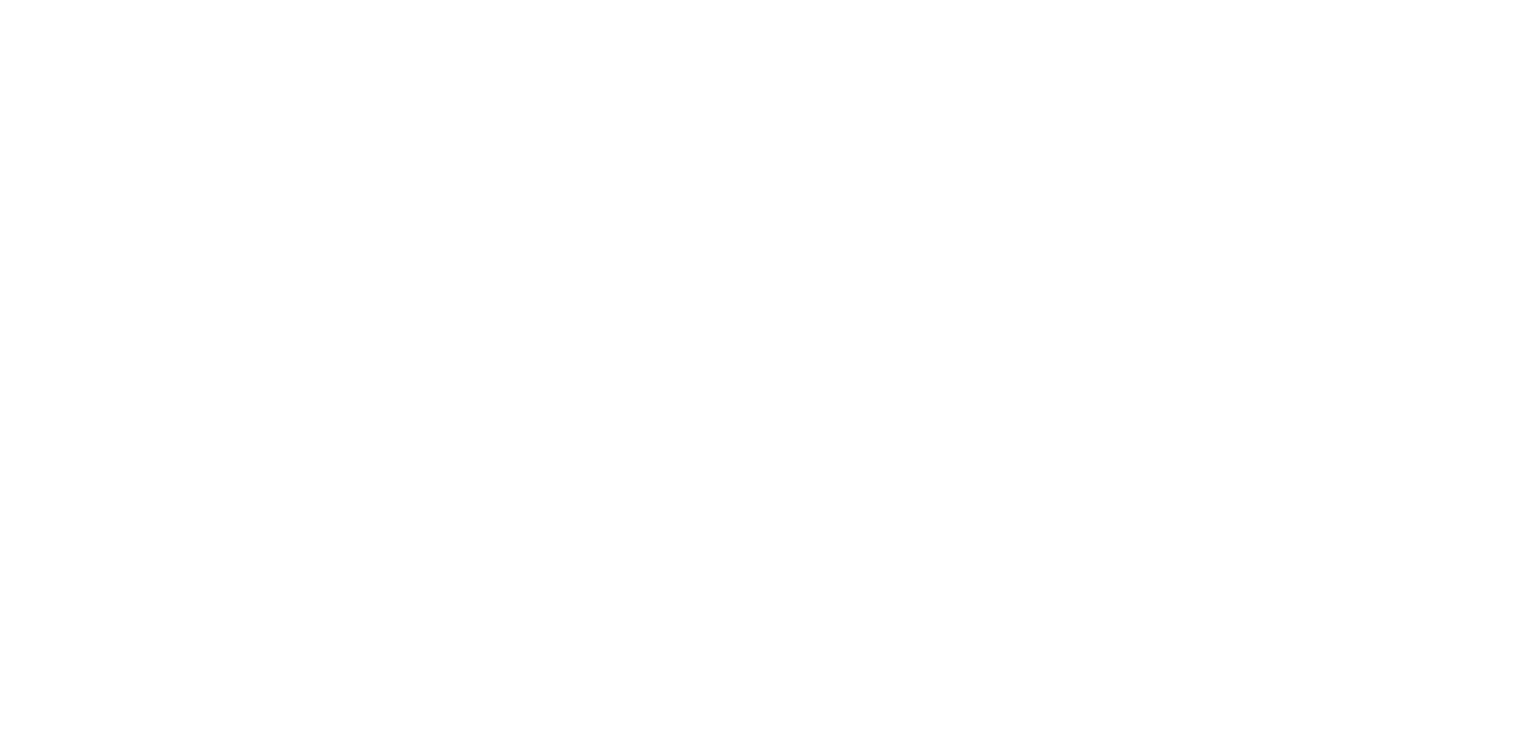 scroll, scrollTop: 0, scrollLeft: 0, axis: both 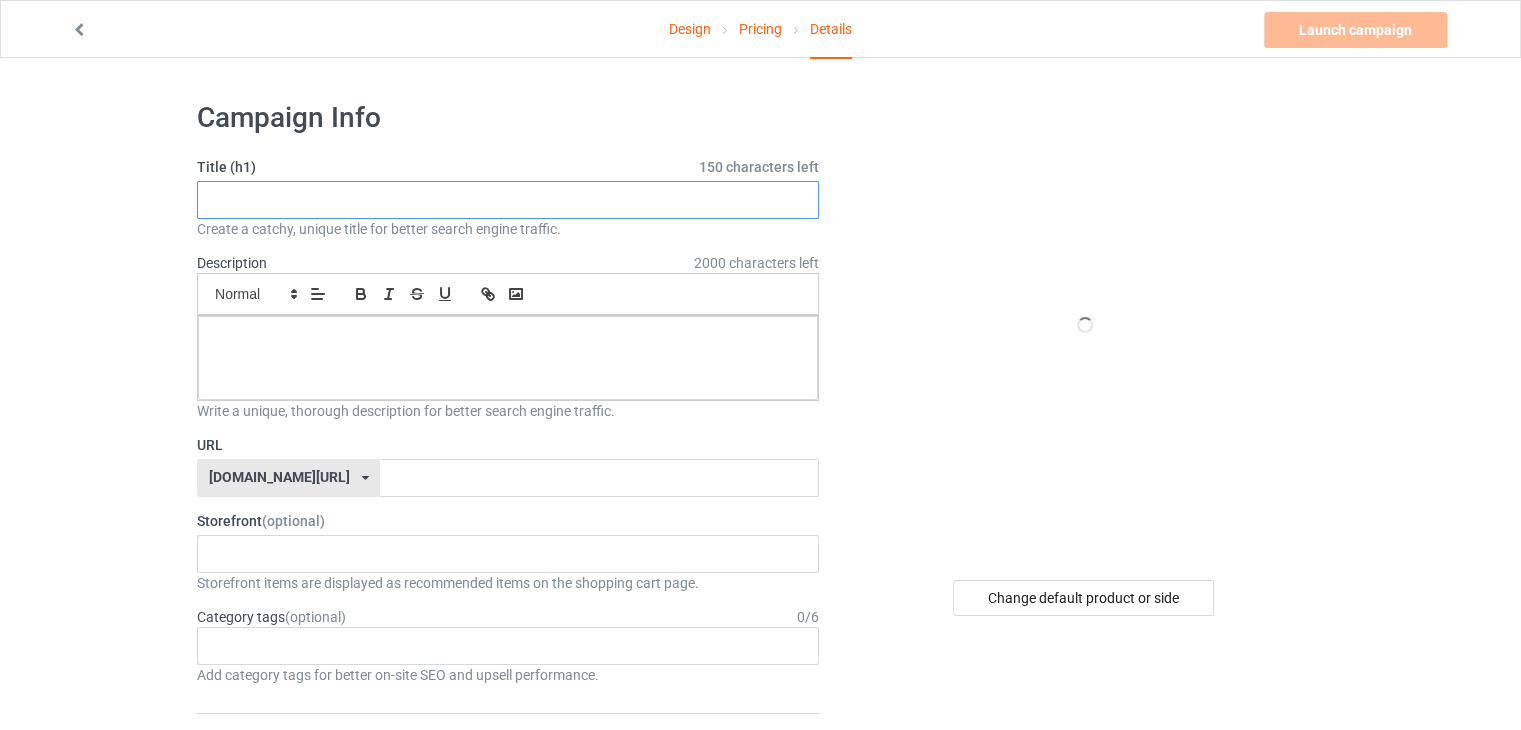 click at bounding box center [508, 200] 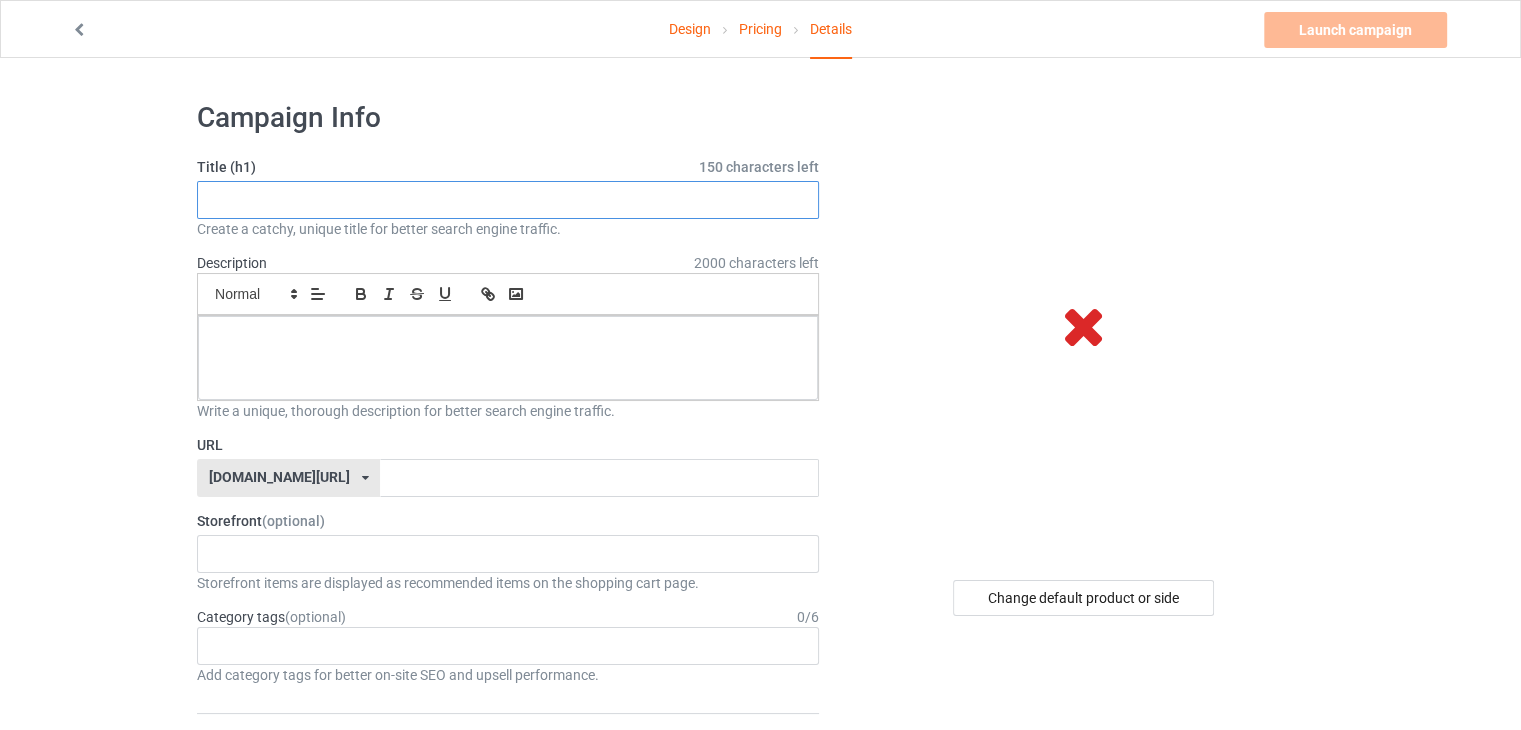 click at bounding box center [508, 200] 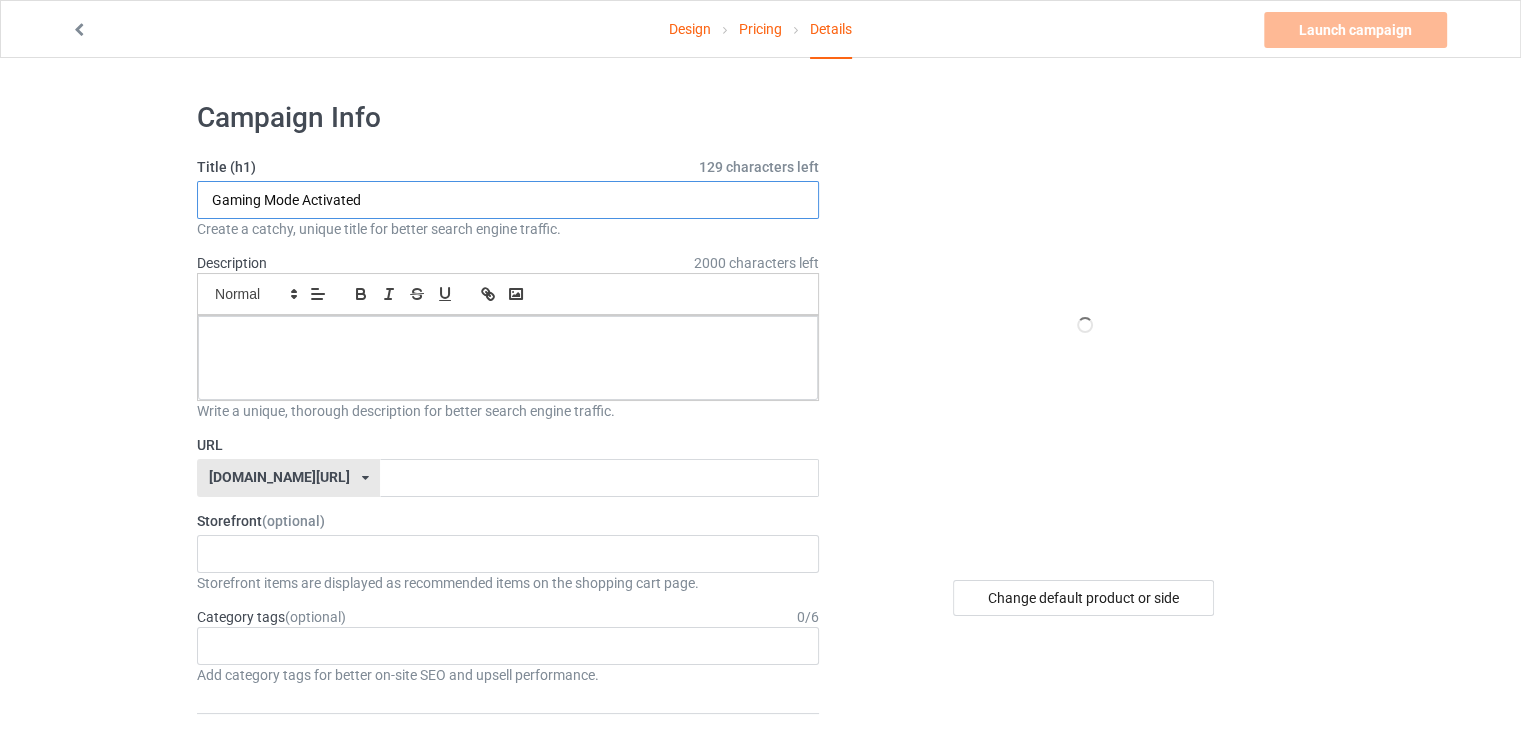 type on "Gaming Mode Activated" 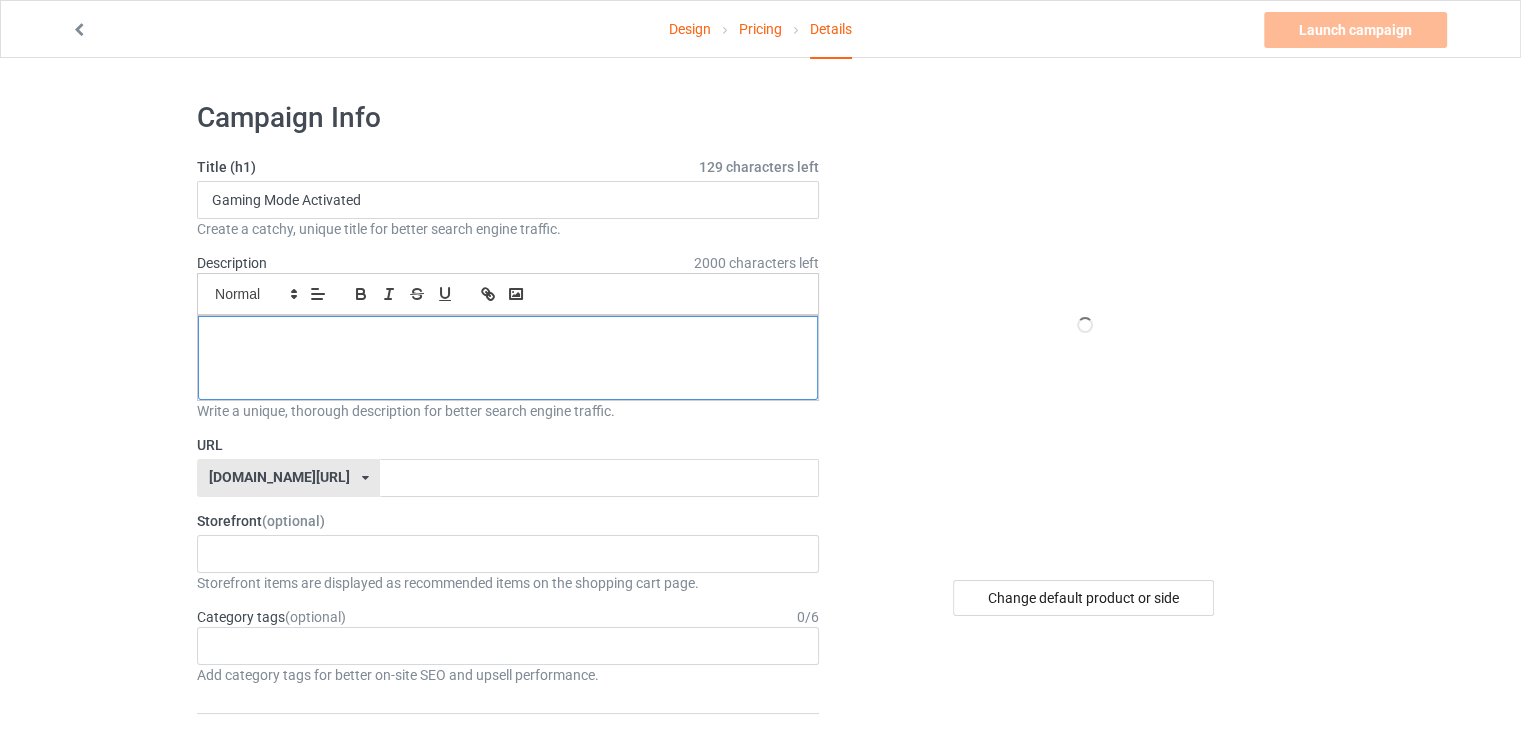 click at bounding box center [508, 358] 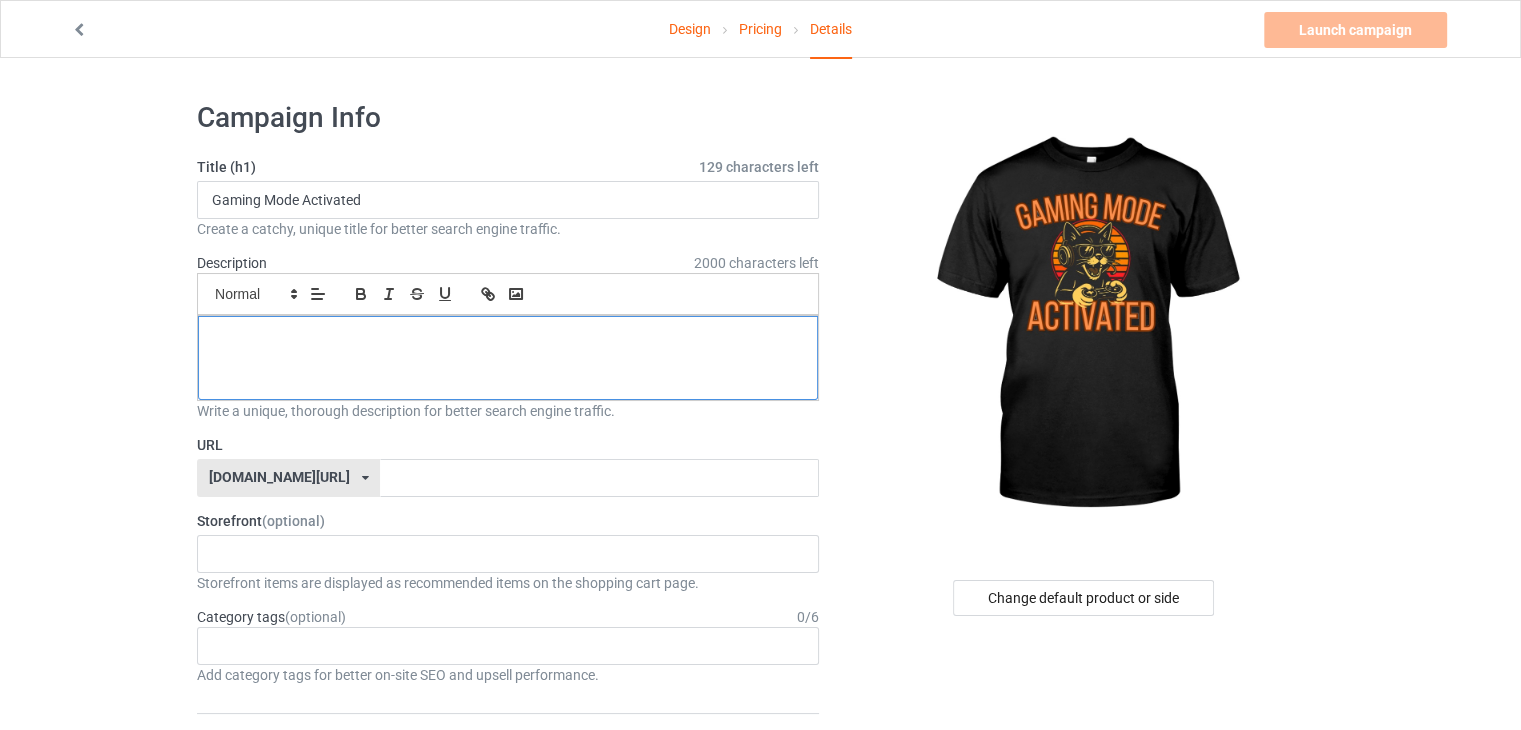 scroll, scrollTop: 0, scrollLeft: 0, axis: both 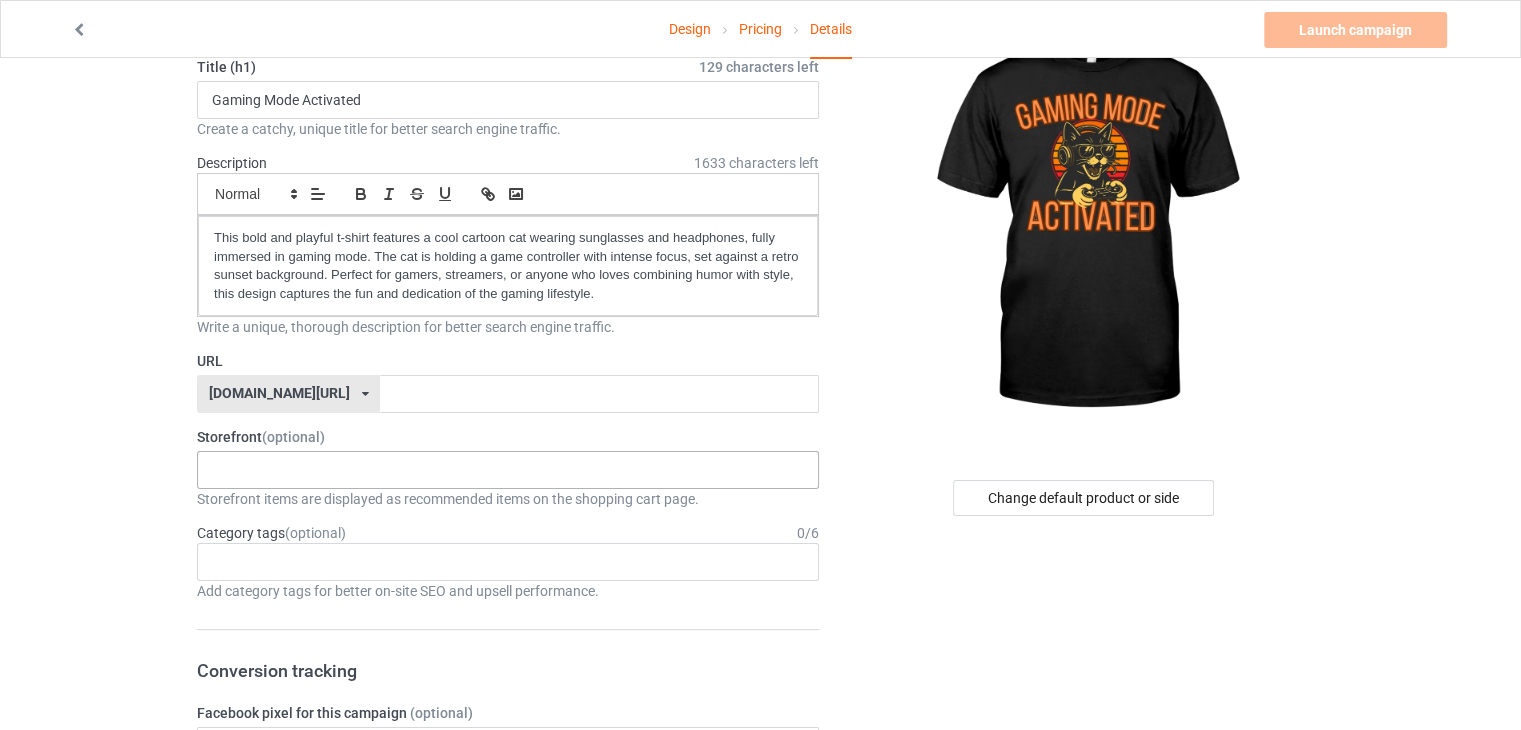 click on "GAMING T-SHIRTS 61b519c21b3419003149dea7" at bounding box center [508, 470] 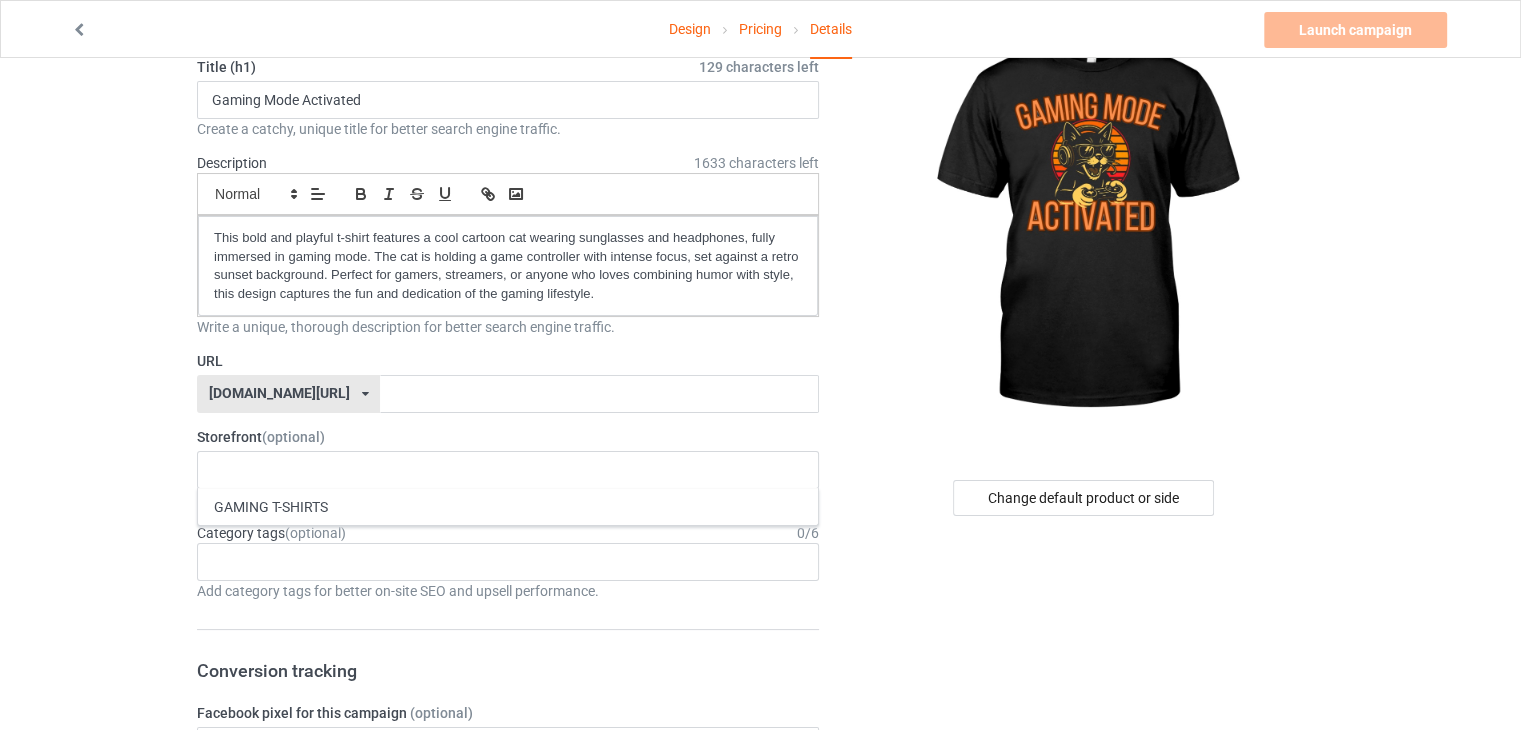 click on "URL [DOMAIN_NAME][URL] [DOMAIN_NAME][URL] [DOMAIN_NAME][URL] 60d785ab4edd74283fa1dbb9 587d0d41cee36fd012c64a69" at bounding box center (508, 382) 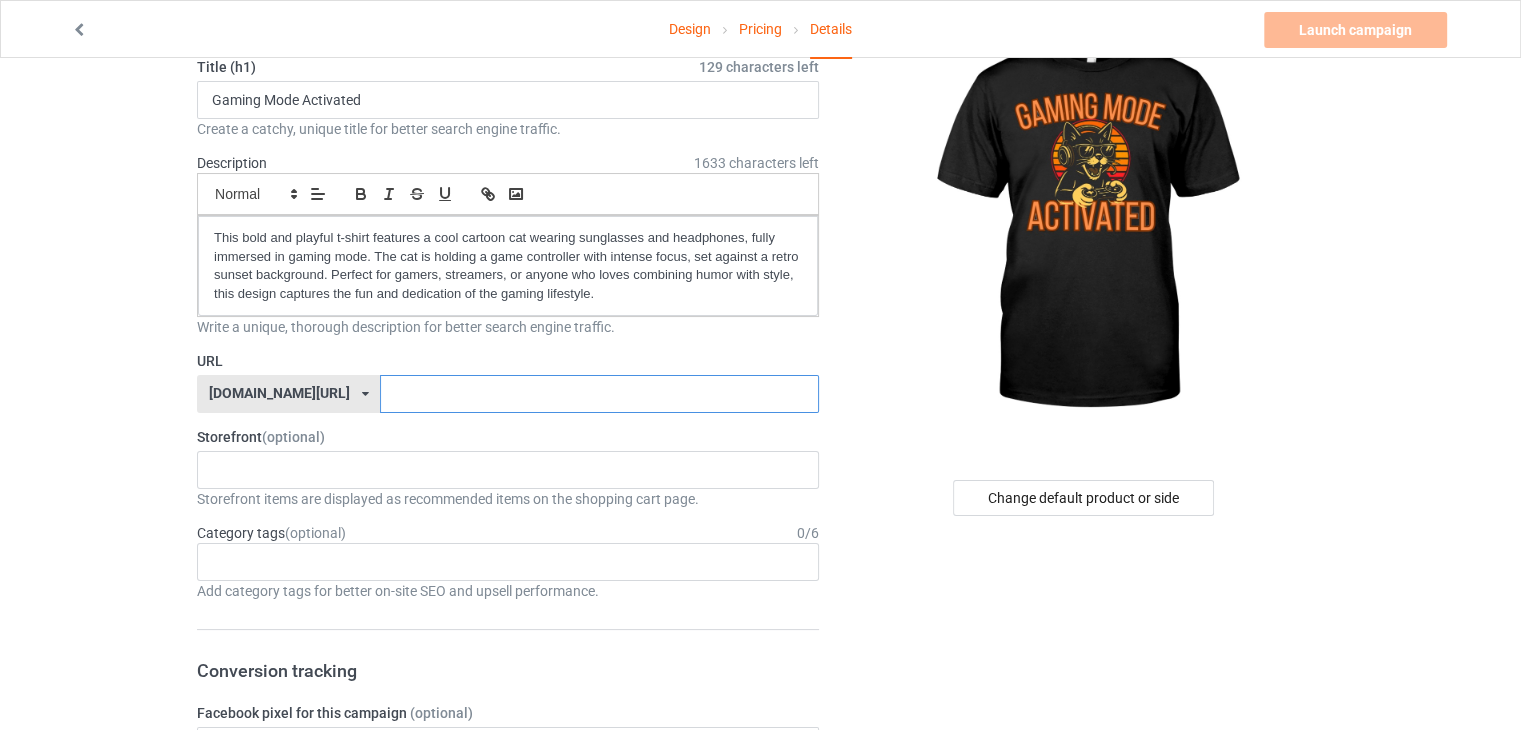 click at bounding box center [599, 394] 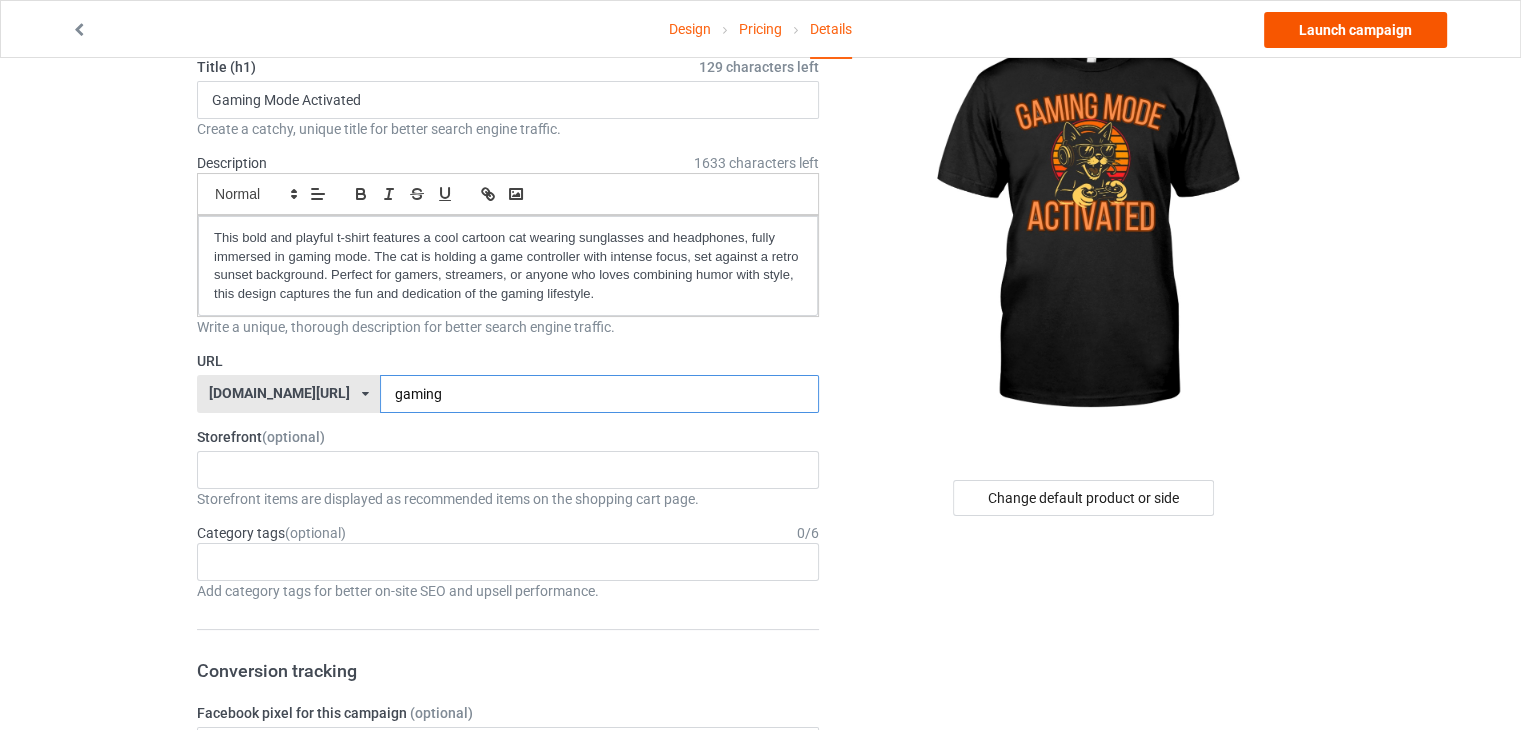 type on "gaming" 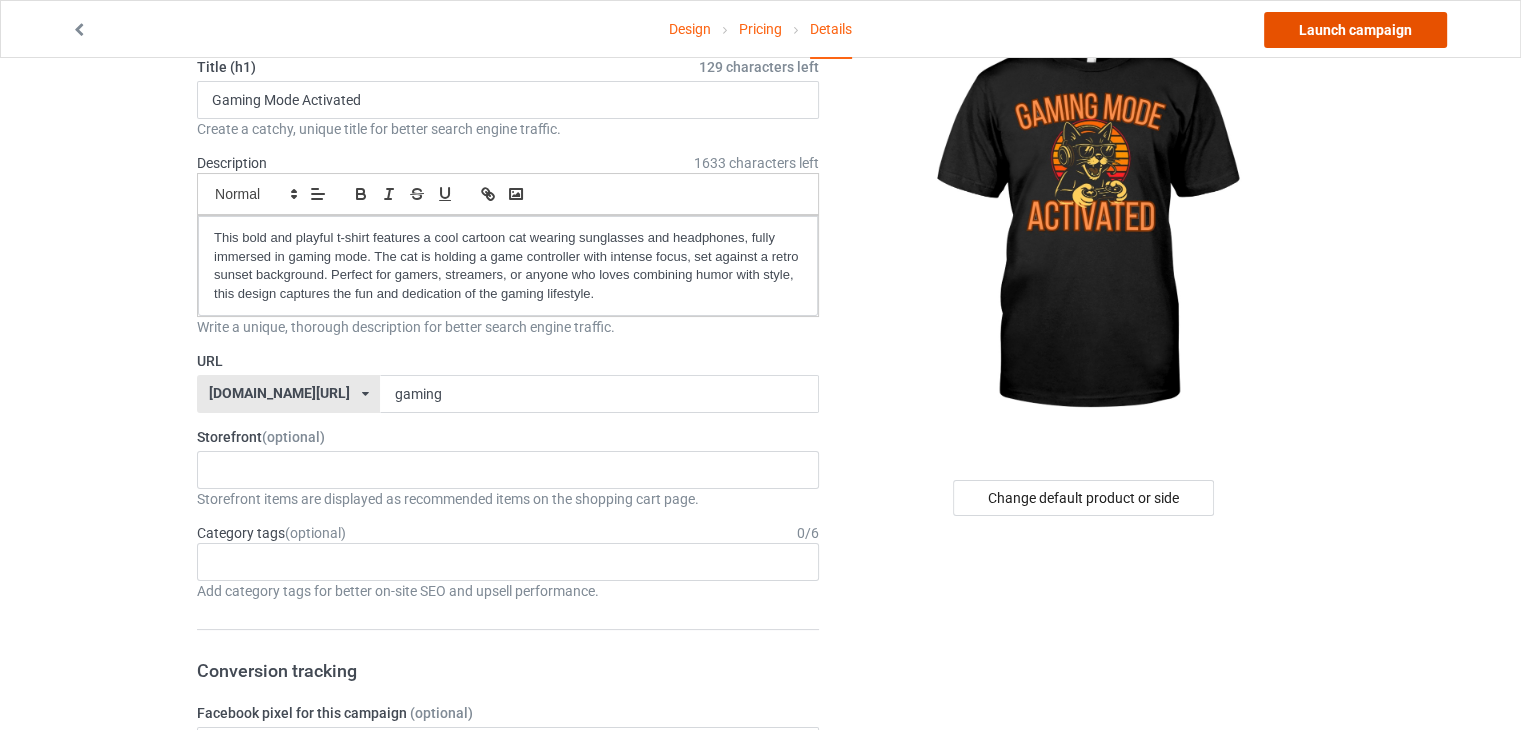 click on "Launch campaign" at bounding box center (1355, 30) 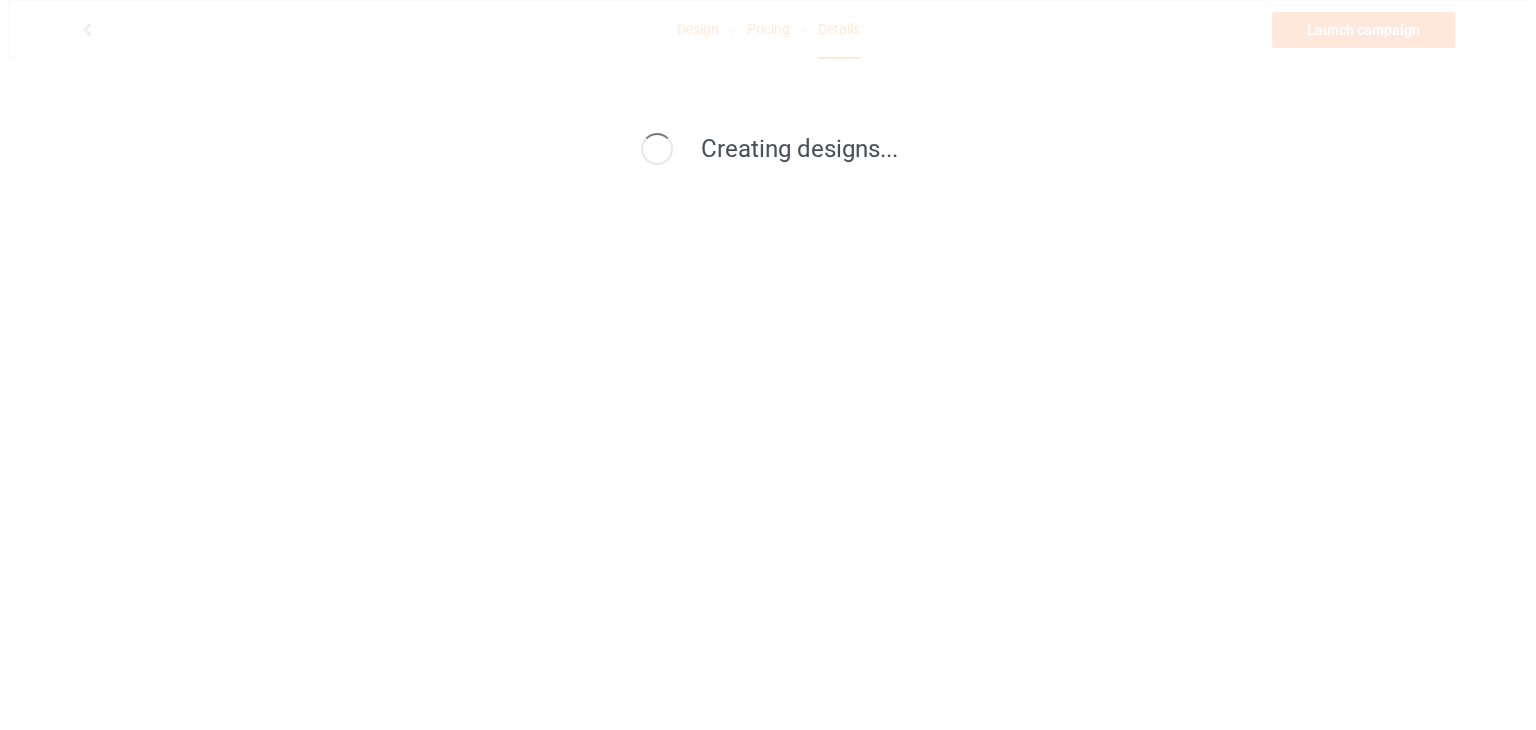 scroll, scrollTop: 0, scrollLeft: 0, axis: both 